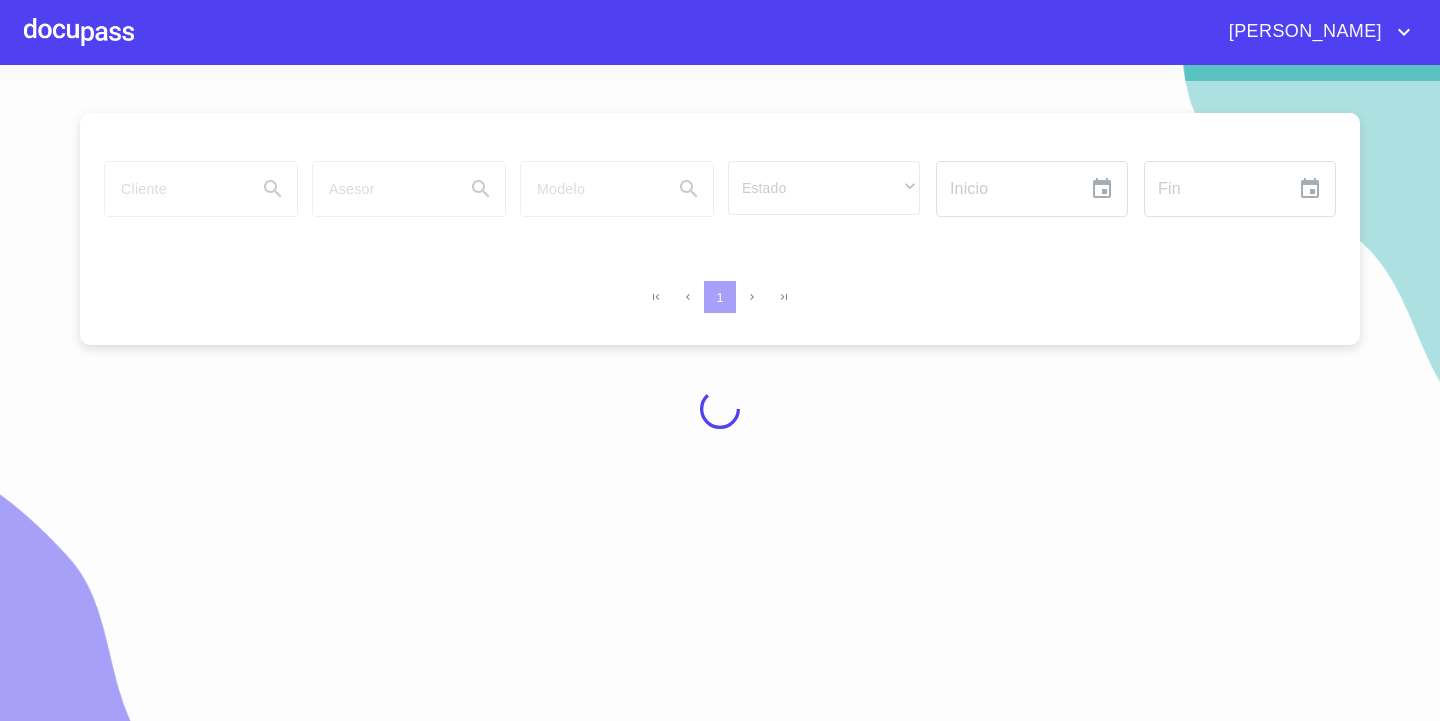 scroll, scrollTop: 0, scrollLeft: 0, axis: both 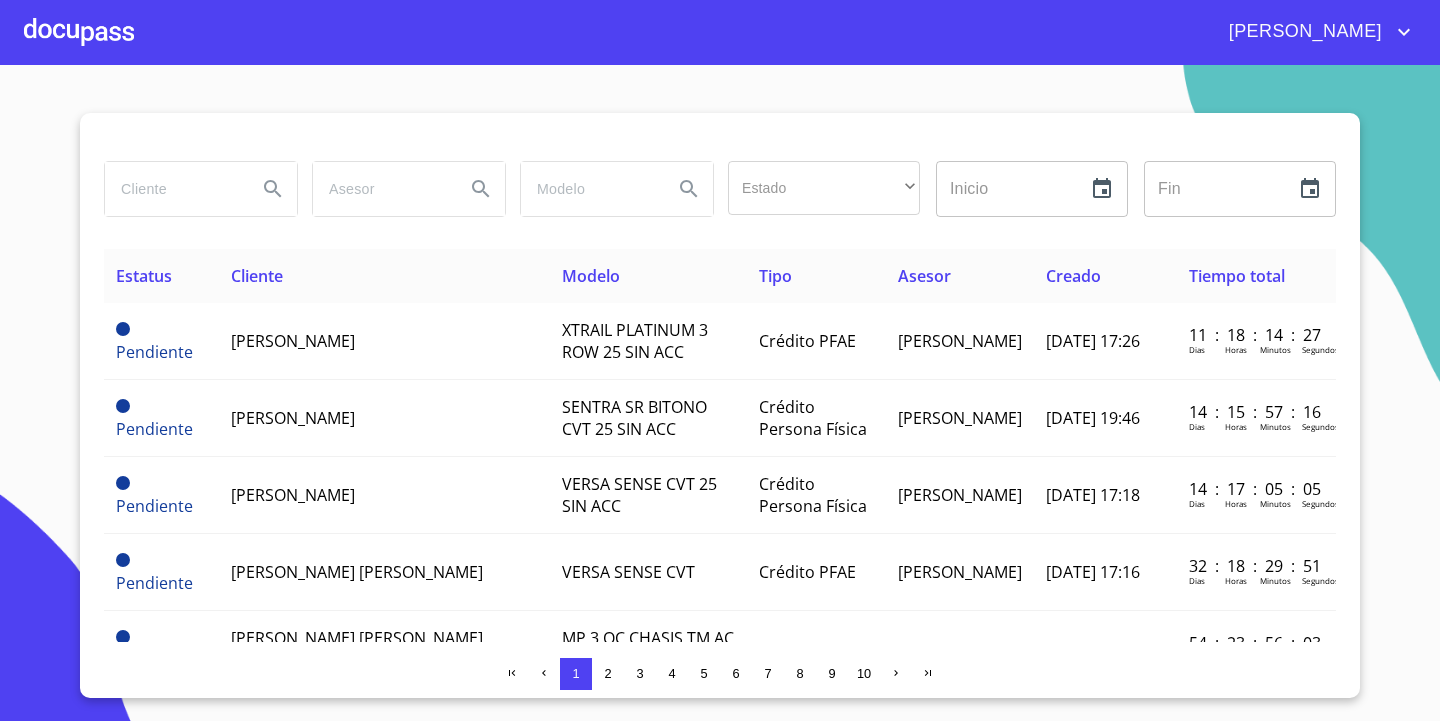 click at bounding box center [173, 189] 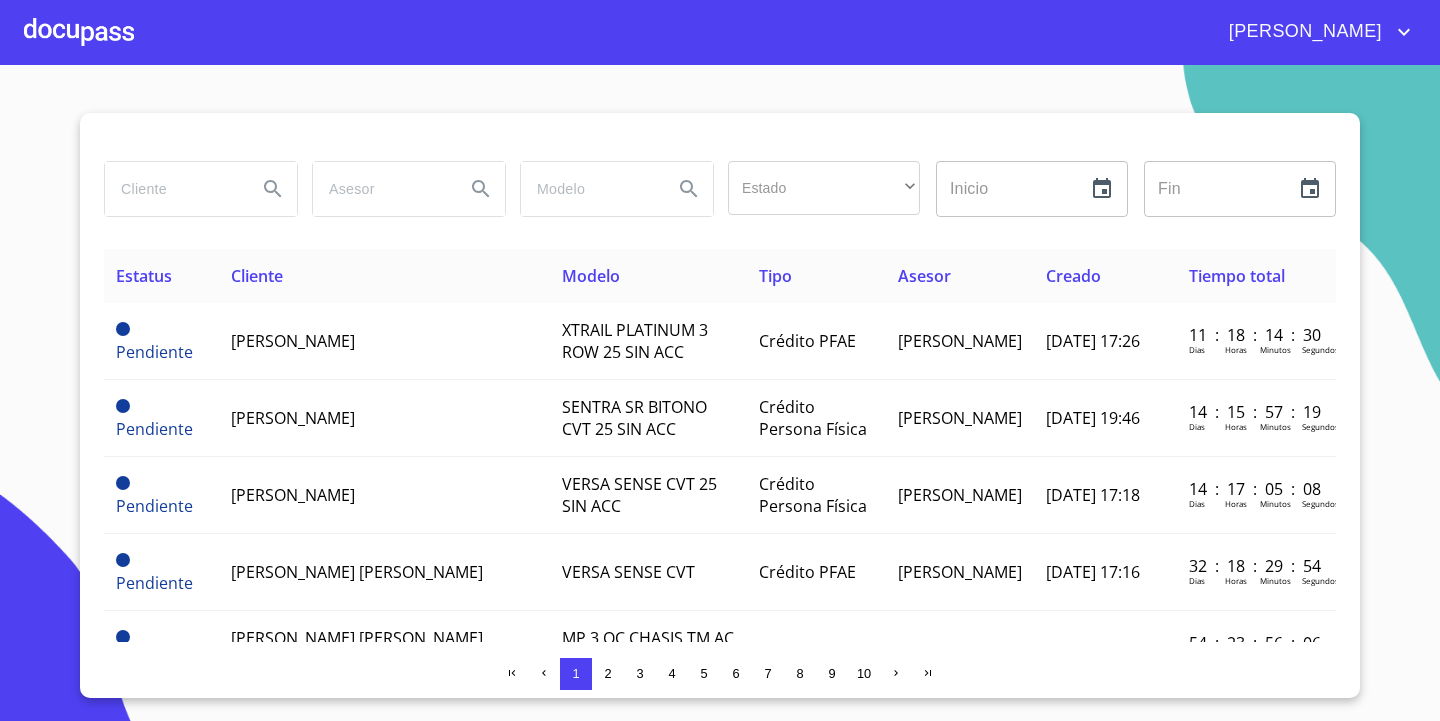 click at bounding box center (79, 32) 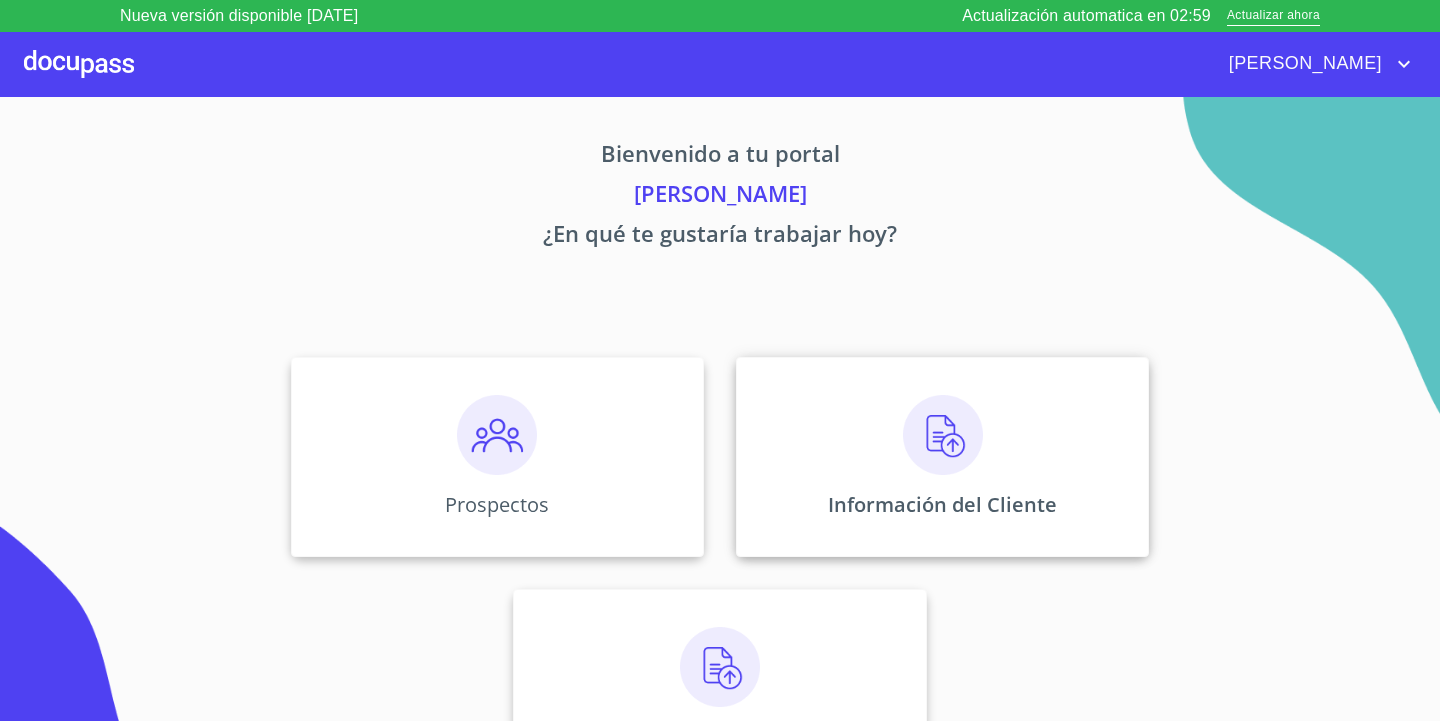 click at bounding box center [943, 435] 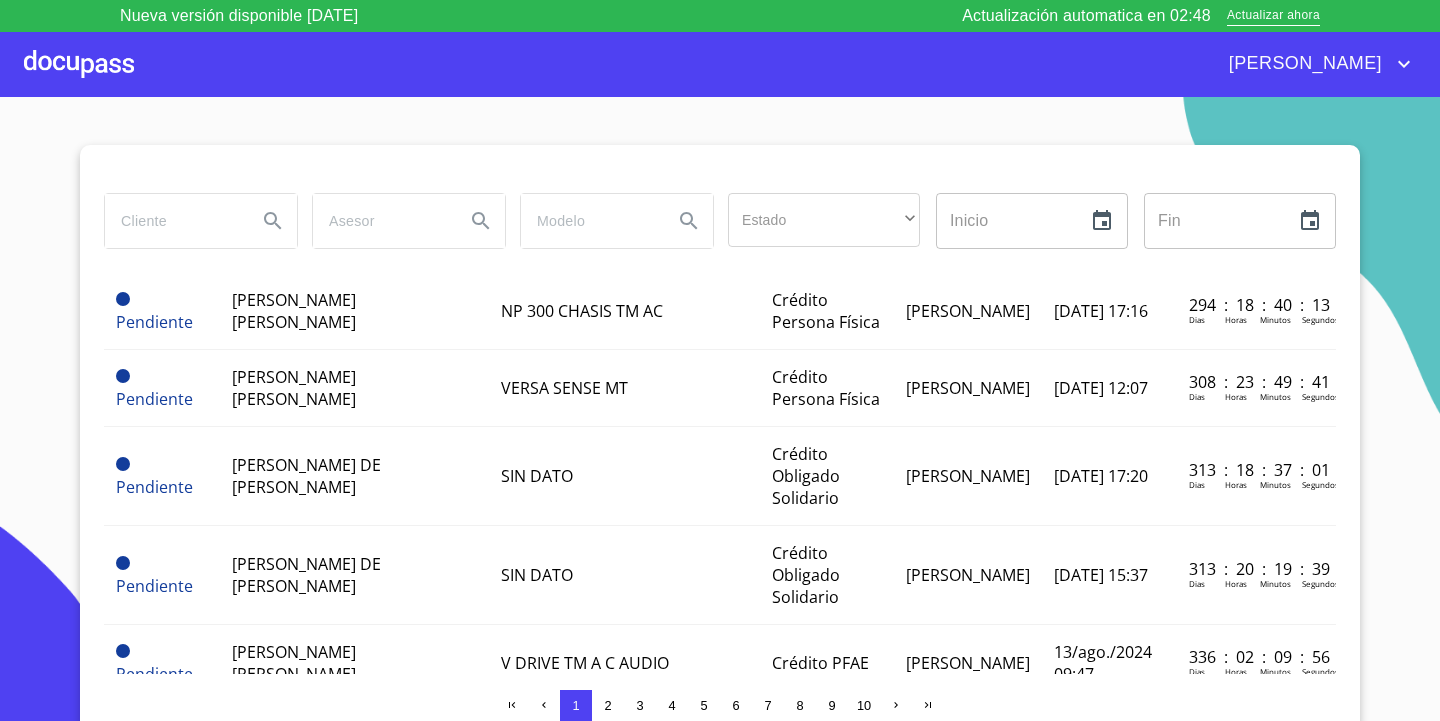 scroll, scrollTop: 0, scrollLeft: 0, axis: both 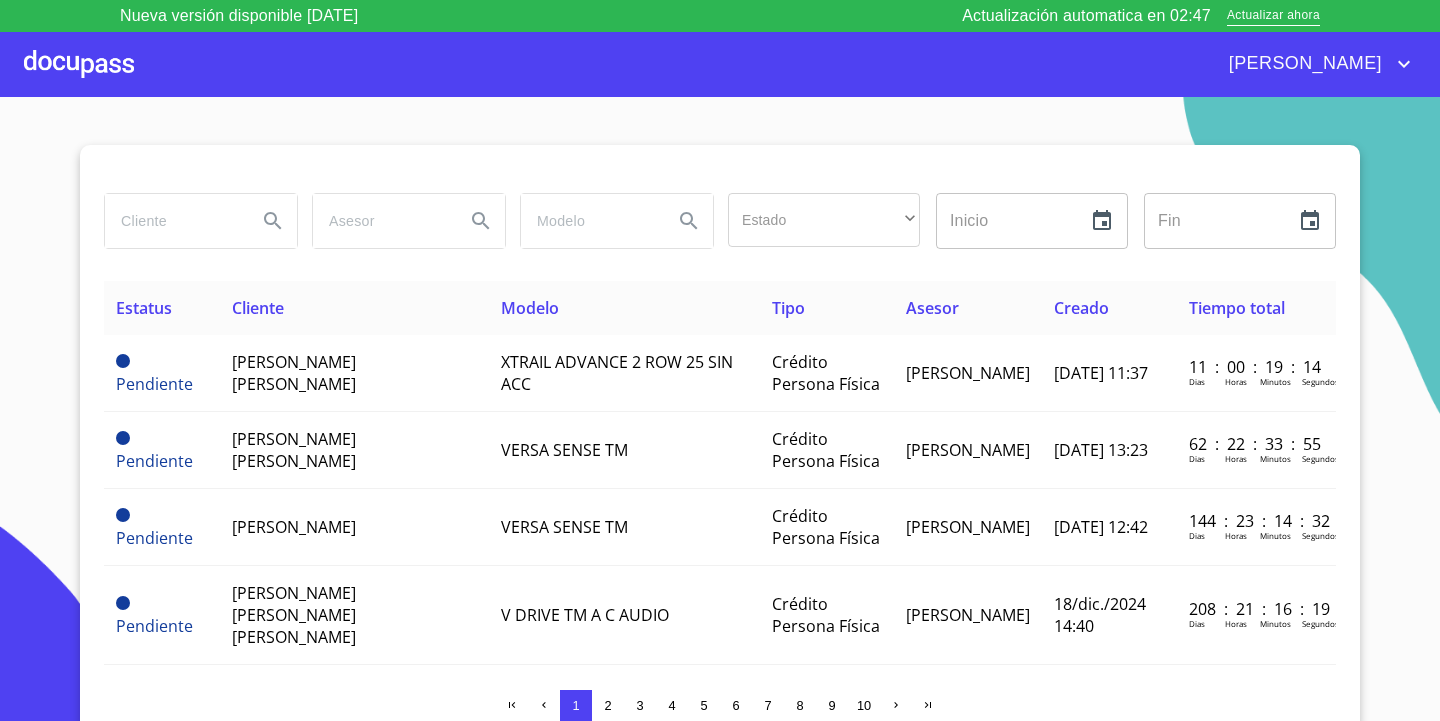 click at bounding box center (79, 64) 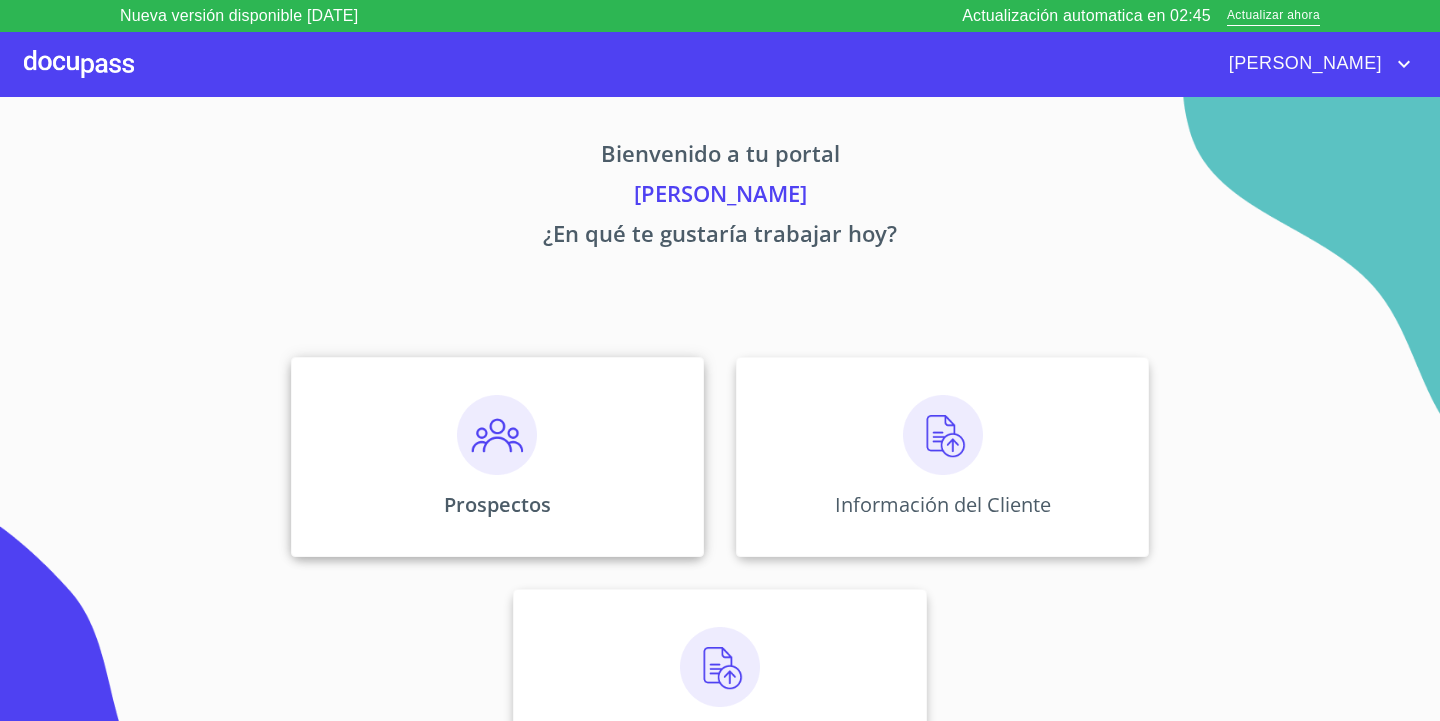 click on "Prospectos" at bounding box center [497, 457] 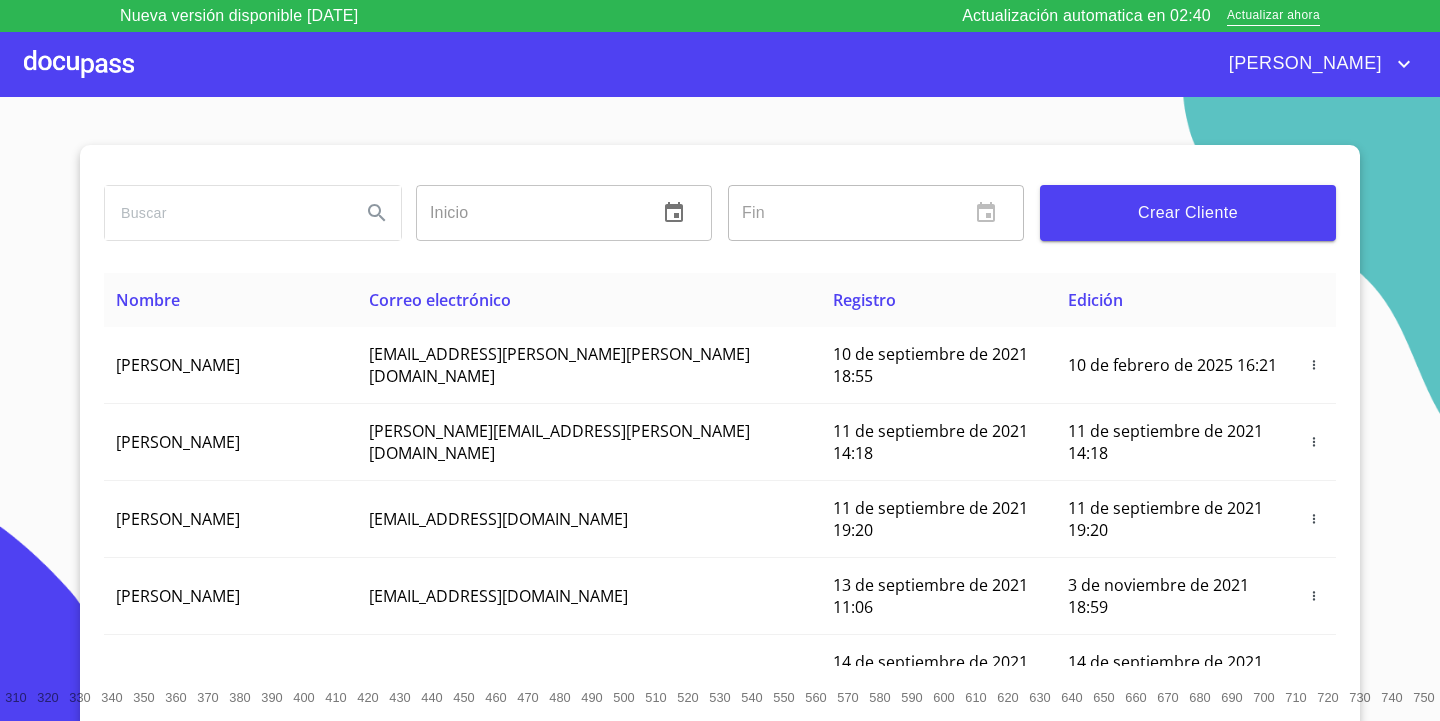 click at bounding box center [225, 213] 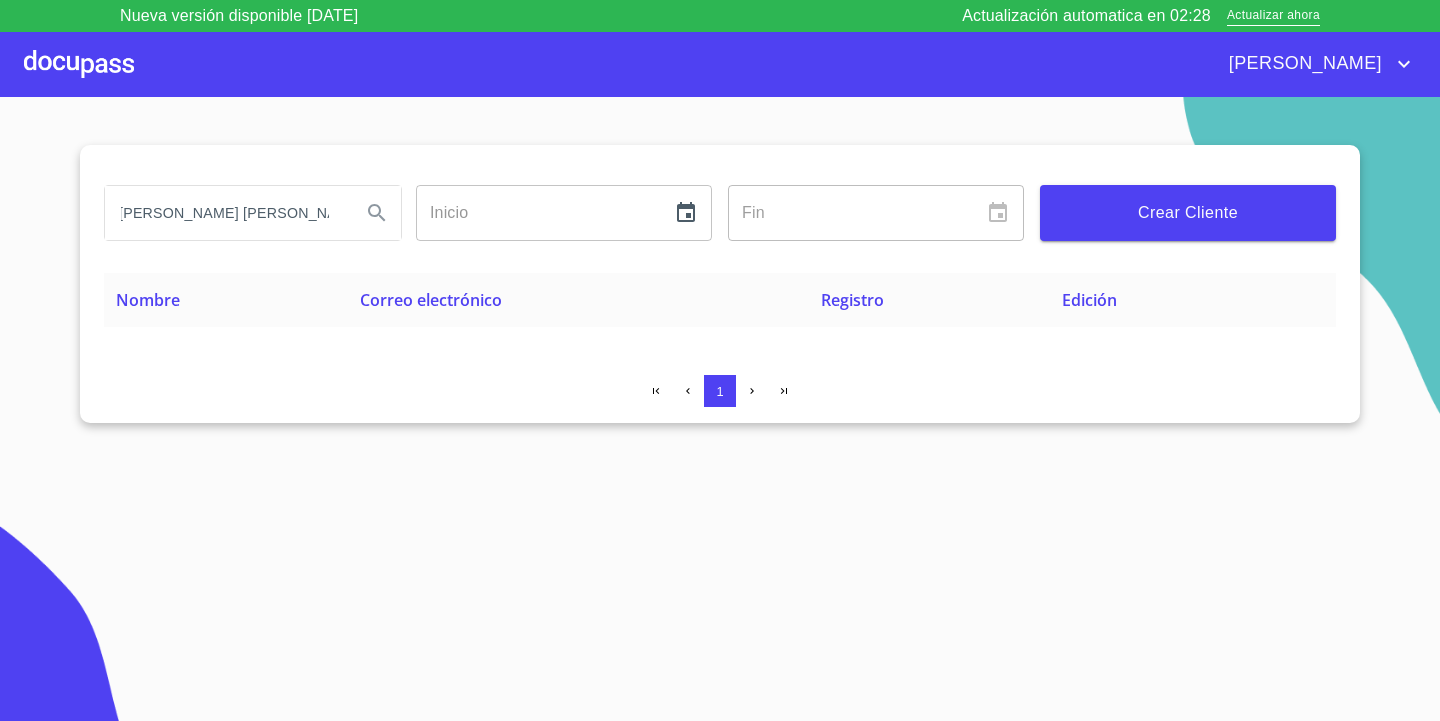 scroll, scrollTop: 0, scrollLeft: 11, axis: horizontal 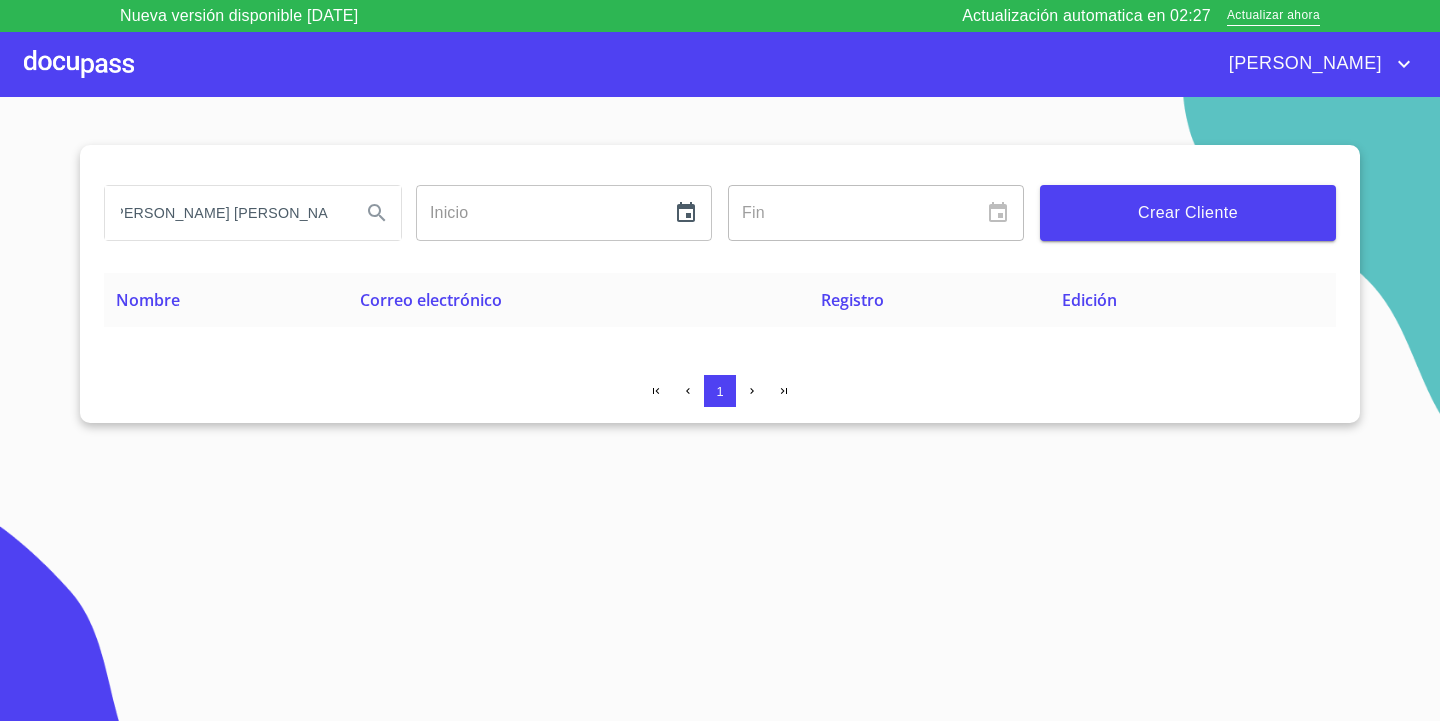 type on "[PERSON_NAME] [PERSON_NAME]" 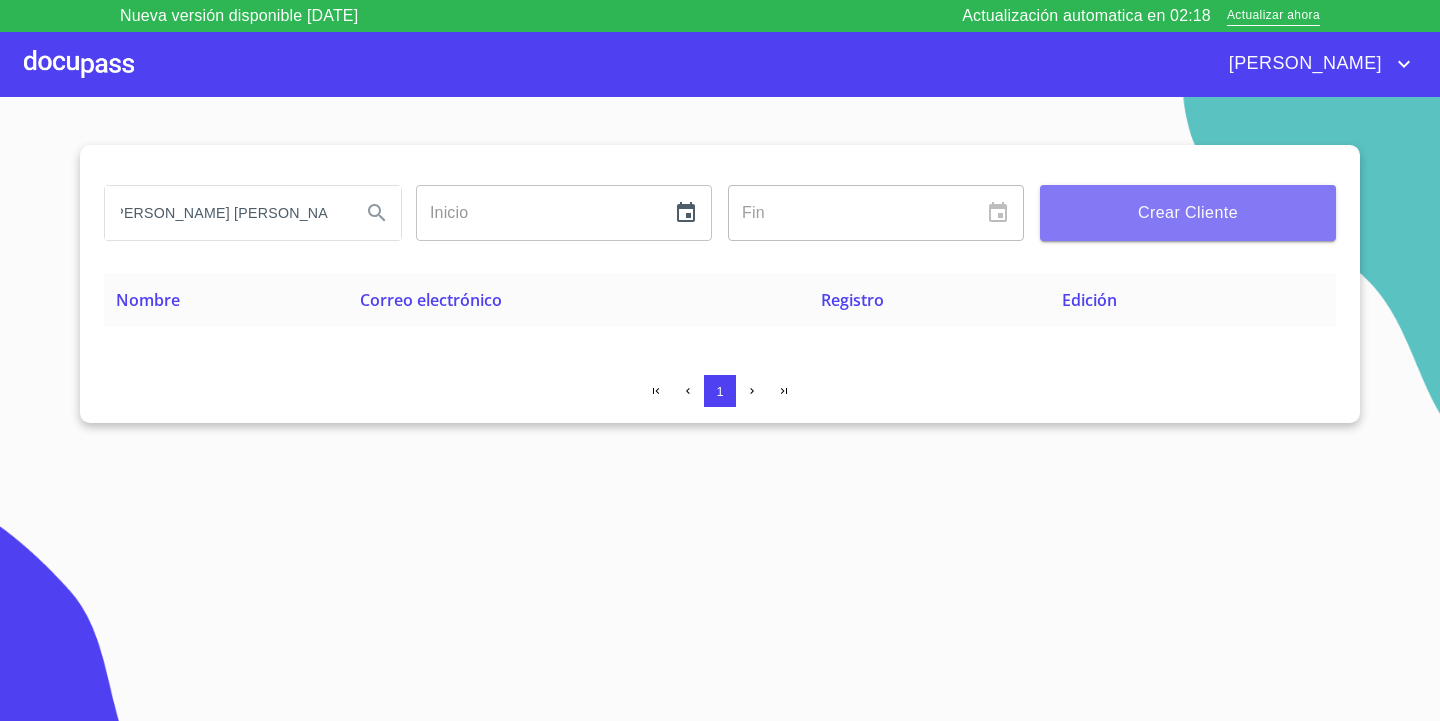scroll, scrollTop: 0, scrollLeft: 0, axis: both 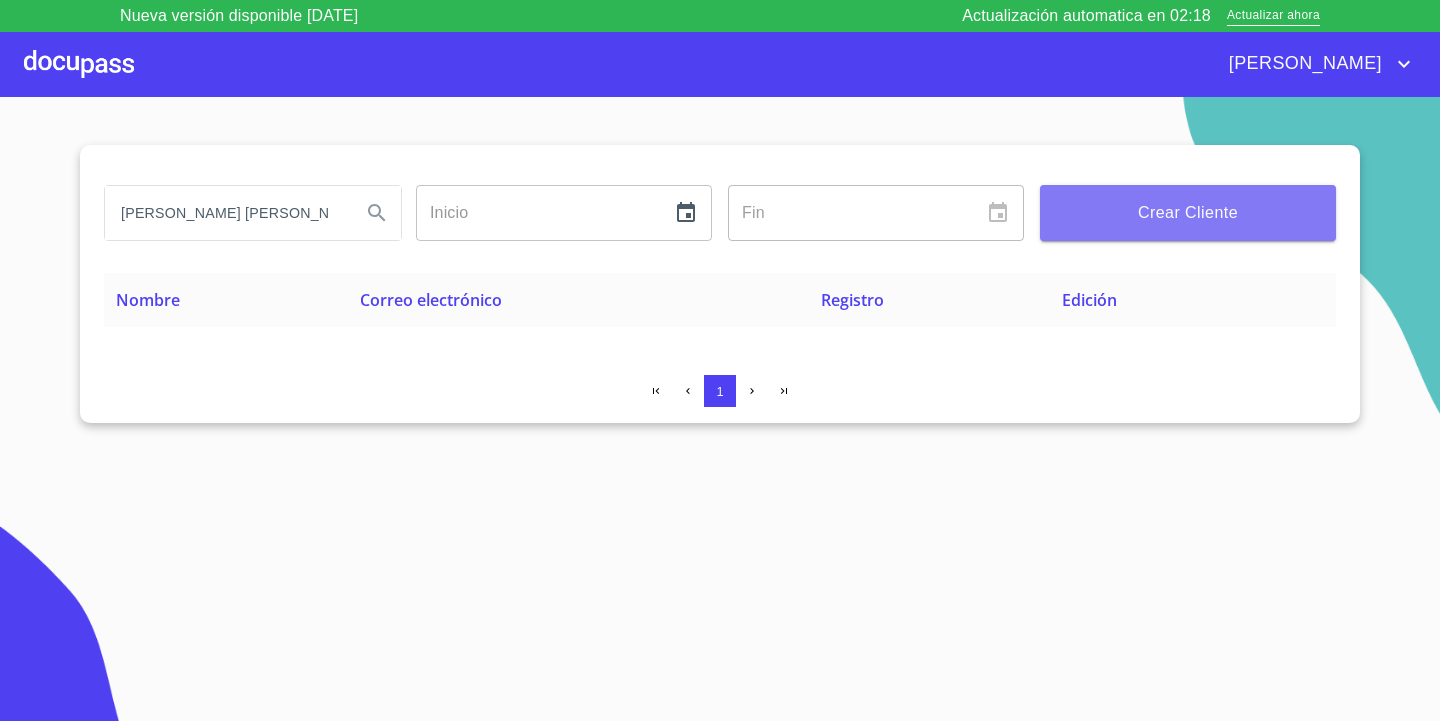 click on "Crear Cliente" at bounding box center [1188, 213] 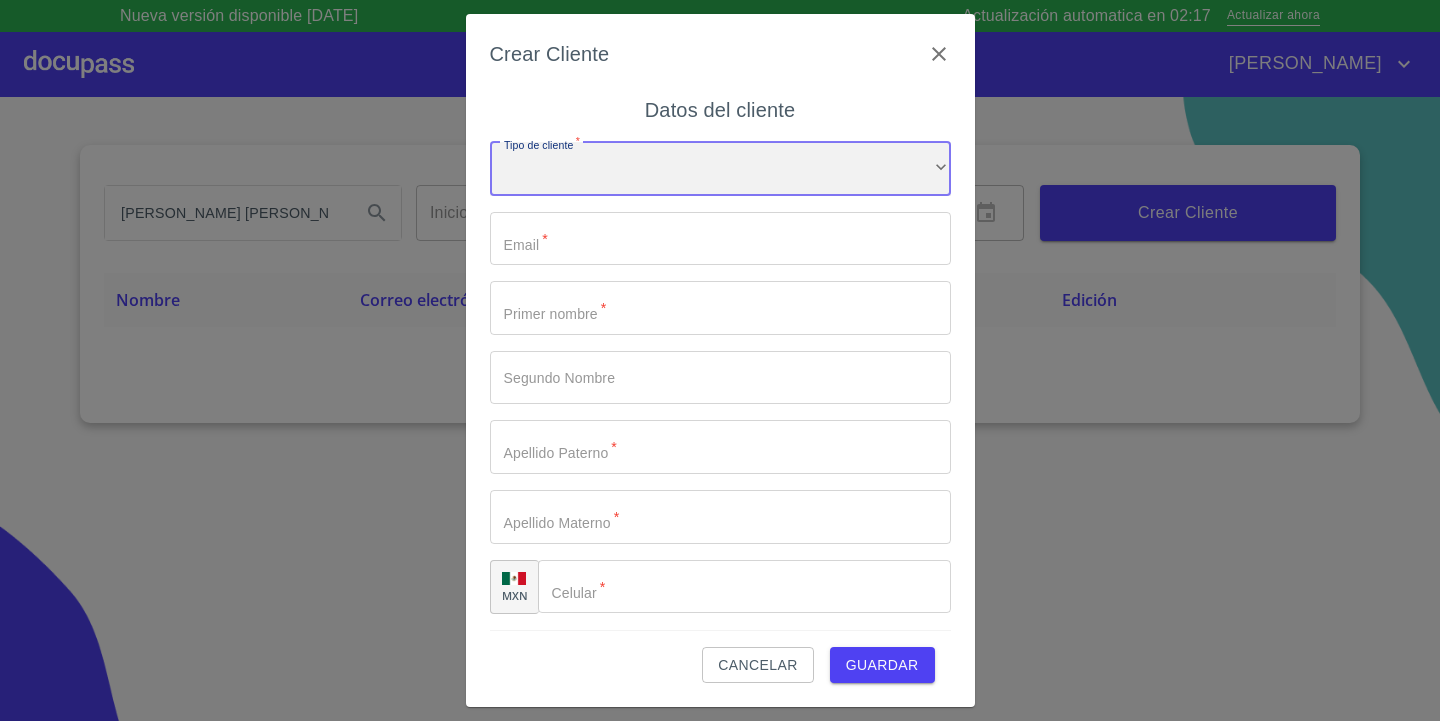 click on "​" at bounding box center [720, 169] 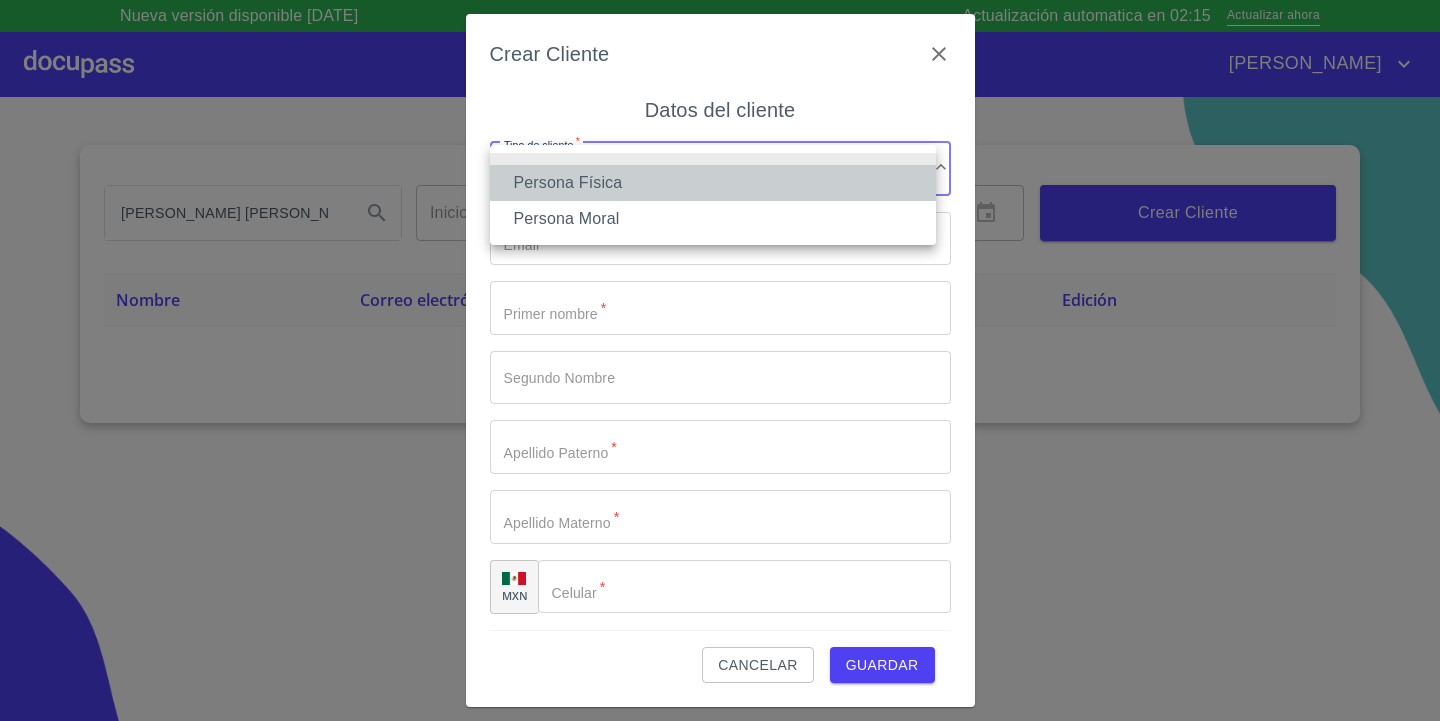 click on "Persona Física" at bounding box center (713, 183) 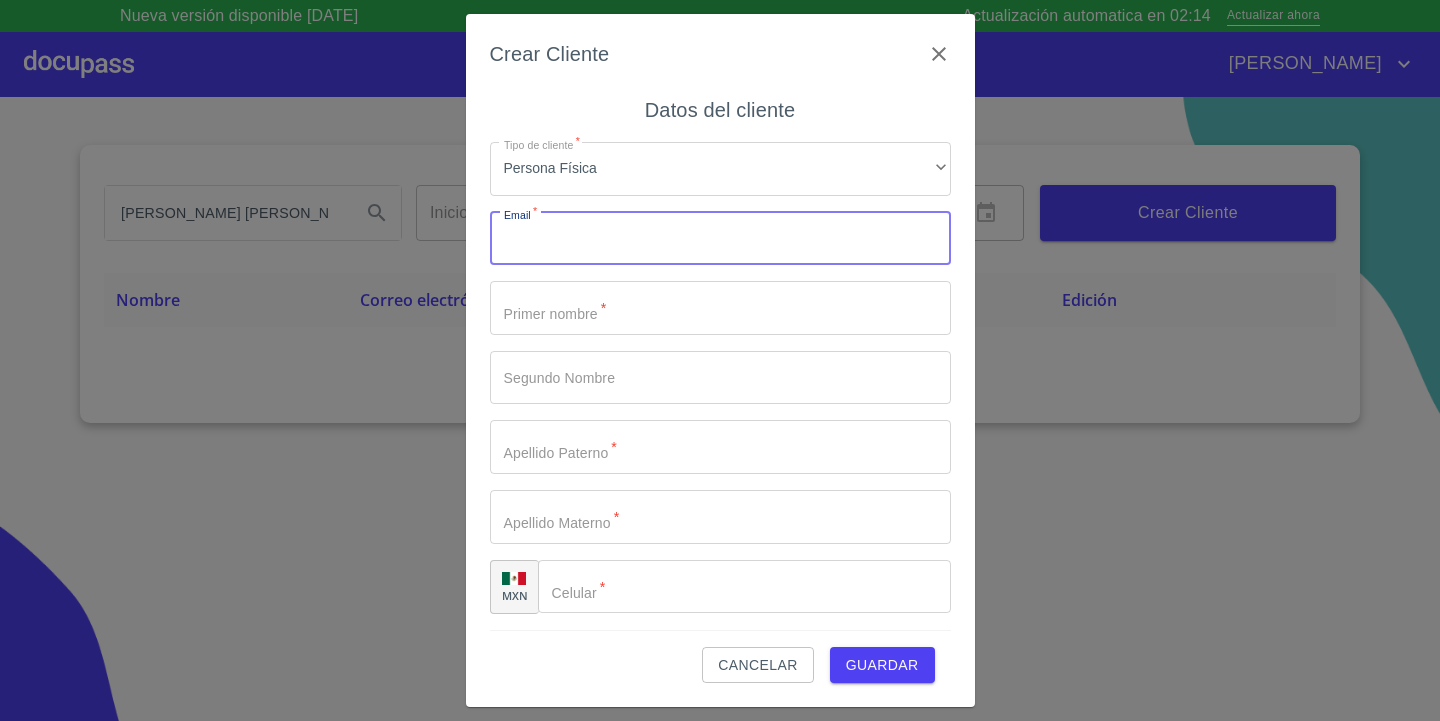 click on "Tipo de cliente   *" at bounding box center [720, 239] 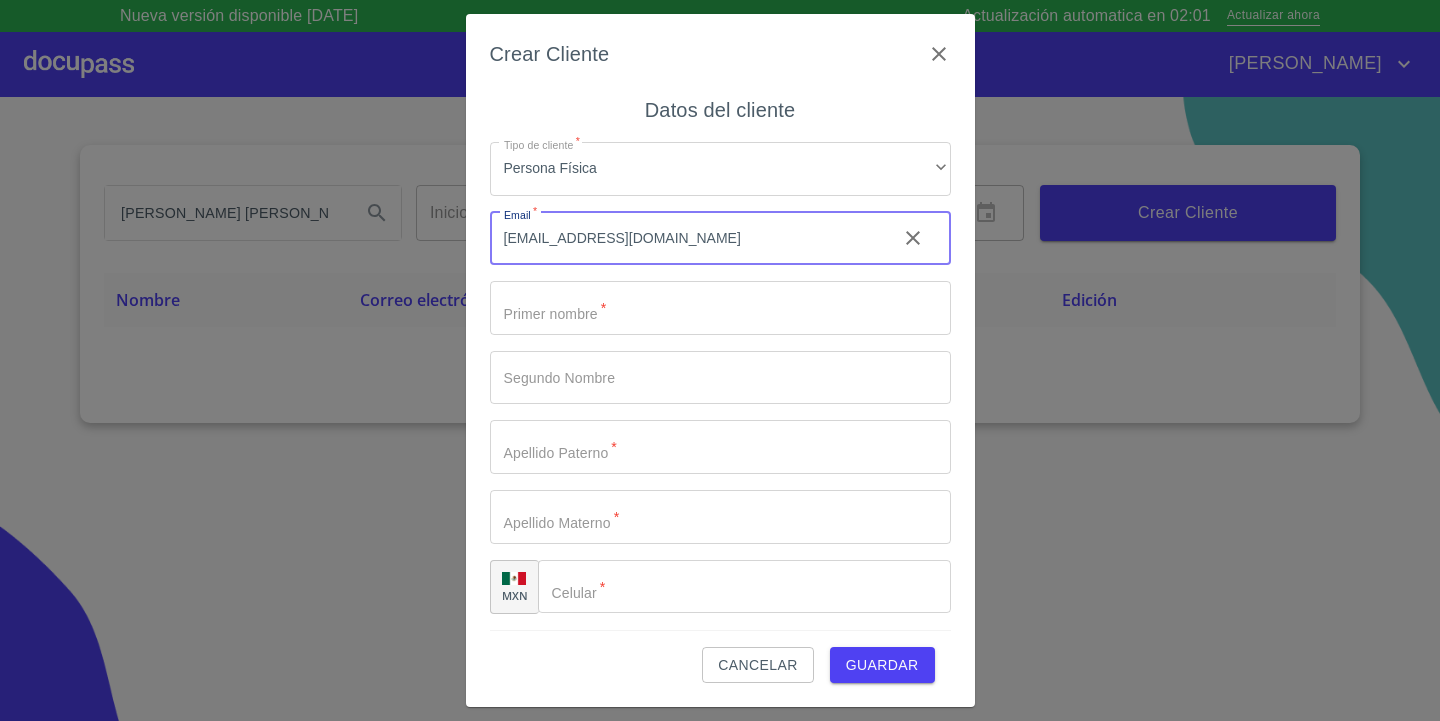 type on "[EMAIL_ADDRESS][DOMAIN_NAME]" 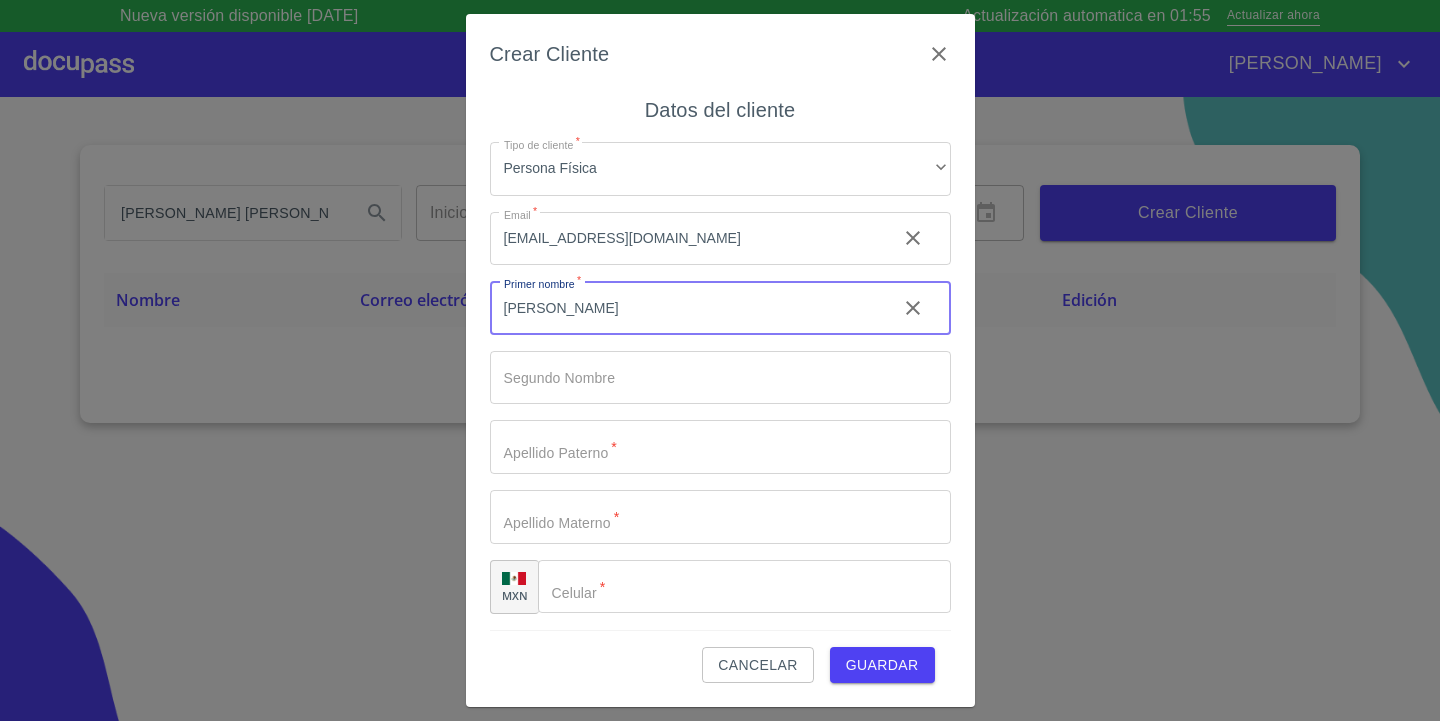 type on "[PERSON_NAME]" 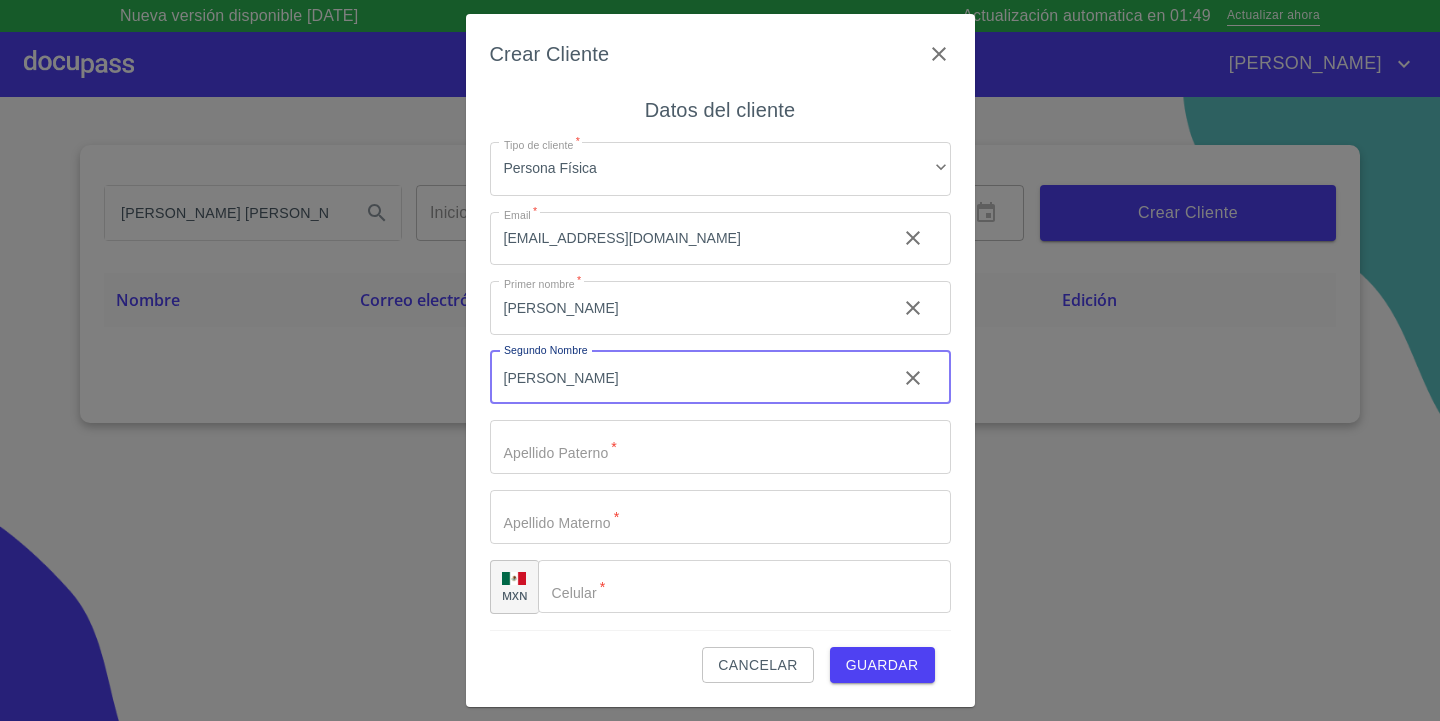 type on "[PERSON_NAME]" 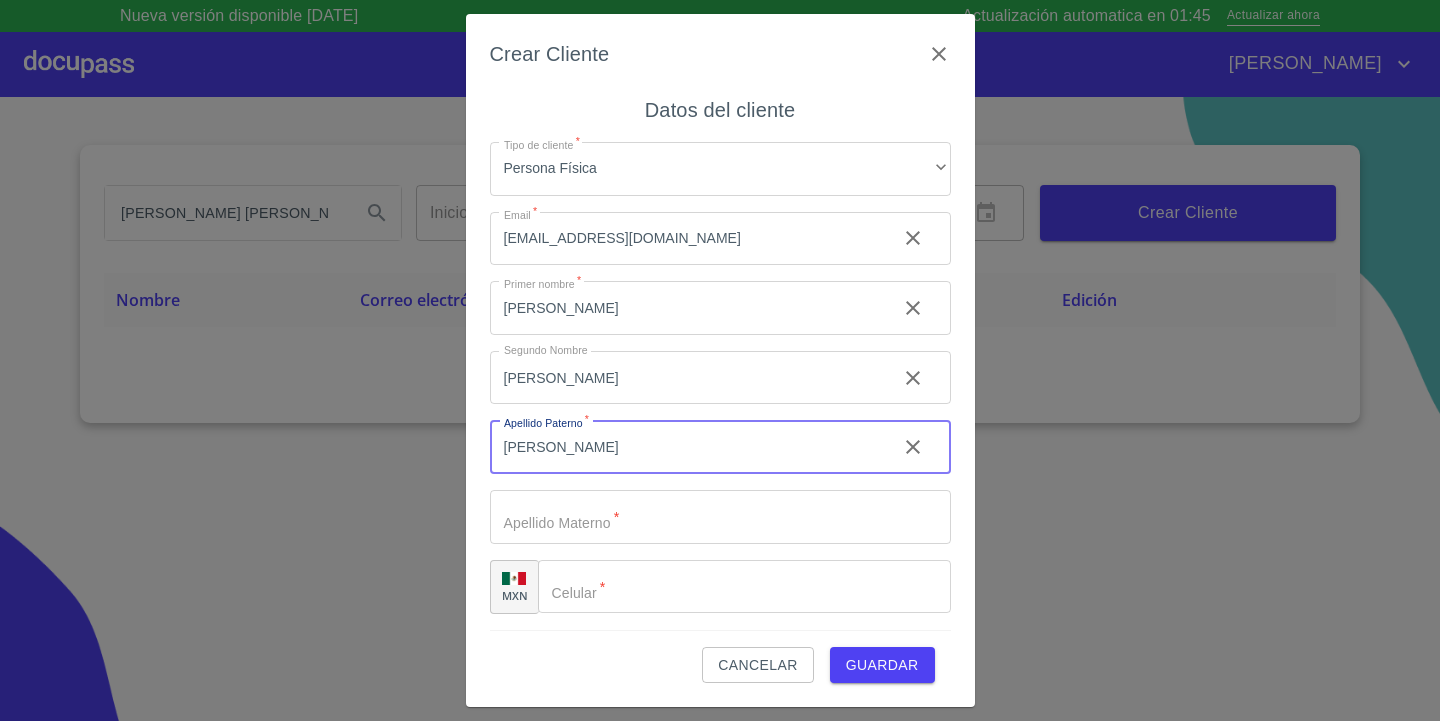 type on "[PERSON_NAME]" 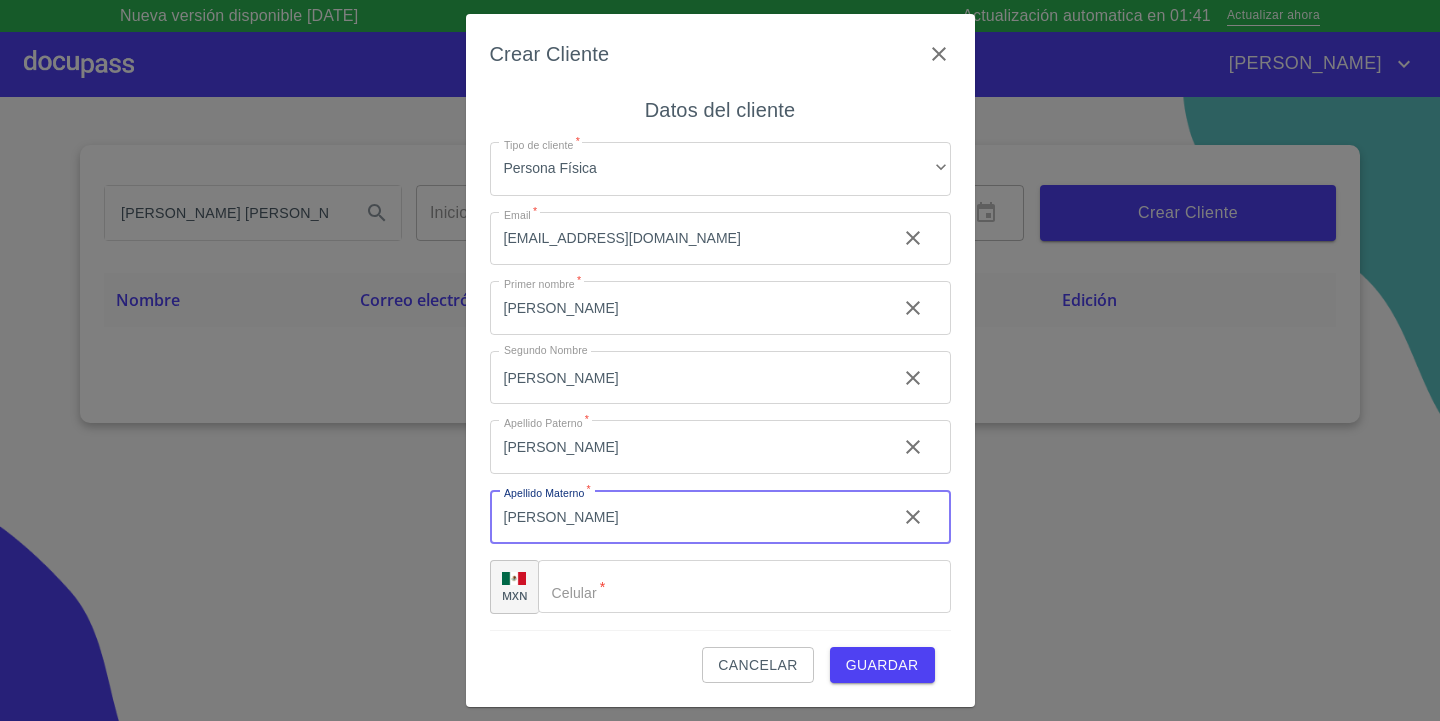 type on "[PERSON_NAME]" 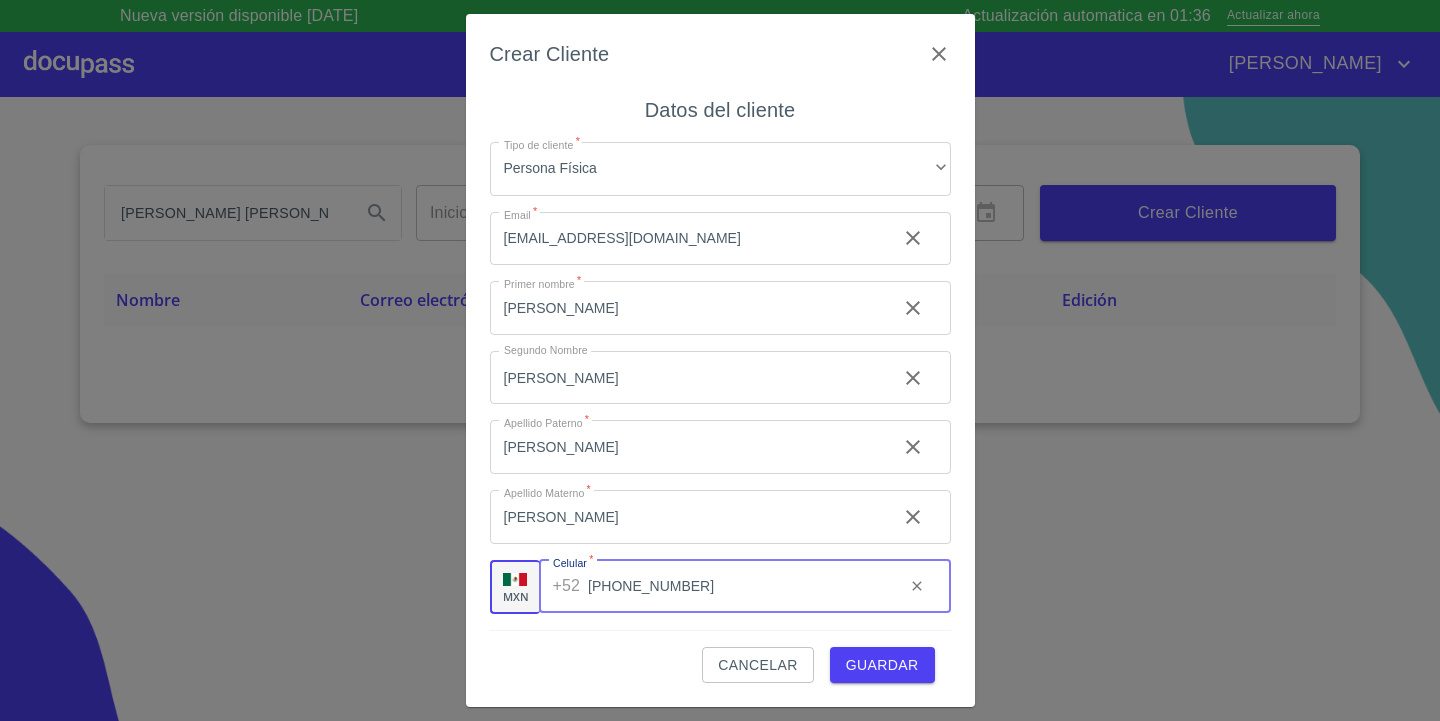 type on "[PHONE_NUMBER]" 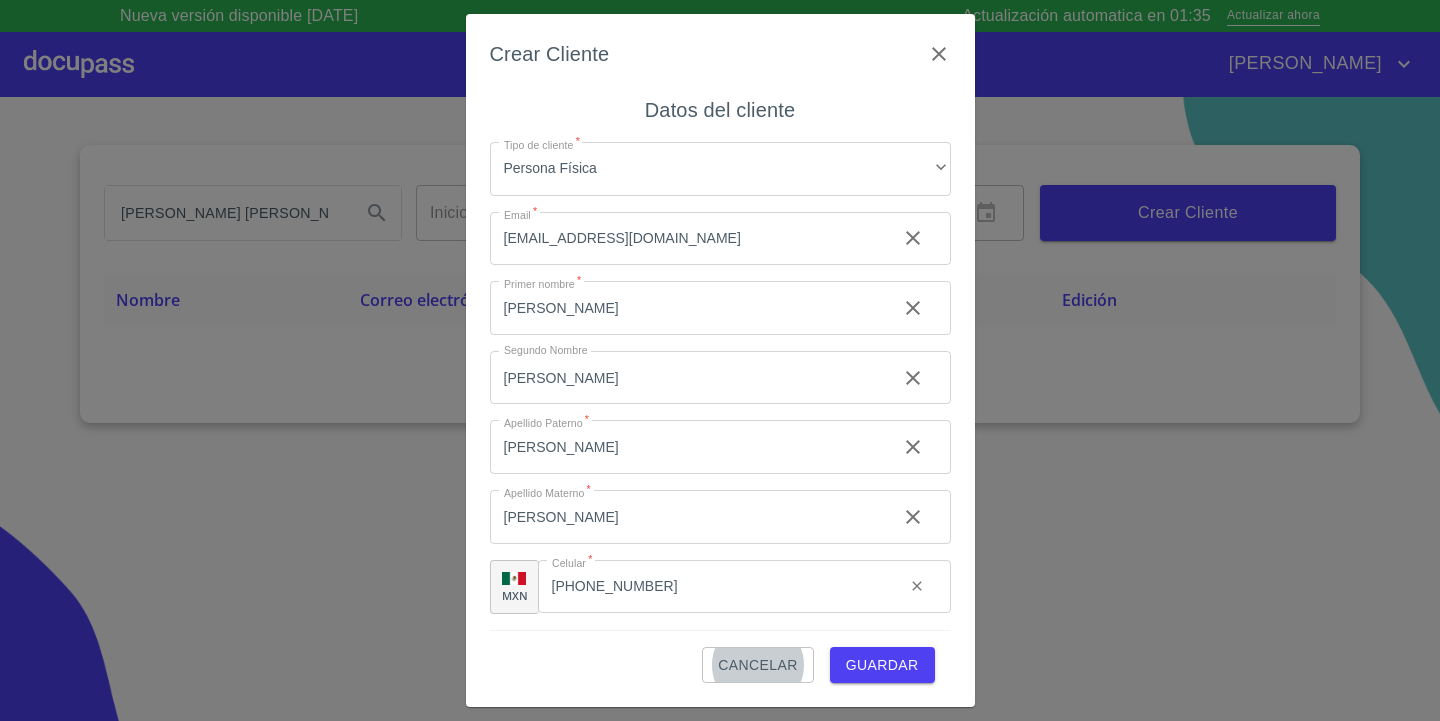 type 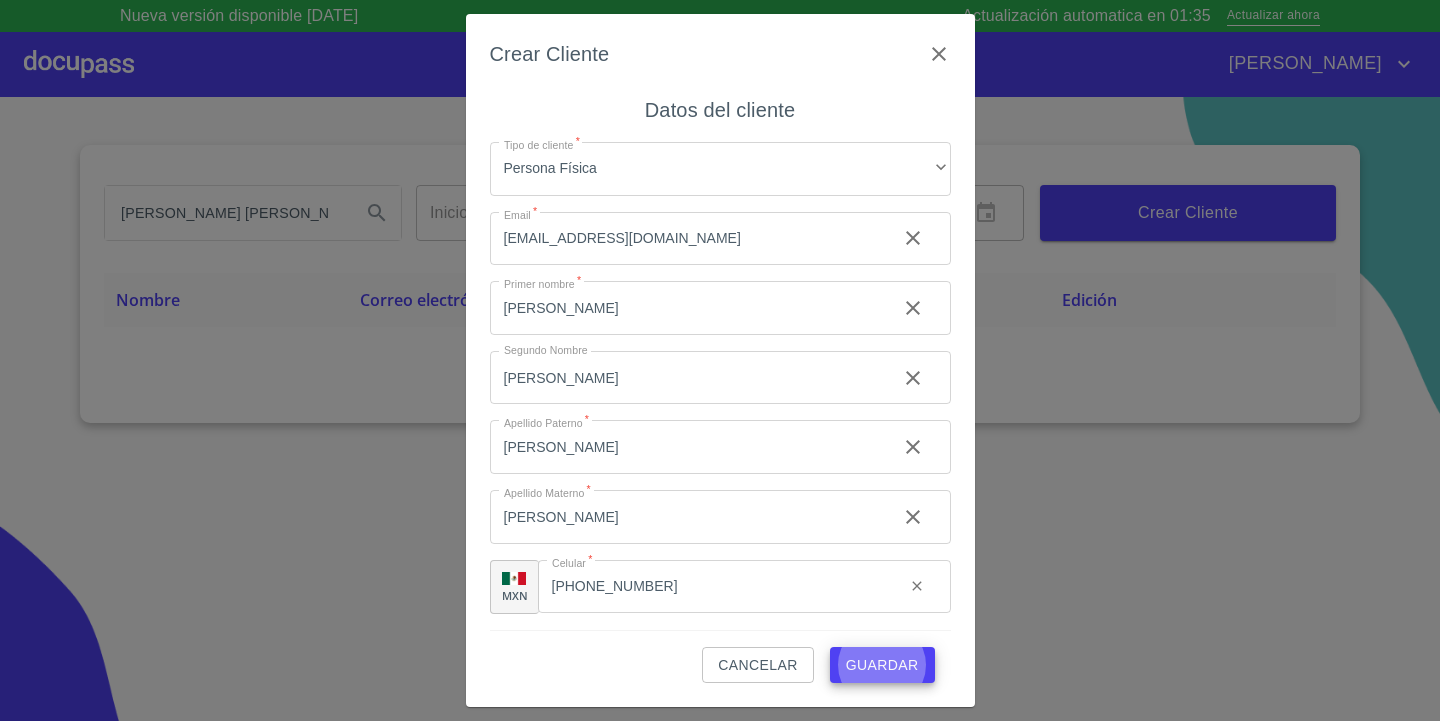 type 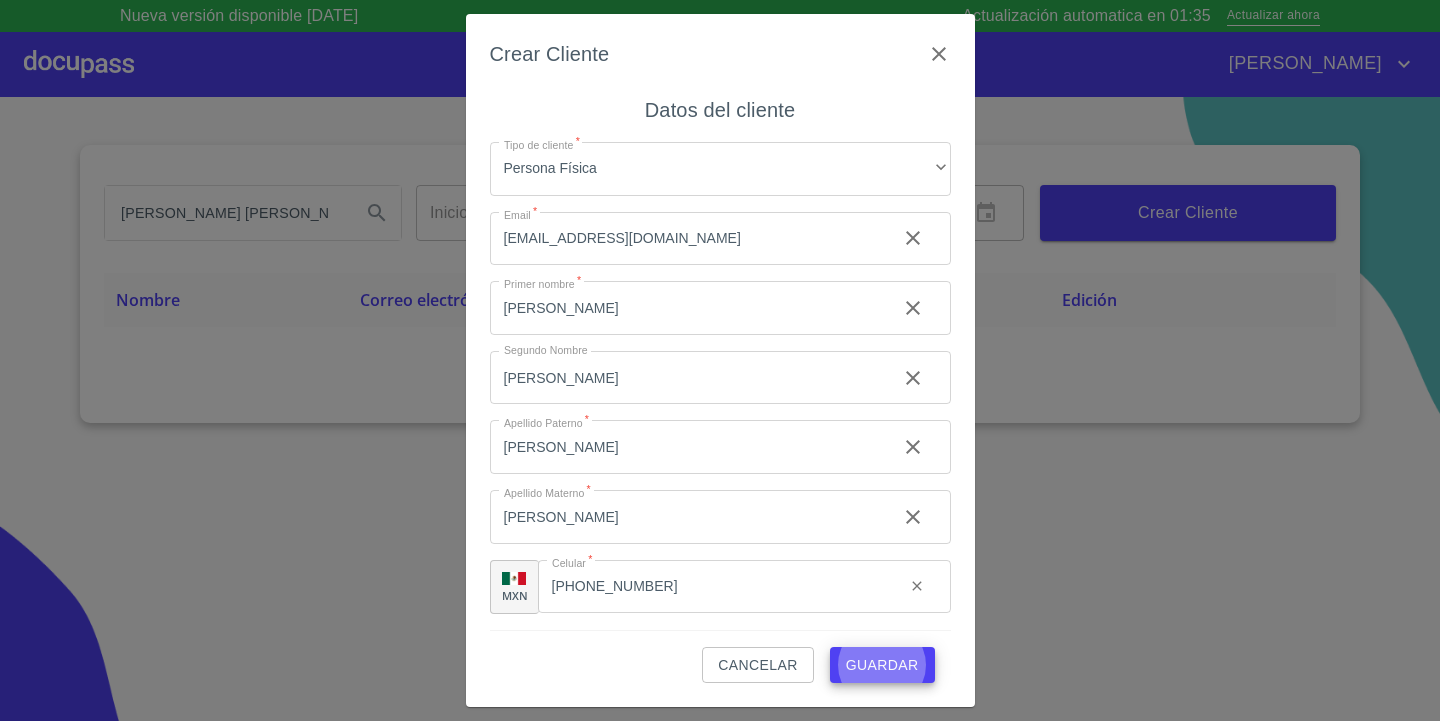 click on "Guardar" at bounding box center [882, 665] 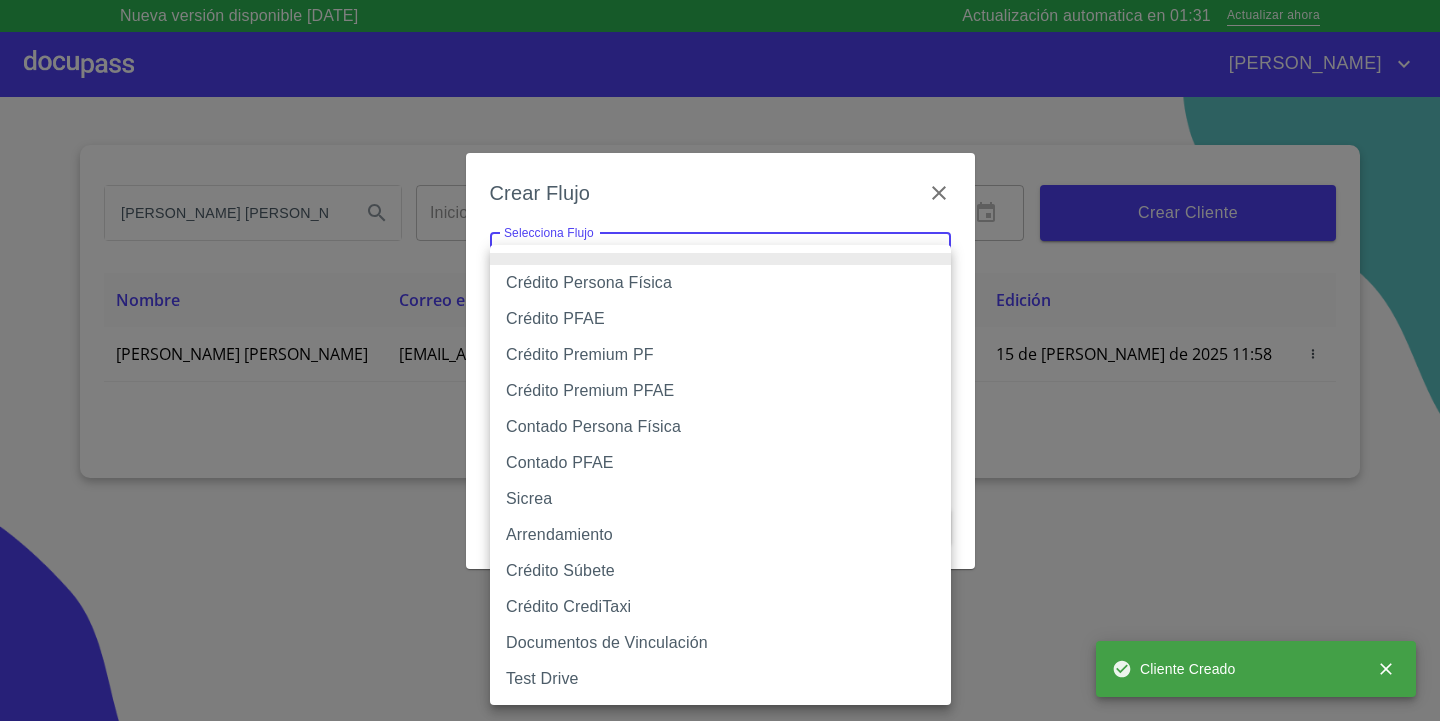 click on "Nueva versión disponible   [DATE] Actualización automatica en   01:31 Actualizar ahora [PERSON_NAME] [PERSON_NAME] Inicio ​ Fin ​ Crear Cliente Nombre   Correo electrónico   Registro   Edición     [PERSON_NAME]  [PERSON_NAME] [EMAIL_ADDRESS][DOMAIN_NAME] 15 de [PERSON_NAME] de 2025 11:58 15 de [PERSON_NAME] de 2025 11:58 1 Cliente Creado
Salir Crear Flujo Selecciona Flujo ​ Selecciona Flujo Cancelar Guardar Crédito Persona Física Crédito PFAE Crédito Premium PF Crédito Premium PFAE Contado Persona Física Contado PFAE Sicrea Arrendamiento Crédito Súbete Crédito CrediTaxi Documentos de Vinculación Test Drive" at bounding box center [720, 360] 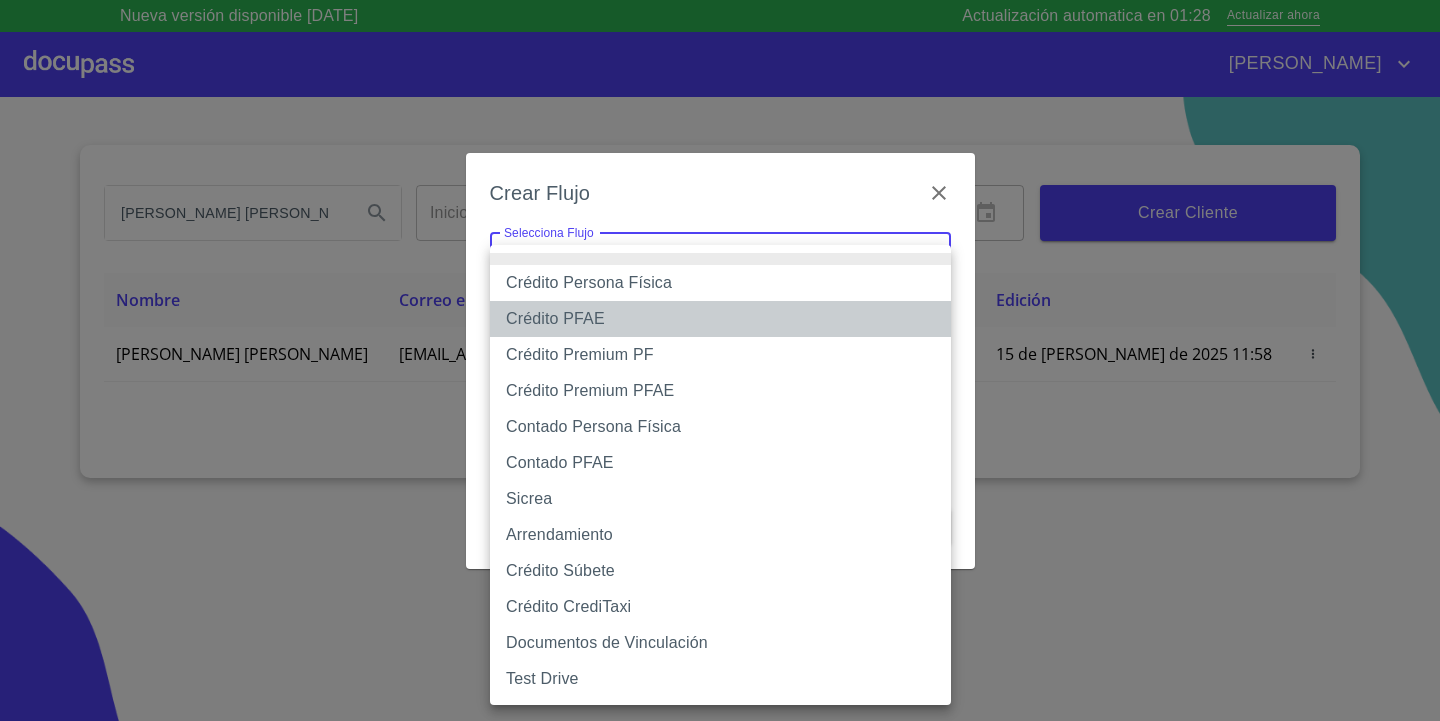 click on "Crédito PFAE" at bounding box center (720, 319) 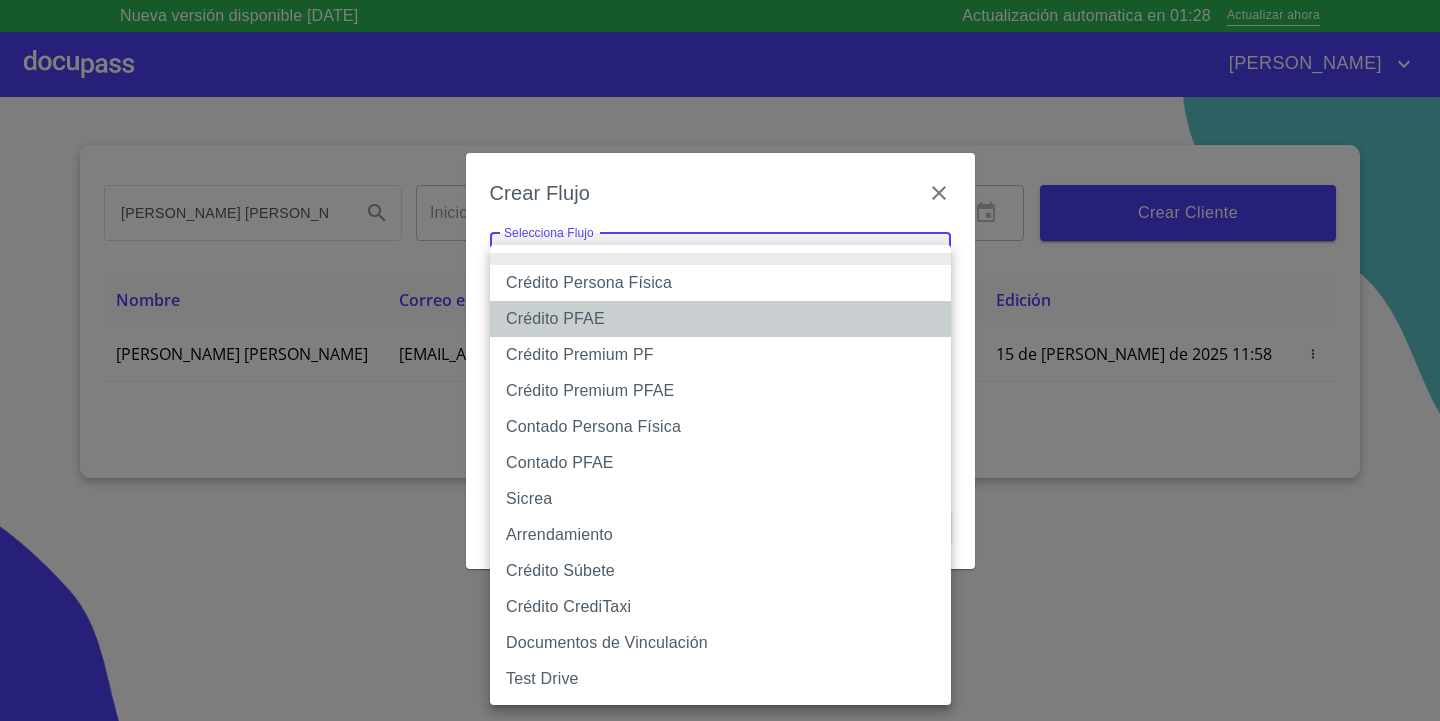 type on "60bfa0150d9865ccc24afd7c" 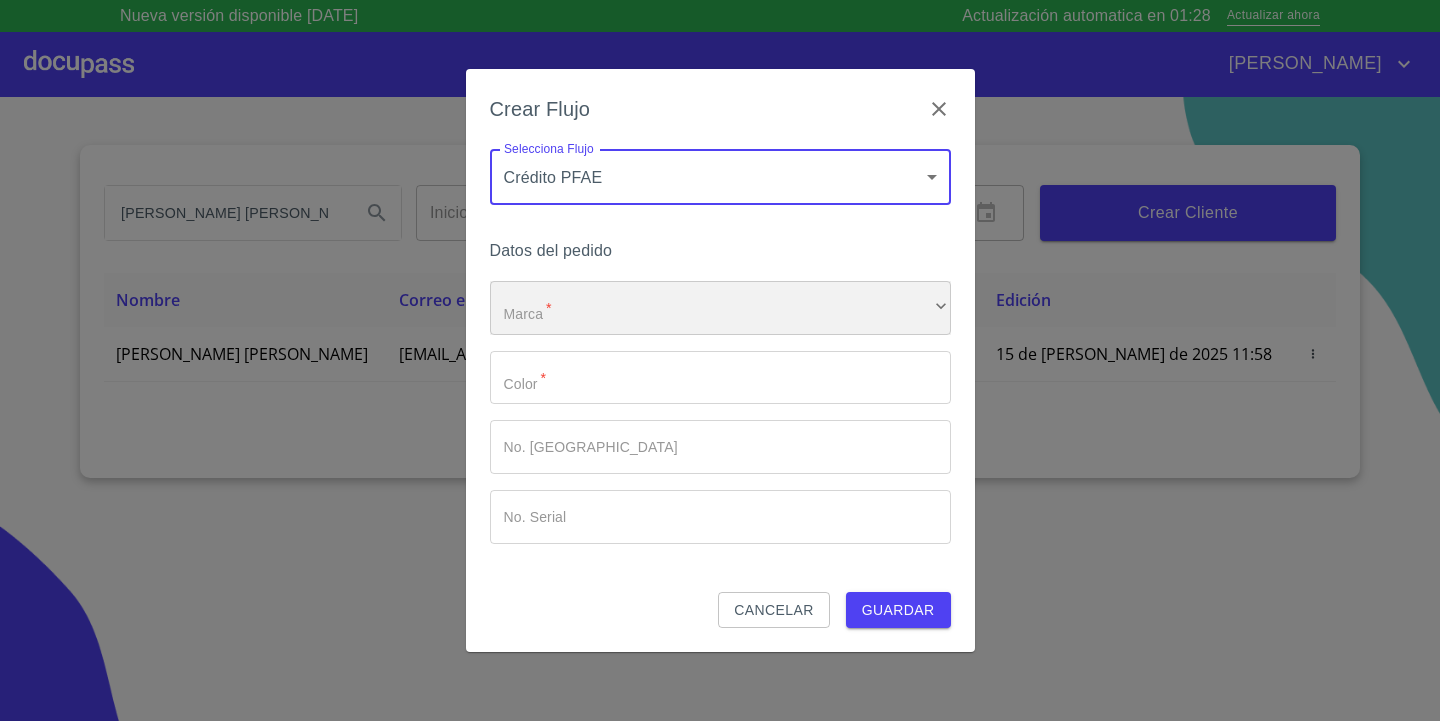 click on "​" at bounding box center (720, 308) 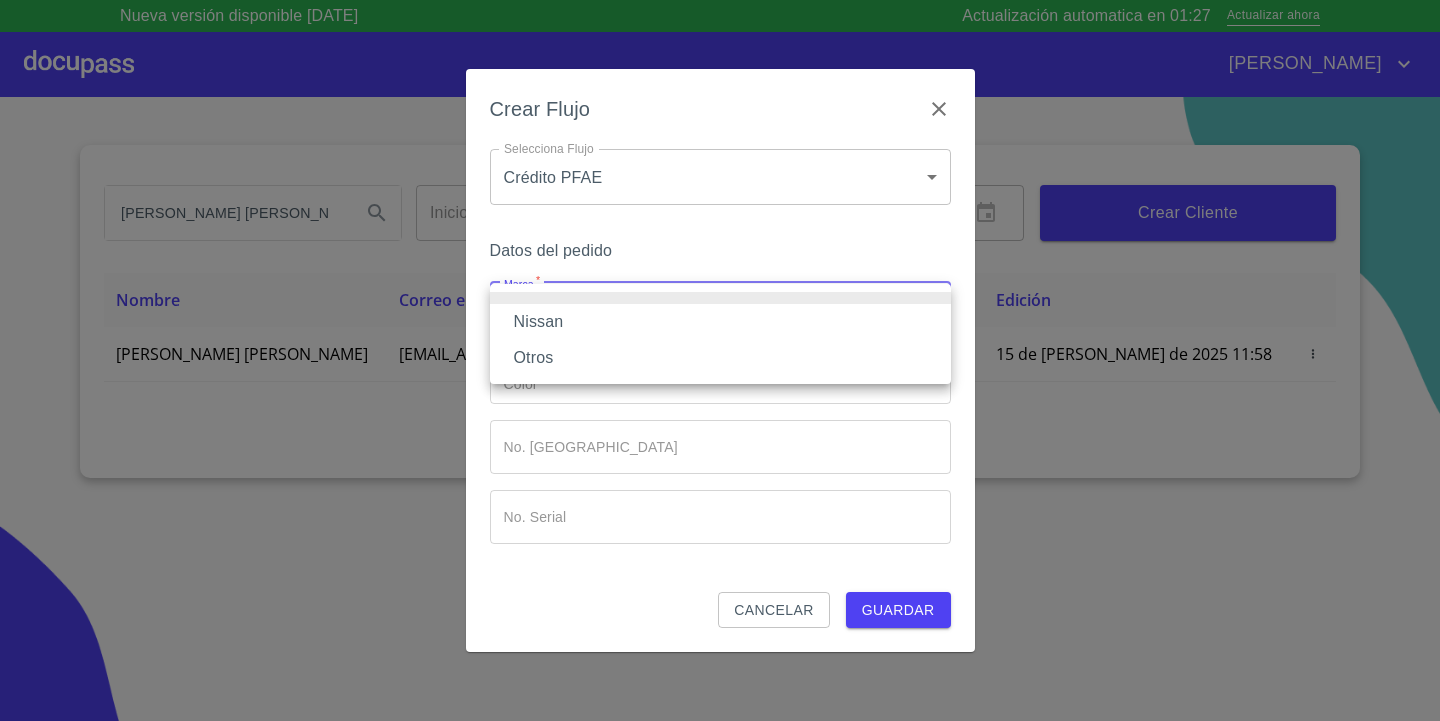 click on "Nissan" at bounding box center [720, 322] 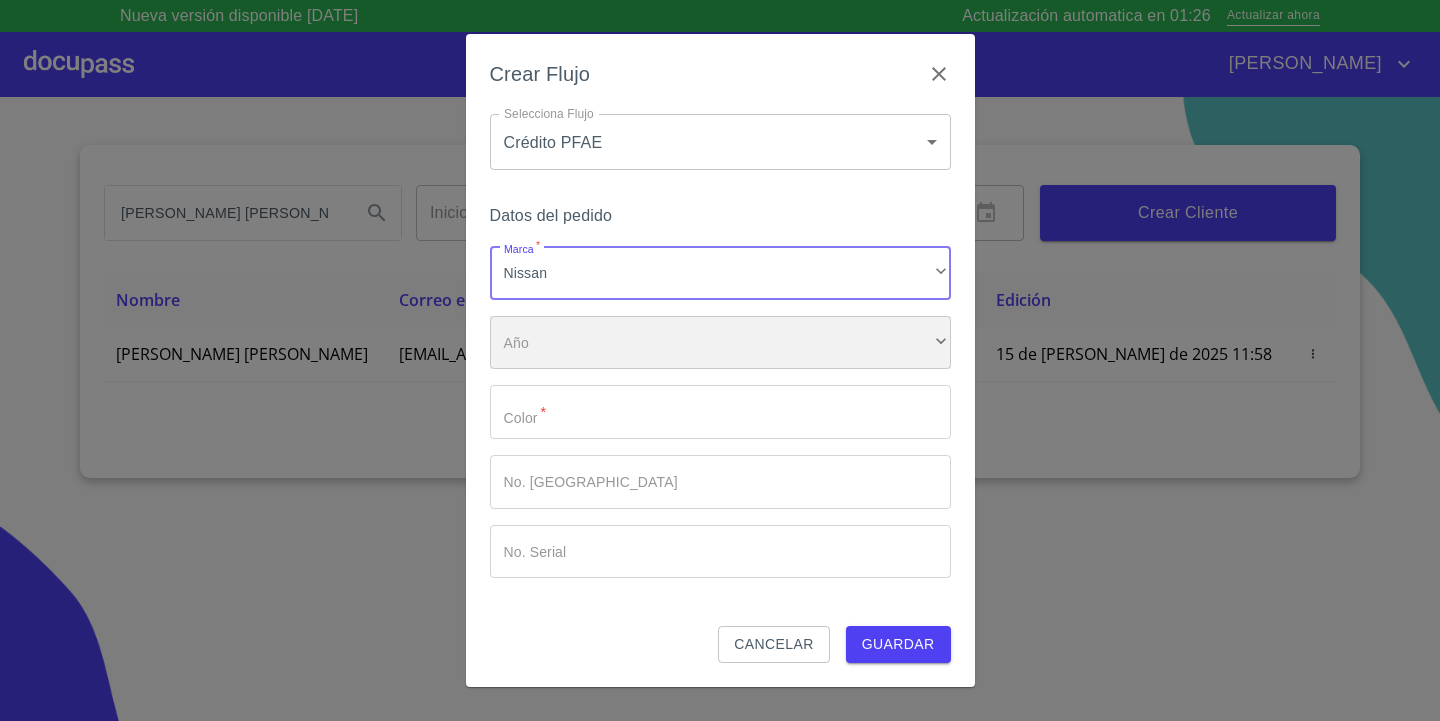 click on "​" at bounding box center [720, 343] 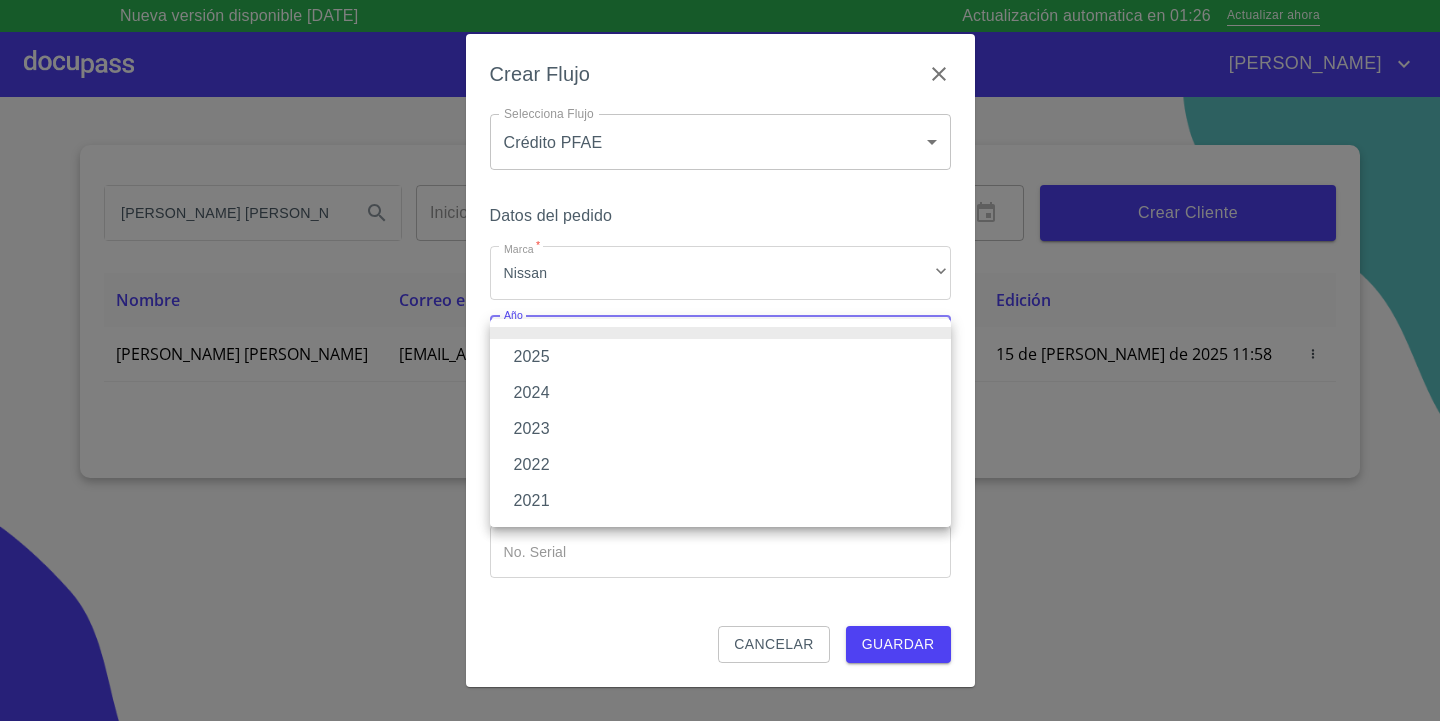 click on "2025" at bounding box center (720, 357) 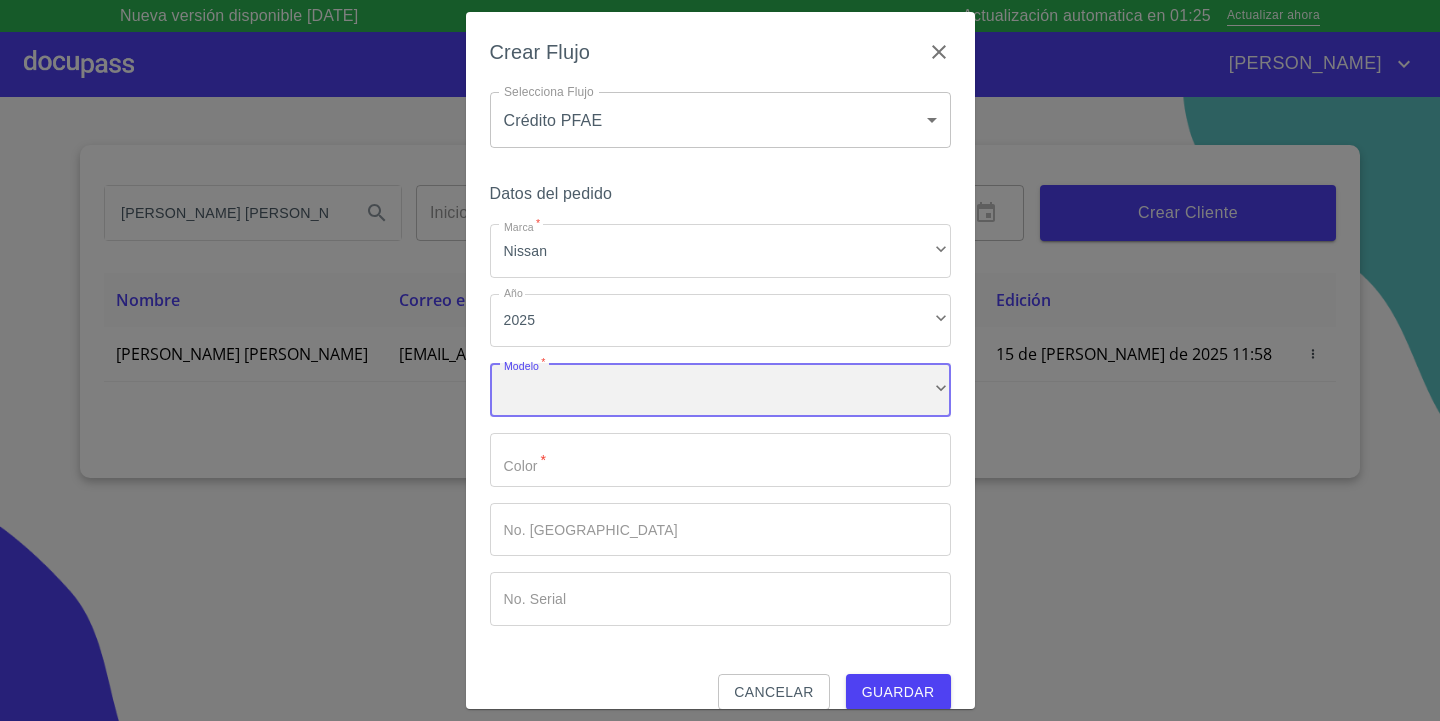 click on "​" at bounding box center (720, 390) 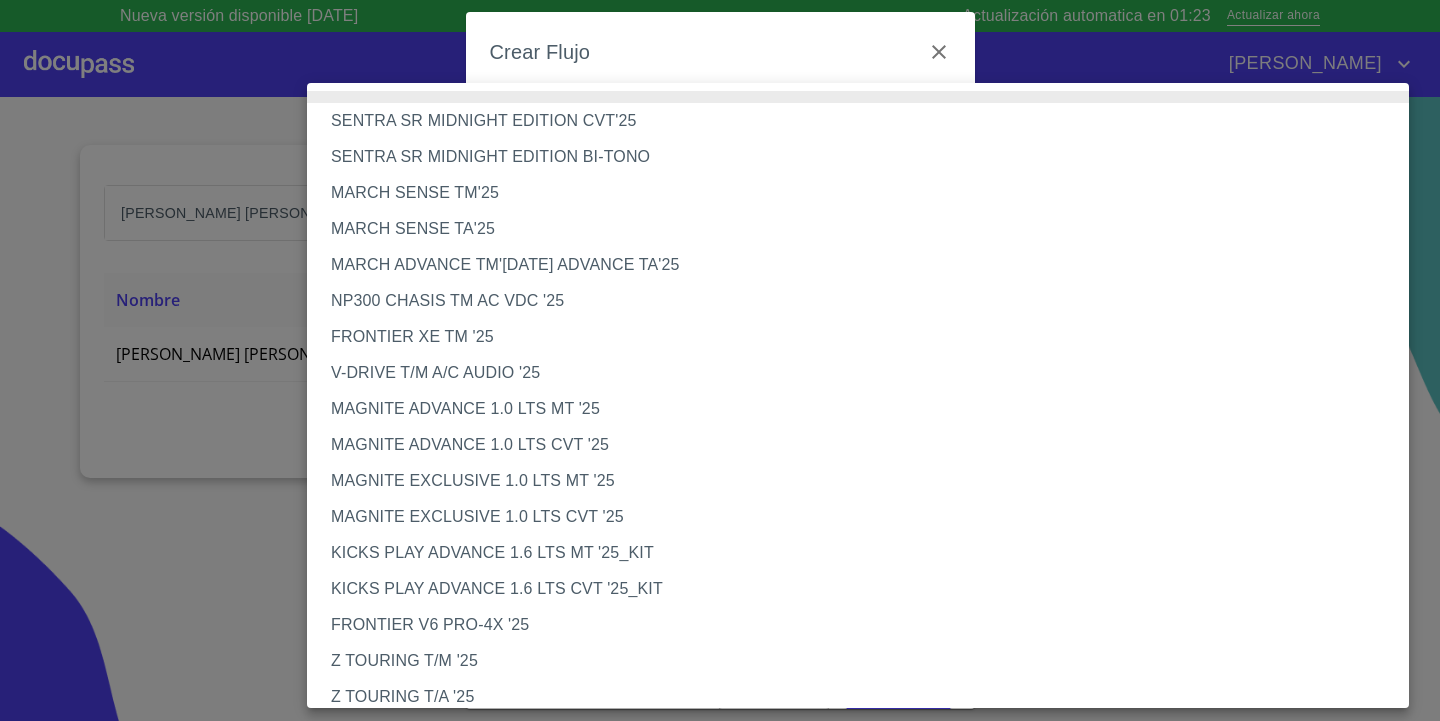 click on "MARCH SENSE TM'25" at bounding box center (865, 193) 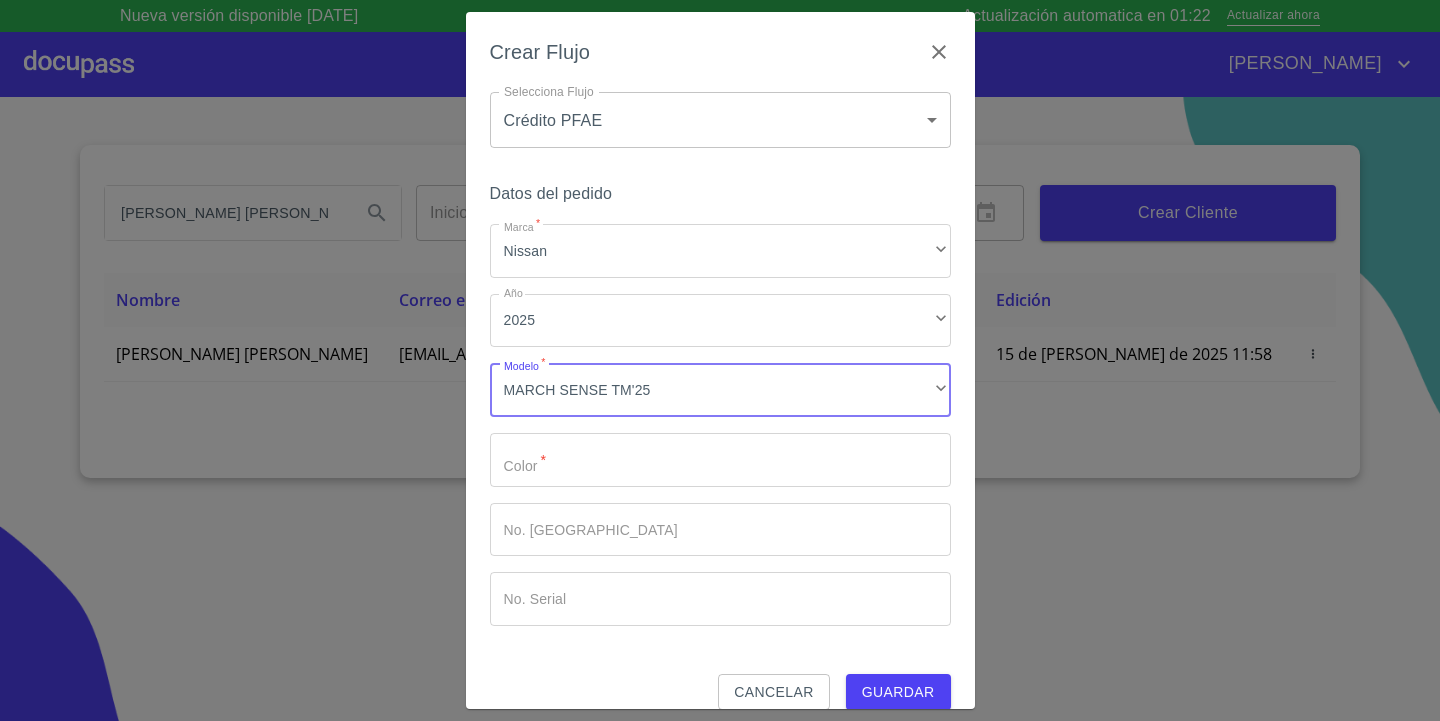 click on "Marca   *" at bounding box center (720, 460) 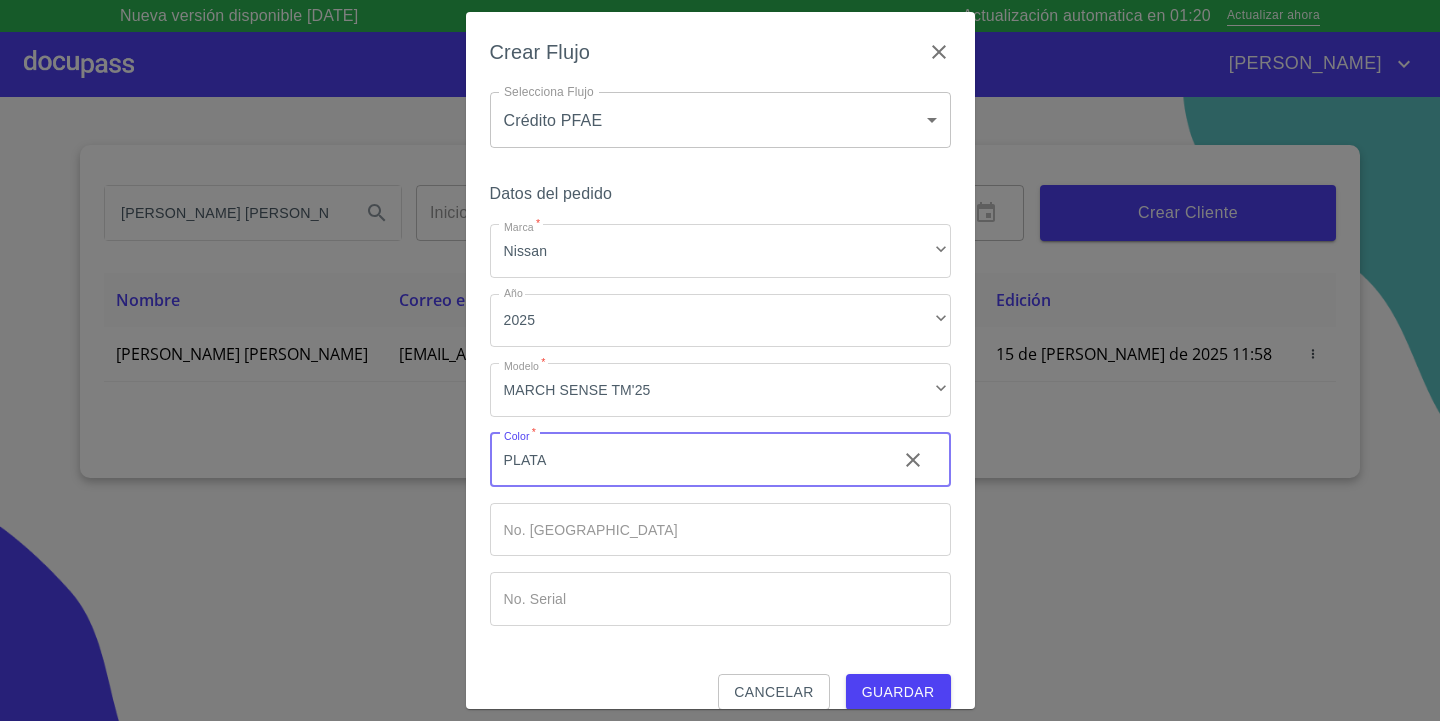 type on "PLATA" 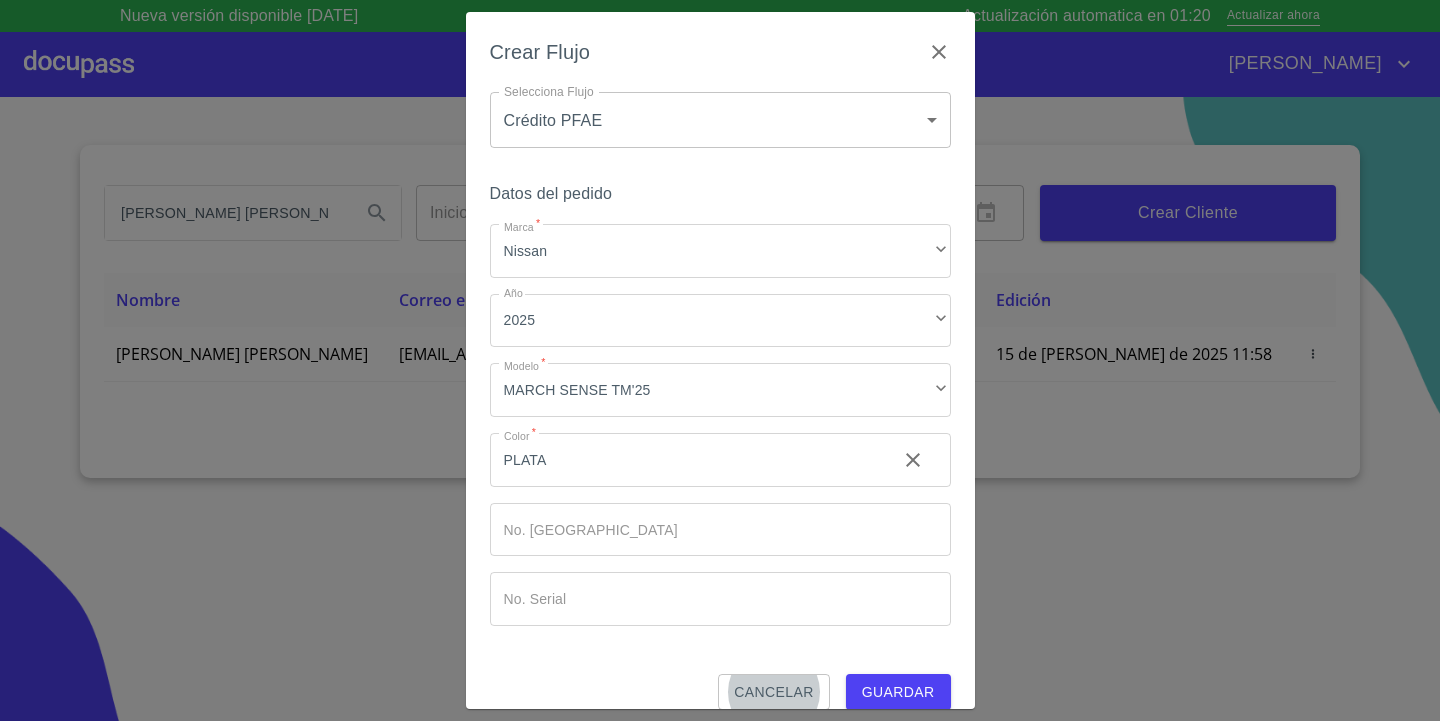 scroll, scrollTop: 1, scrollLeft: 0, axis: vertical 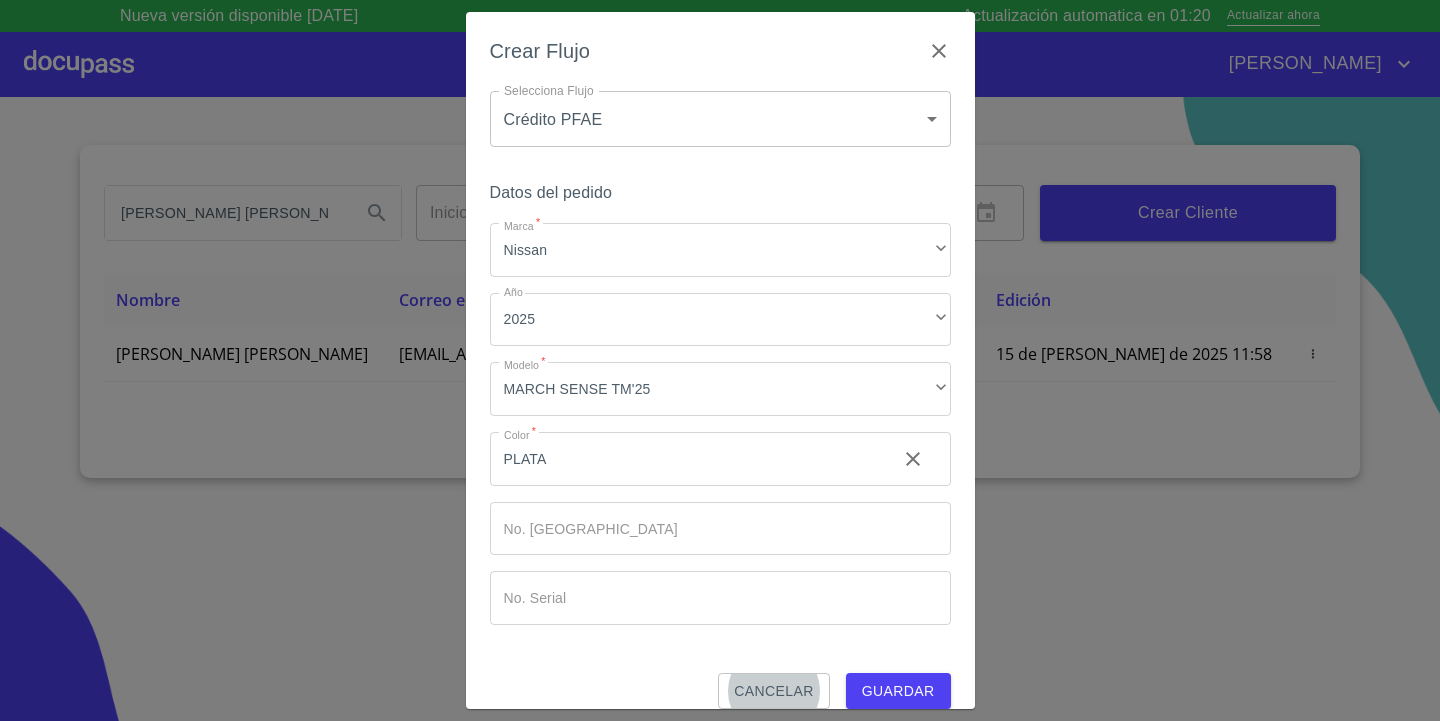 type 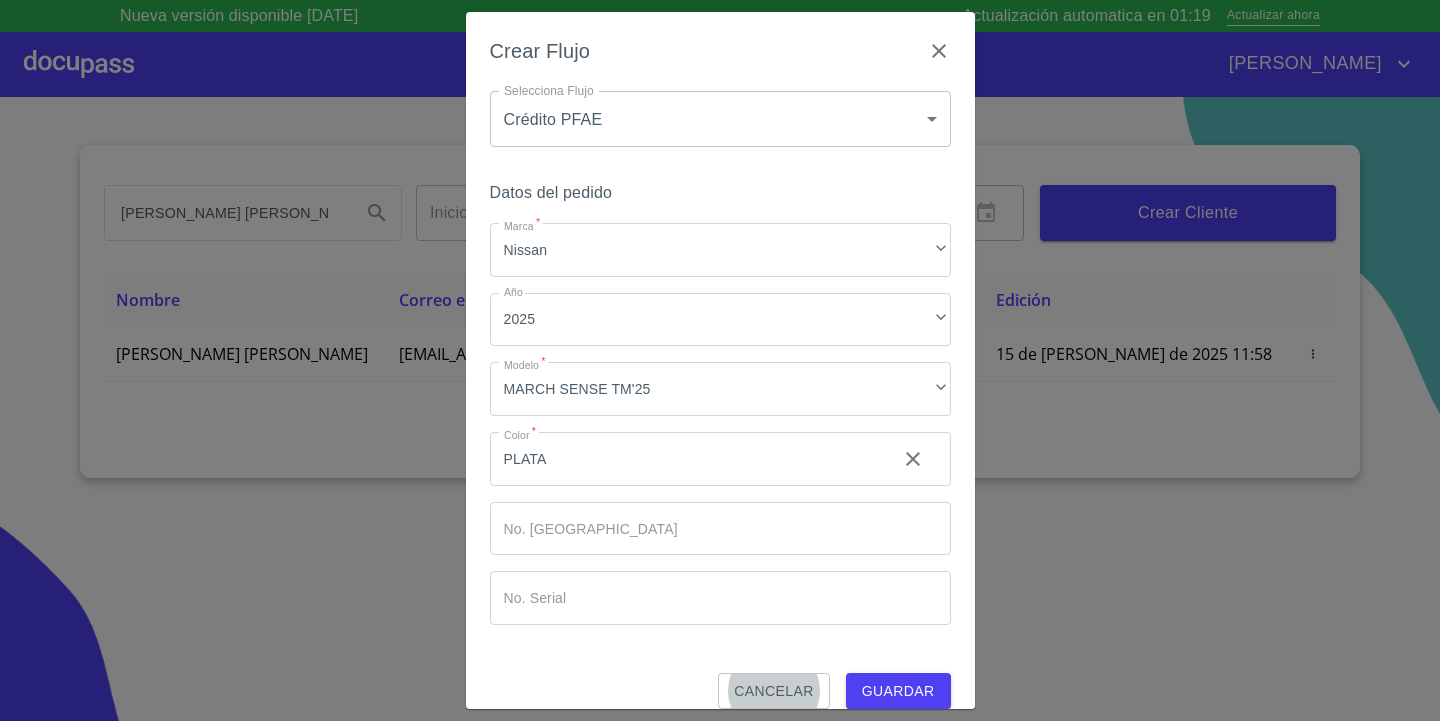 type 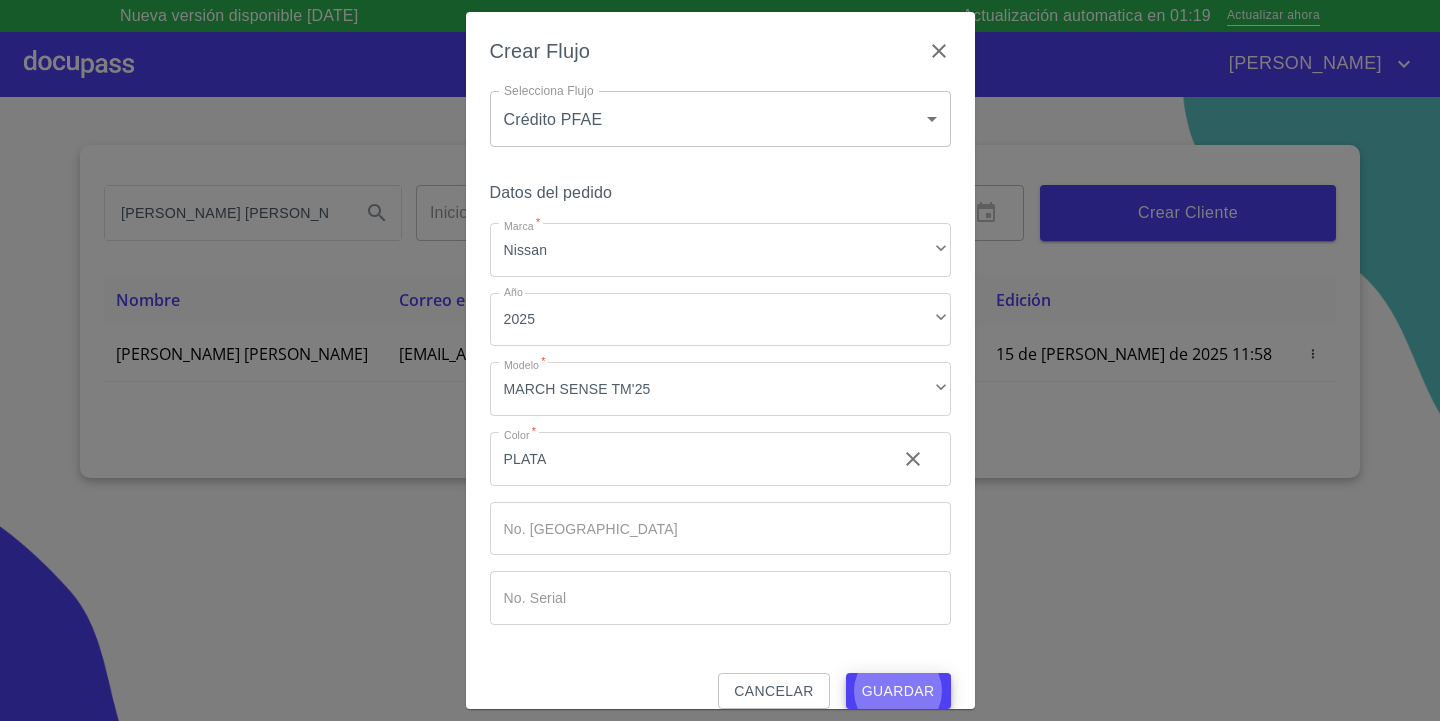 click on "Guardar" at bounding box center [898, 691] 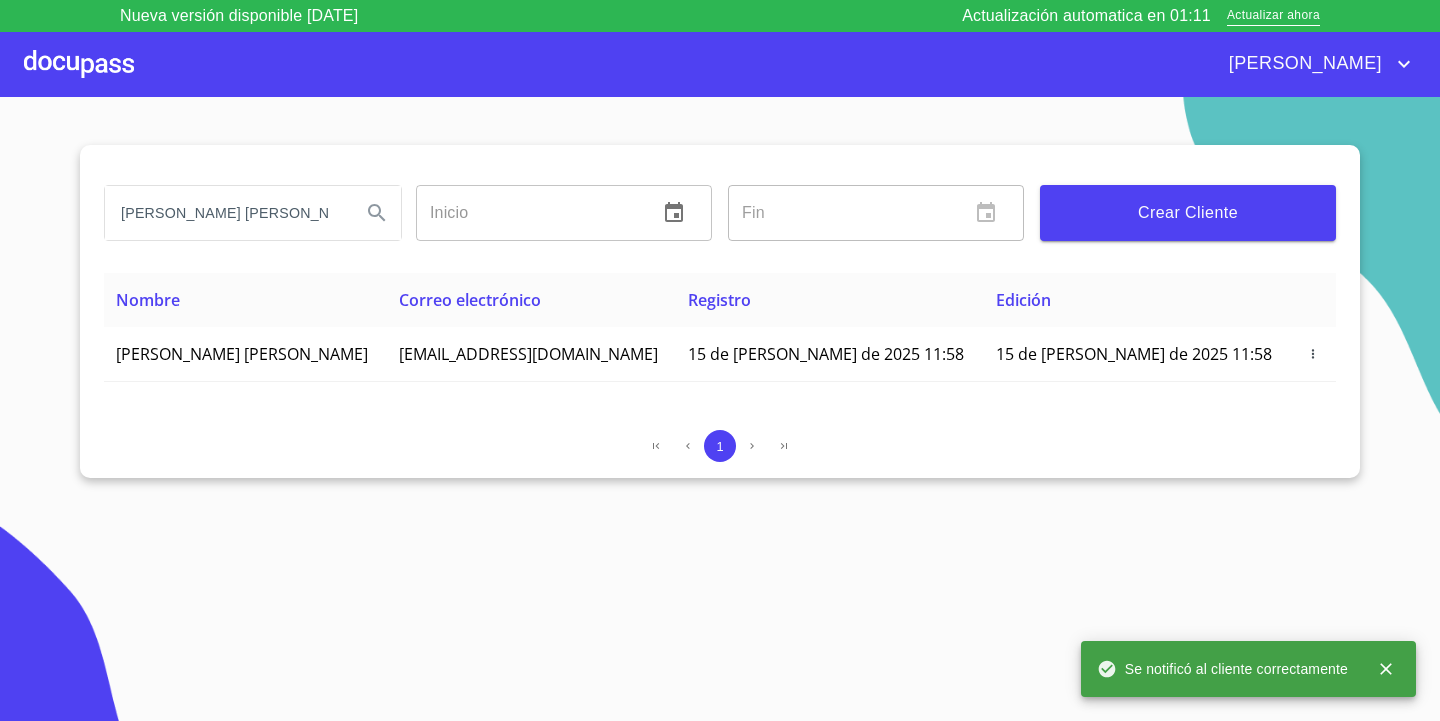 click at bounding box center [79, 64] 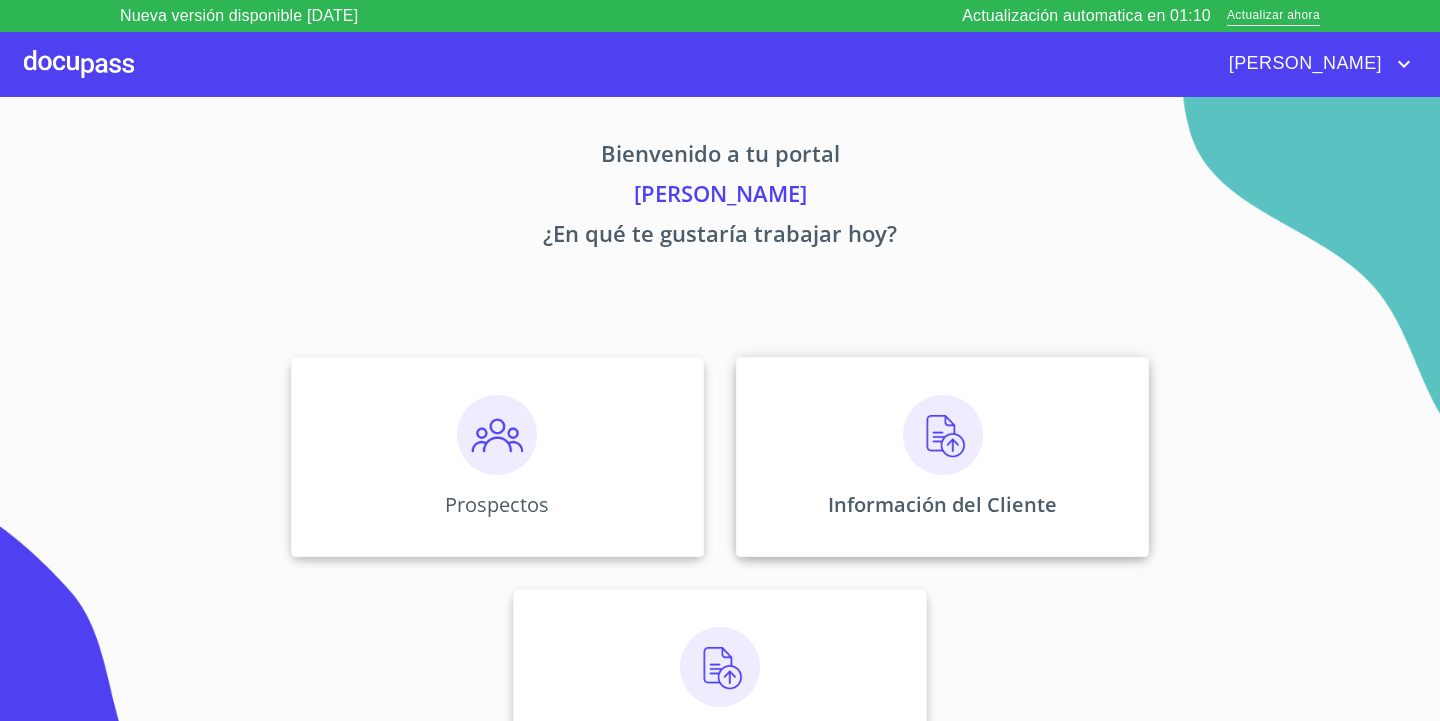 click on "Información del Cliente" at bounding box center (942, 504) 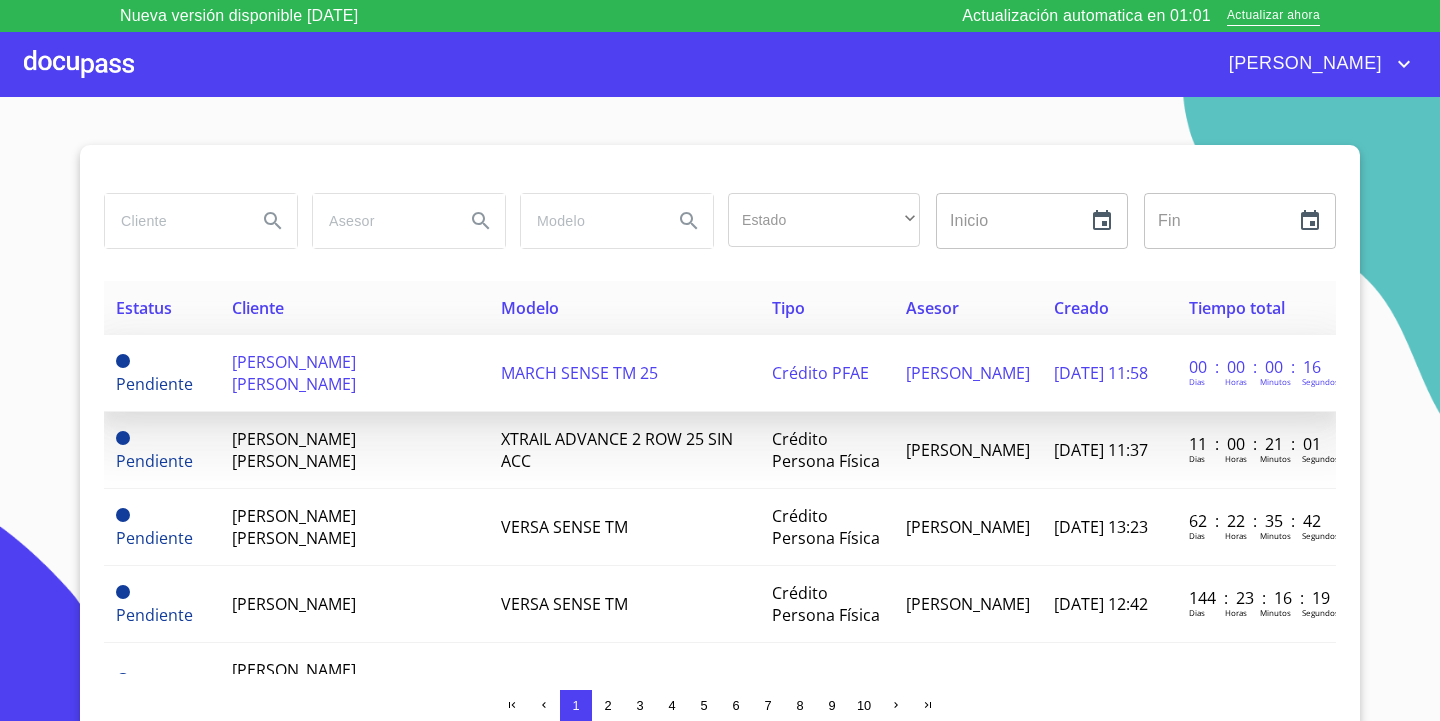 click on "[PERSON_NAME]  [PERSON_NAME]" at bounding box center [294, 373] 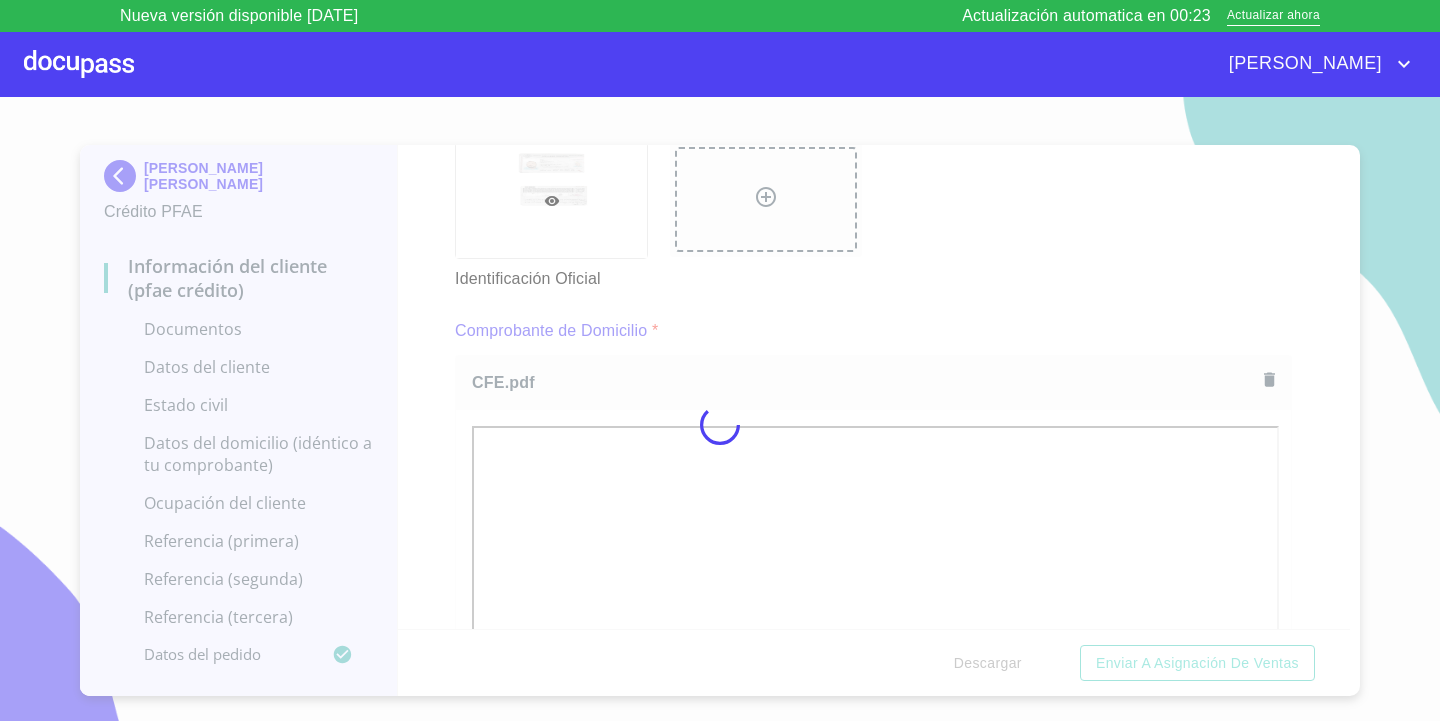 scroll, scrollTop: 964, scrollLeft: 0, axis: vertical 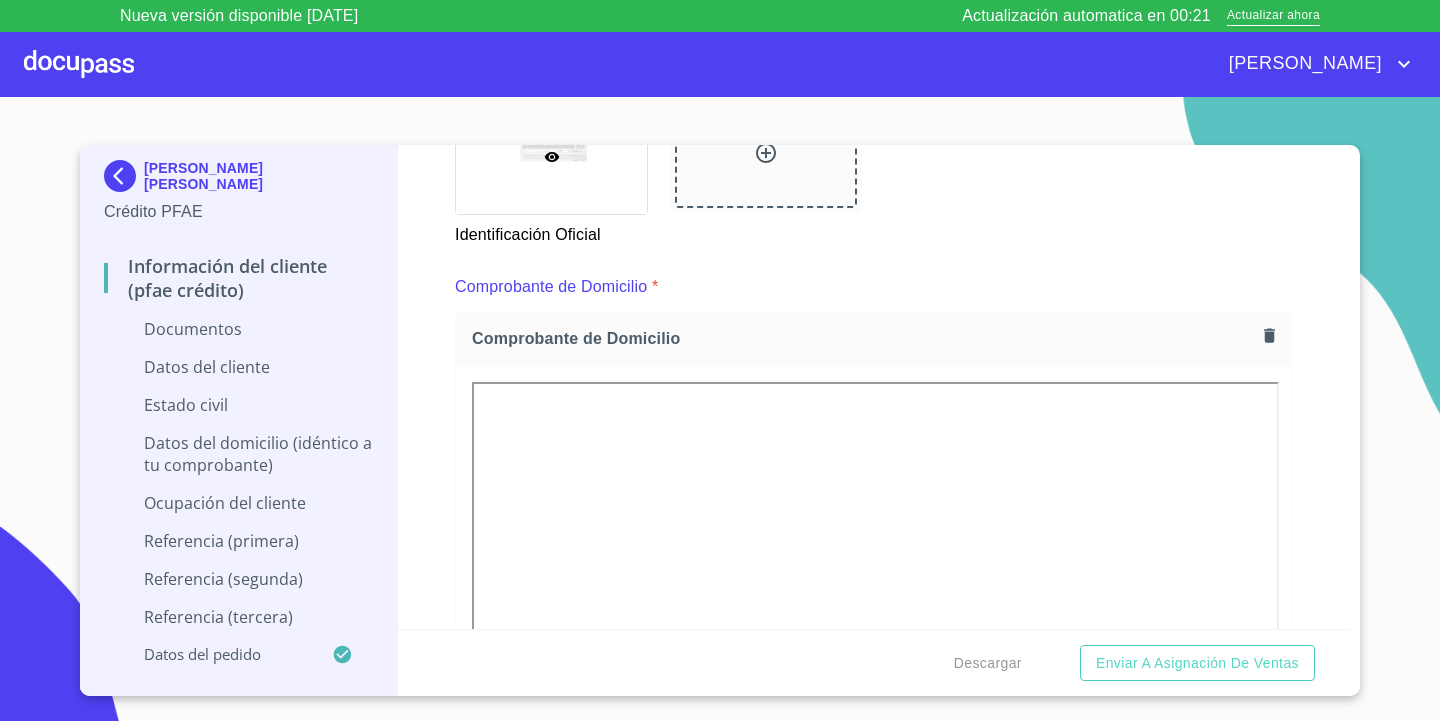 click on "Comprobante de Domicilio *" at bounding box center (873, 287) 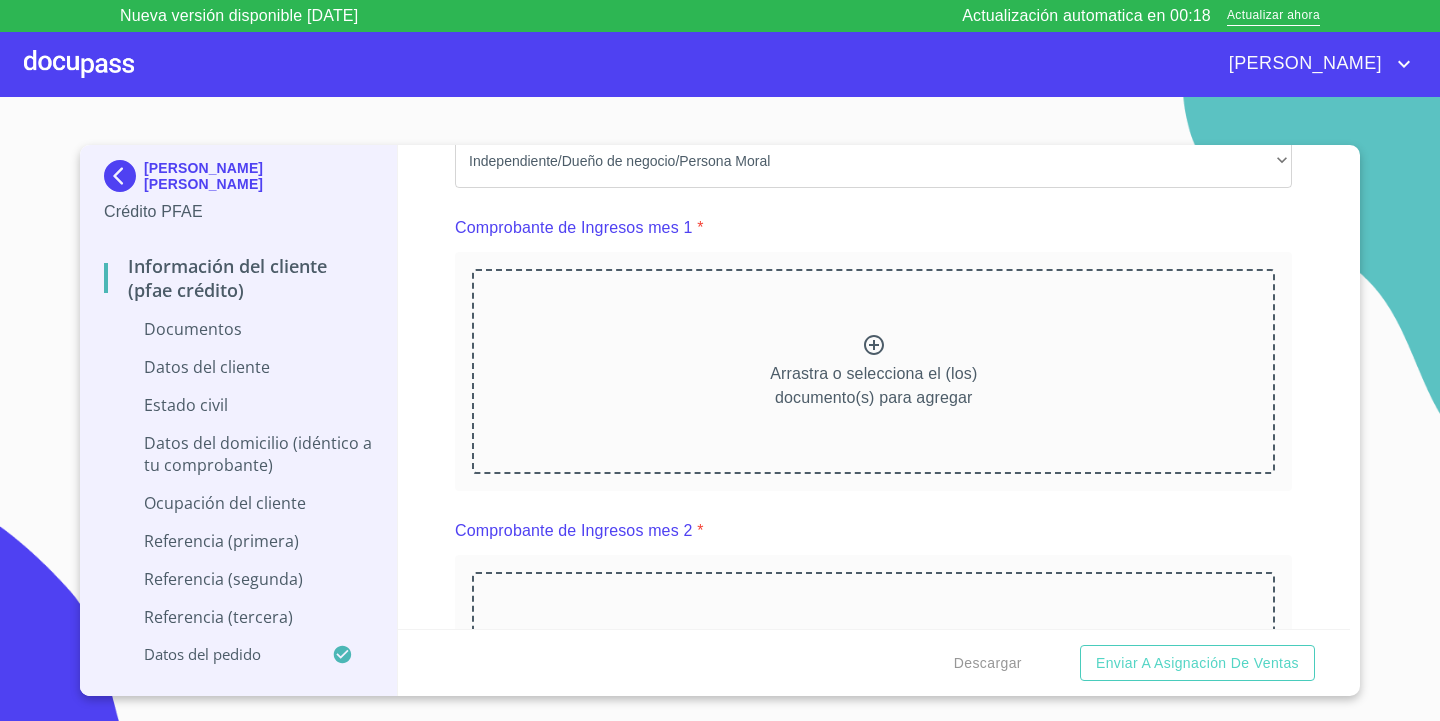 scroll, scrollTop: 1964, scrollLeft: 0, axis: vertical 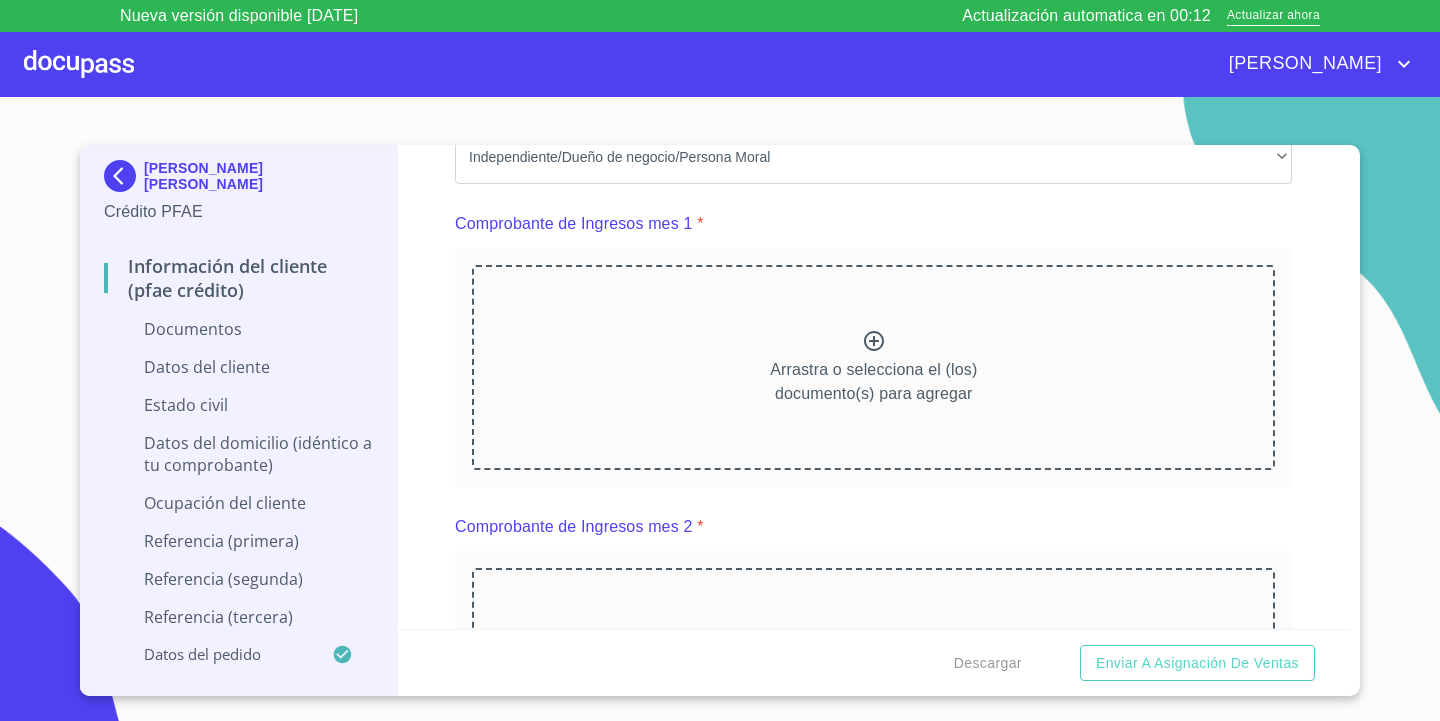 drag, startPoint x: 874, startPoint y: 220, endPoint x: 863, endPoint y: 224, distance: 11.7046995 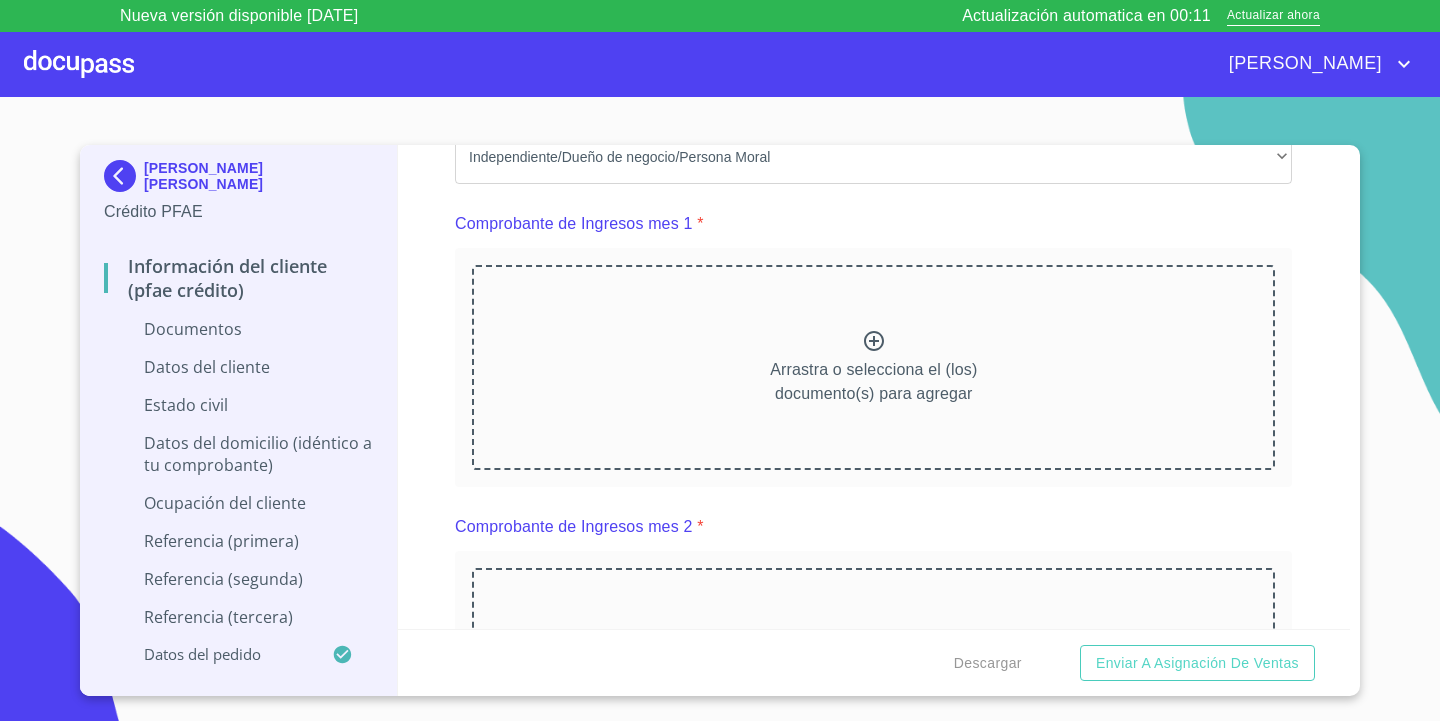 click on "Arrastra o selecciona el (los) documento(s) para agregar" at bounding box center [873, 367] 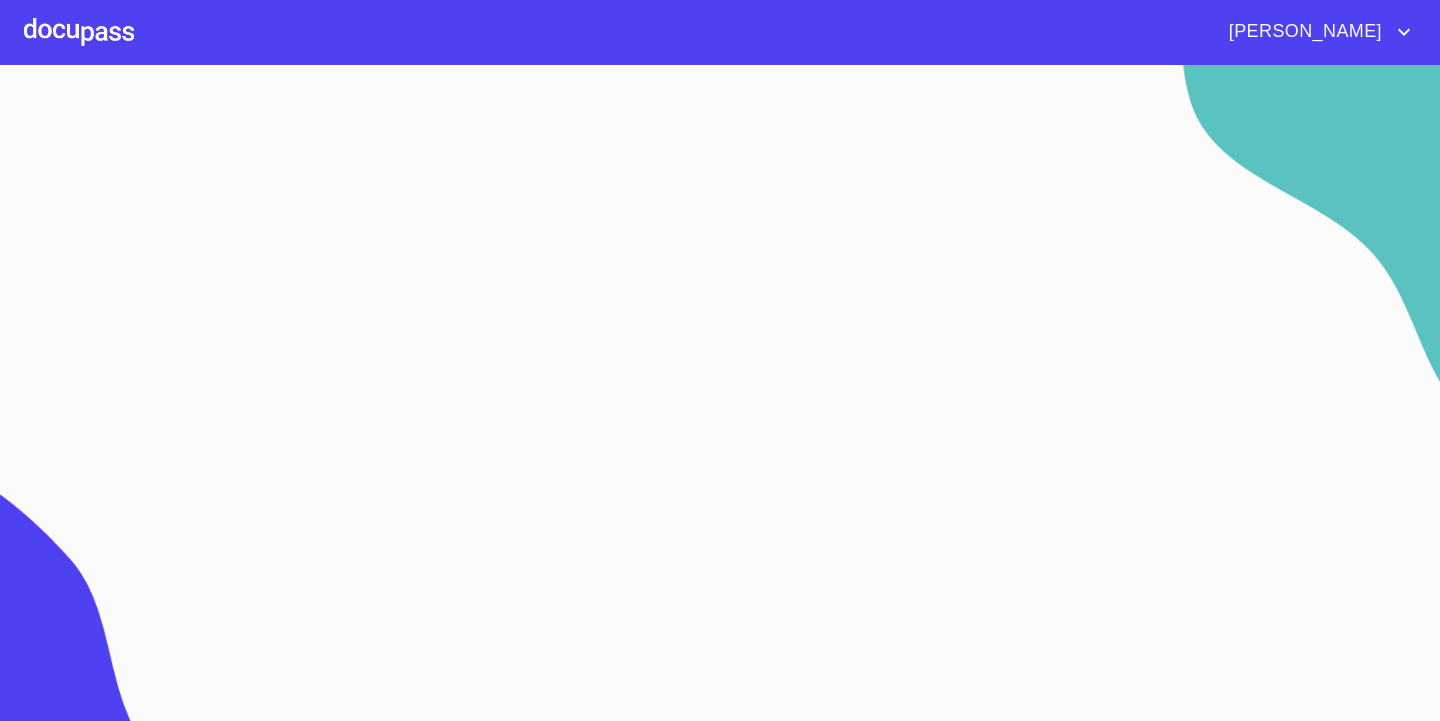 scroll, scrollTop: 0, scrollLeft: 0, axis: both 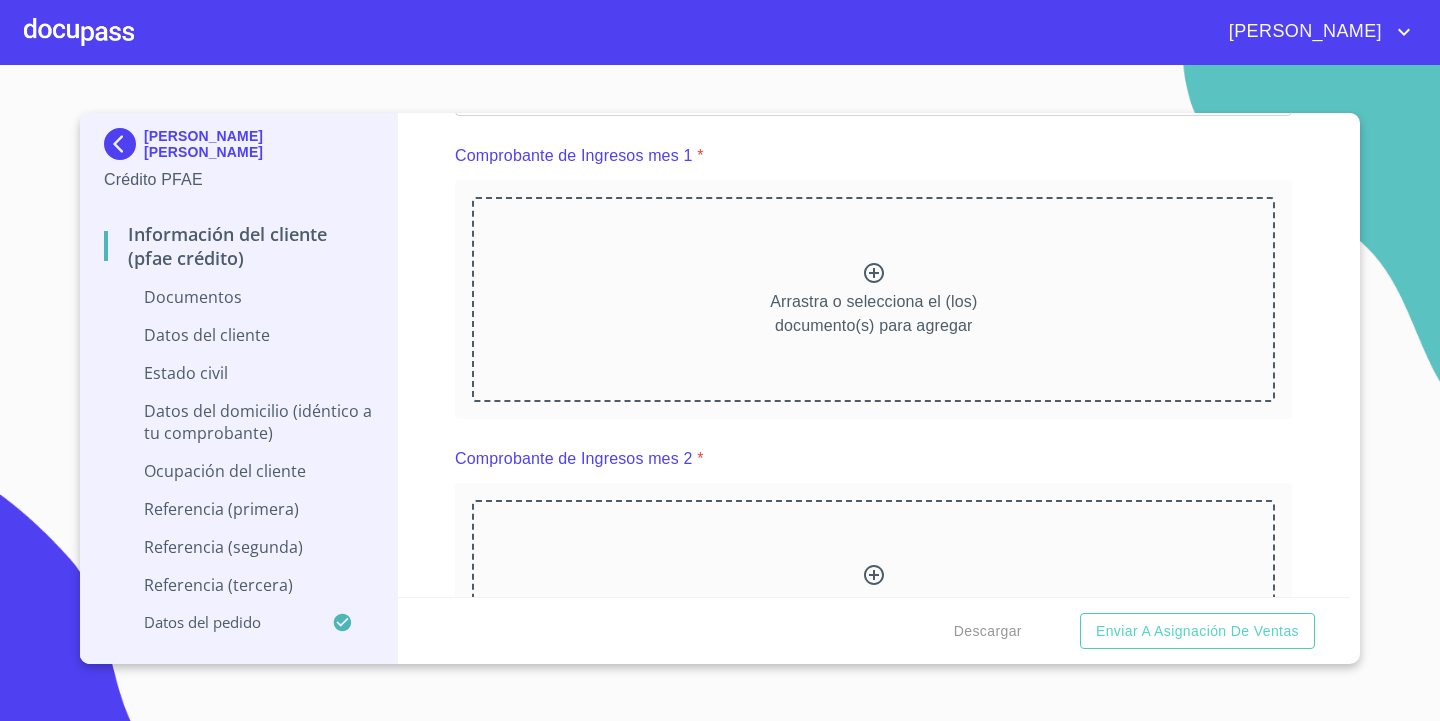 click on "Arrastra o selecciona el (los) documento(s) para agregar" at bounding box center (873, 314) 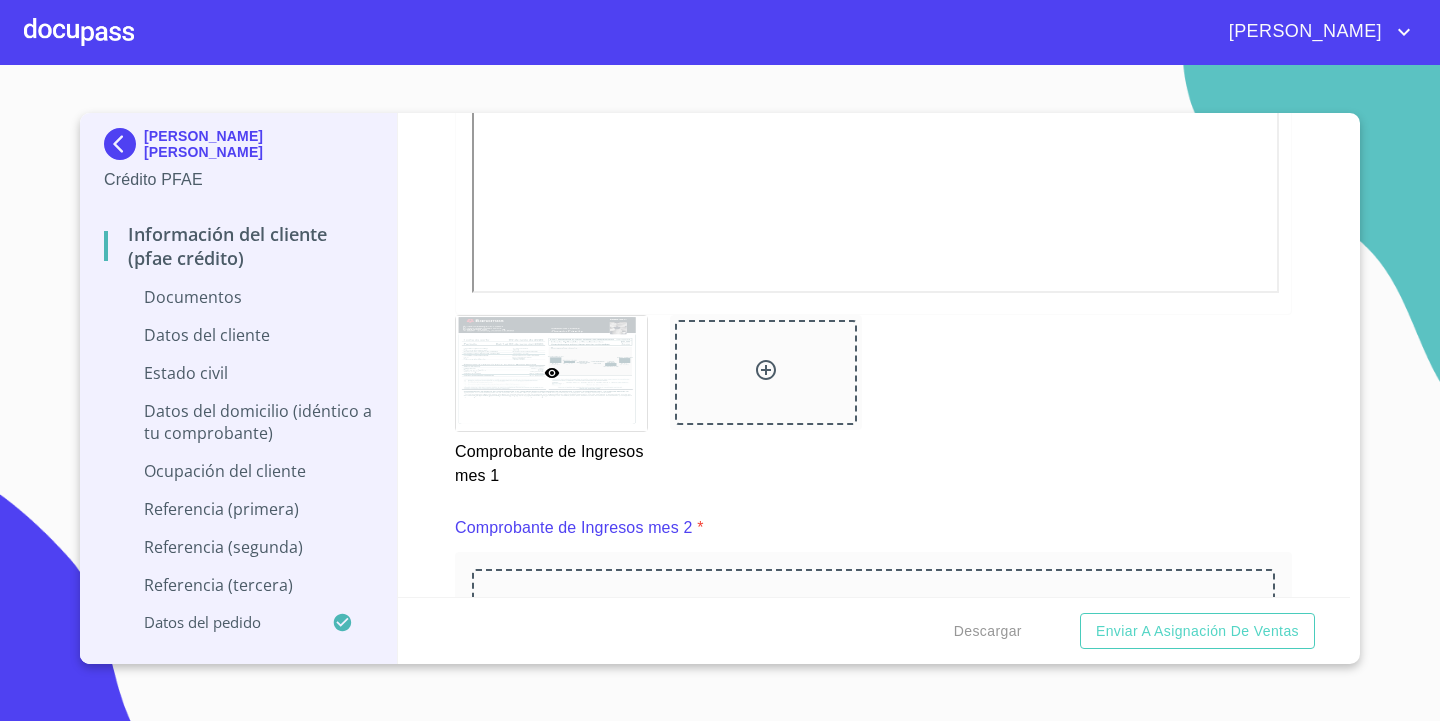 scroll, scrollTop: 2696, scrollLeft: 0, axis: vertical 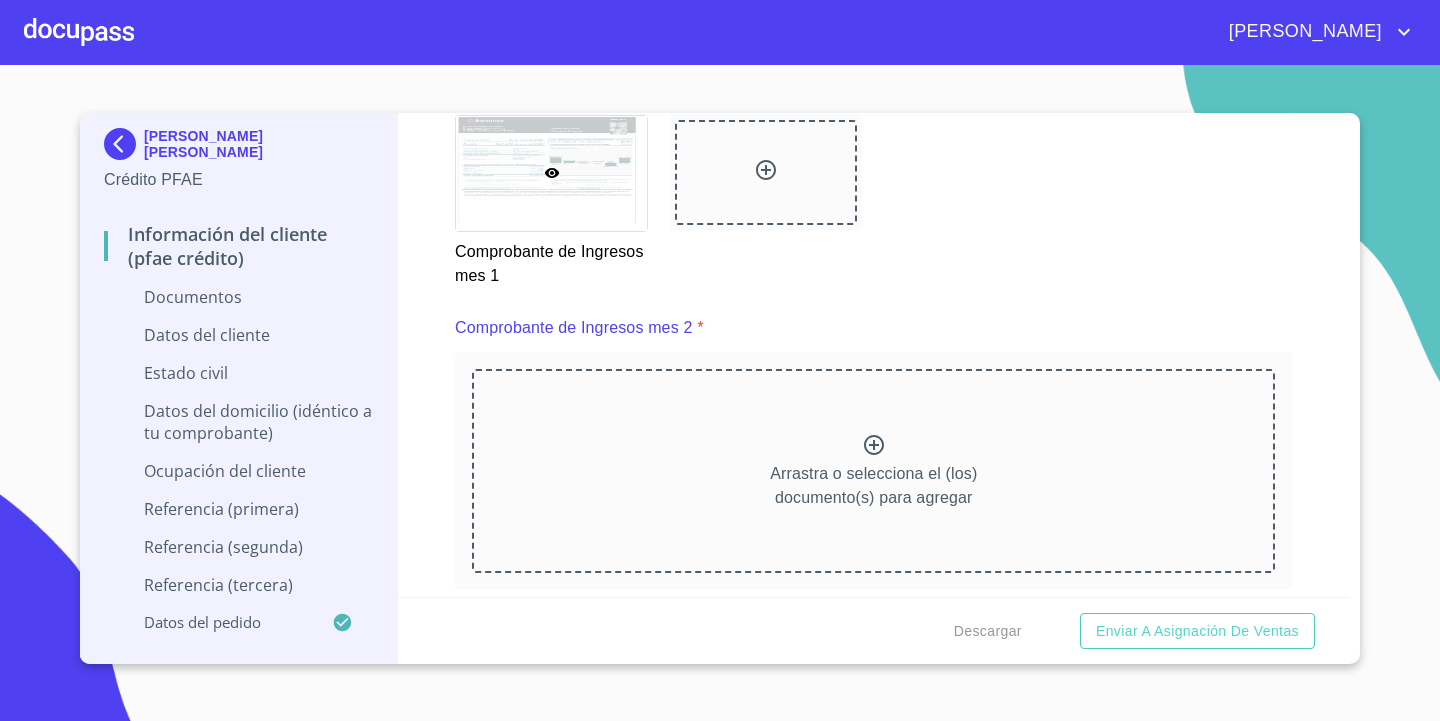 click on "Arrastra o selecciona el (los) documento(s) para agregar" at bounding box center [873, 471] 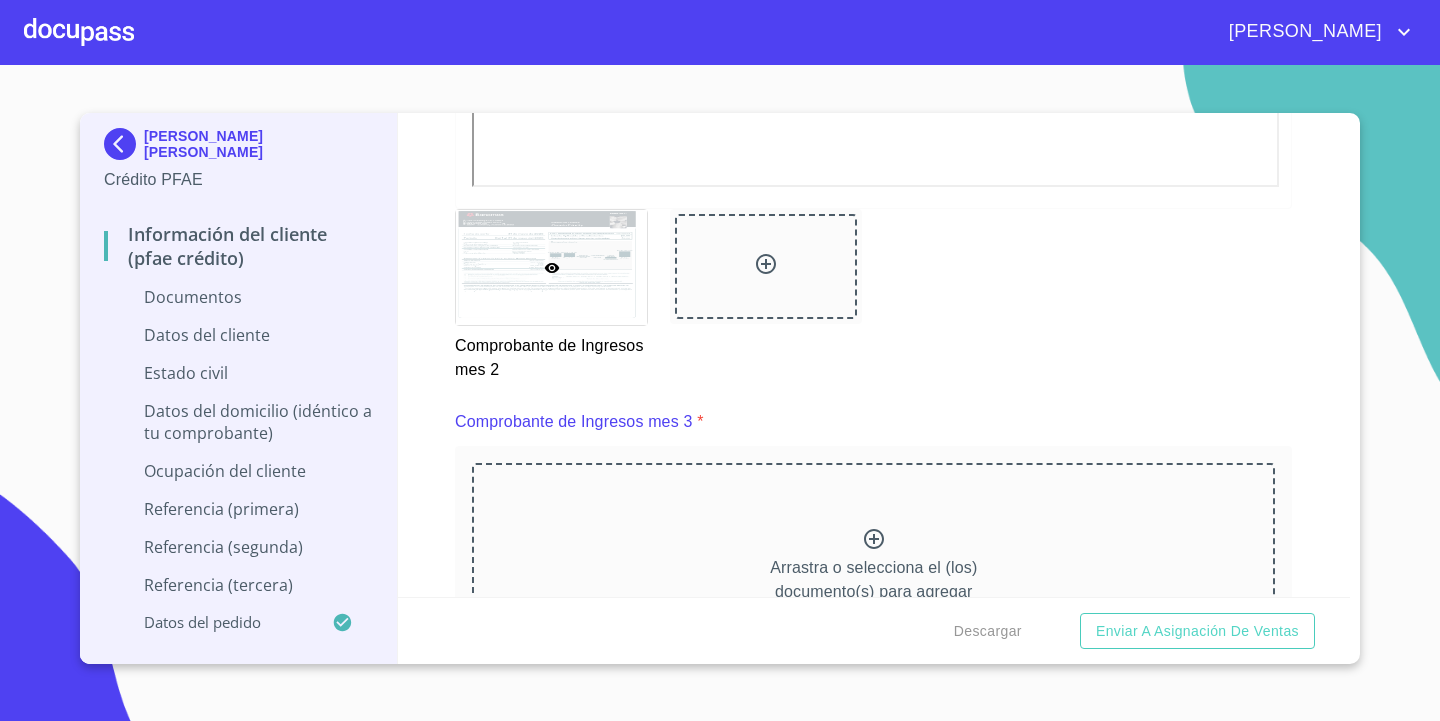 scroll, scrollTop: 3769, scrollLeft: 0, axis: vertical 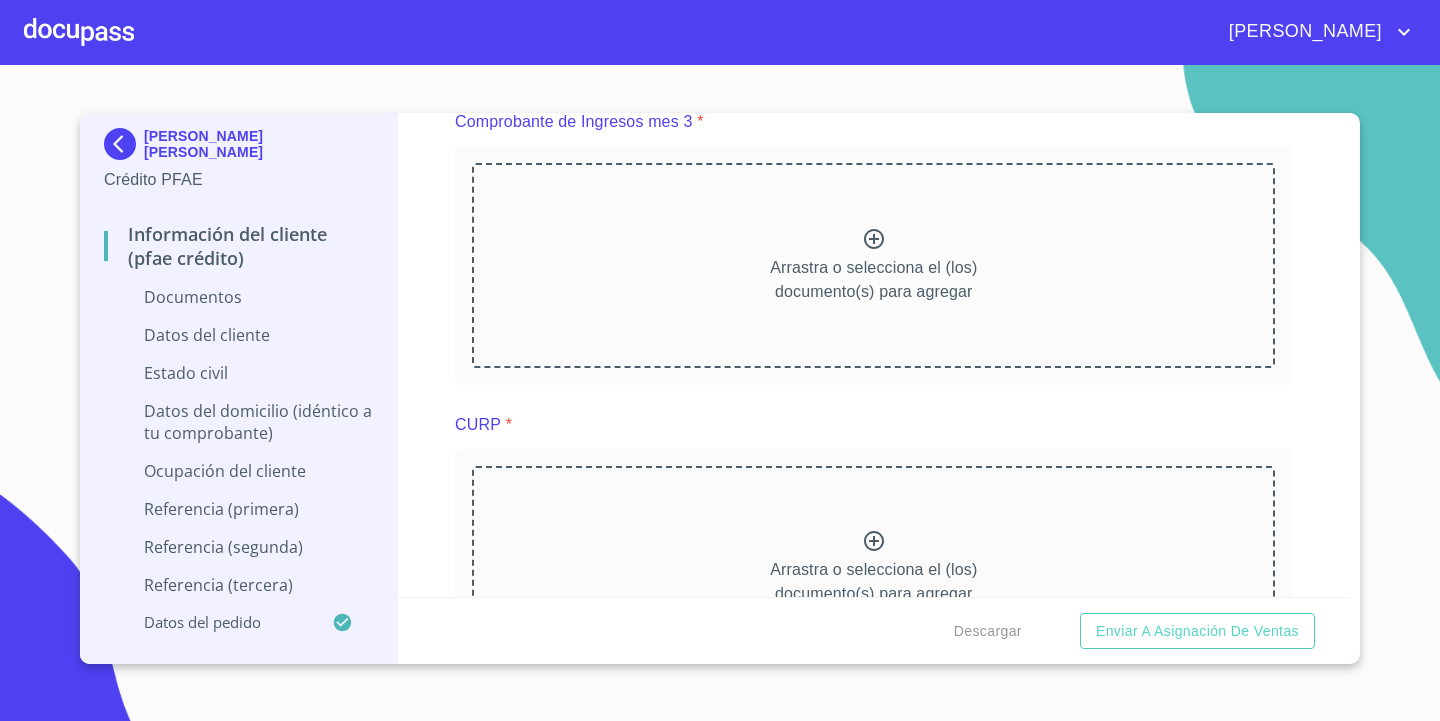click on "Arrastra o selecciona el (los) documento(s) para agregar" at bounding box center [873, 265] 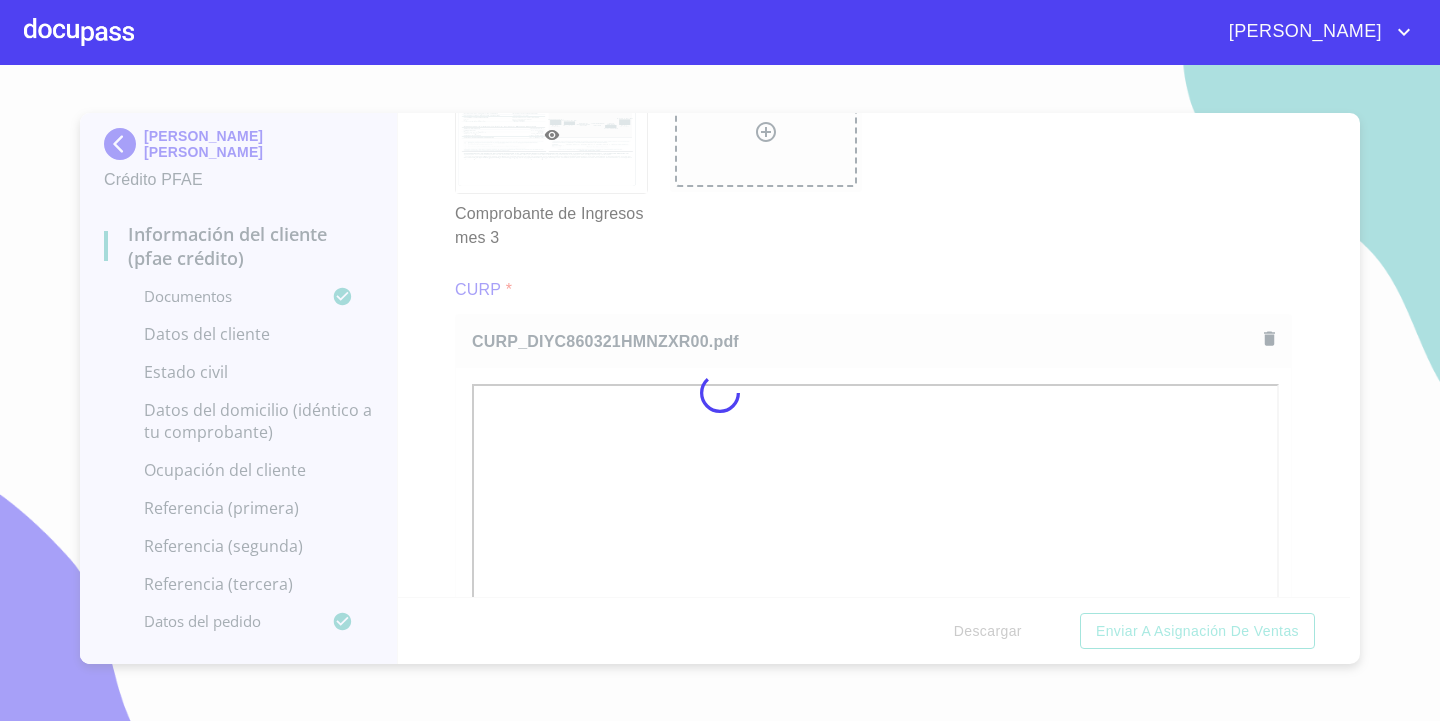 scroll, scrollTop: 4504, scrollLeft: 0, axis: vertical 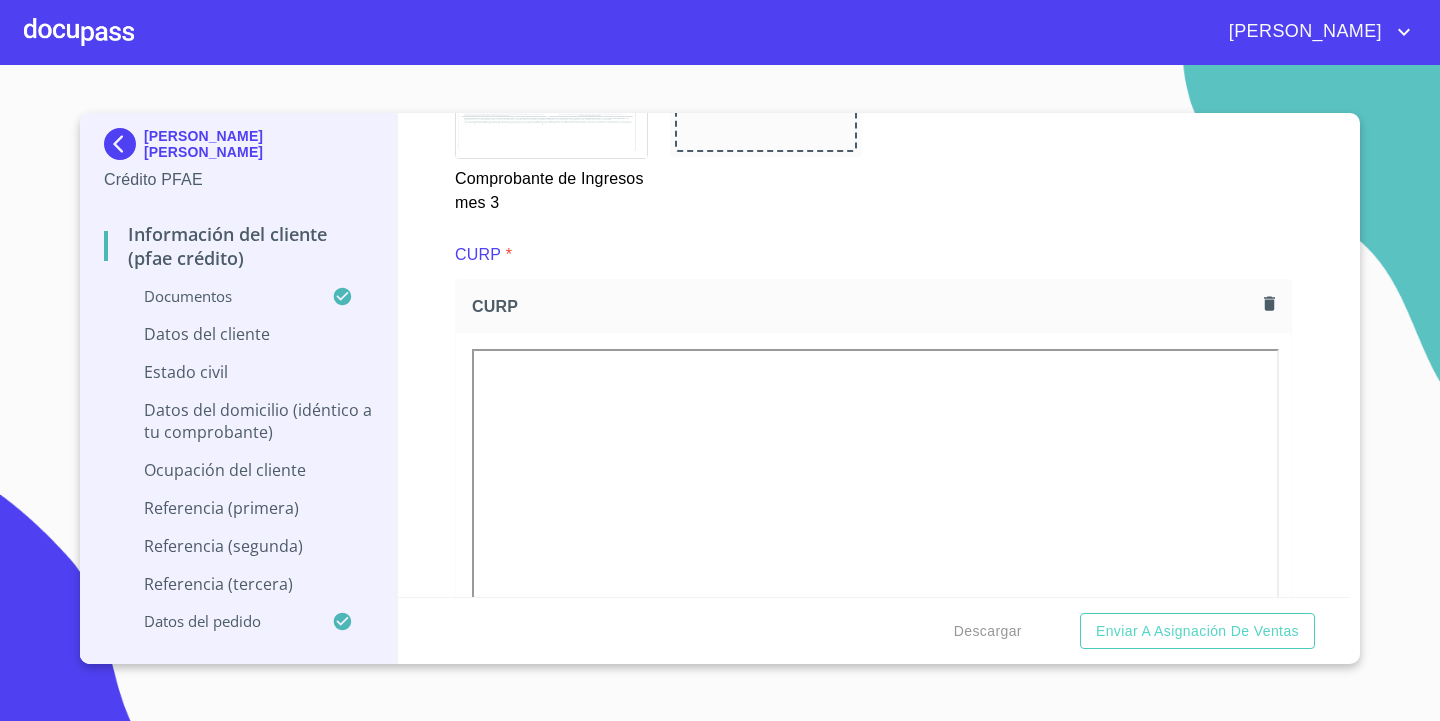 click on "CURP *" at bounding box center (873, 255) 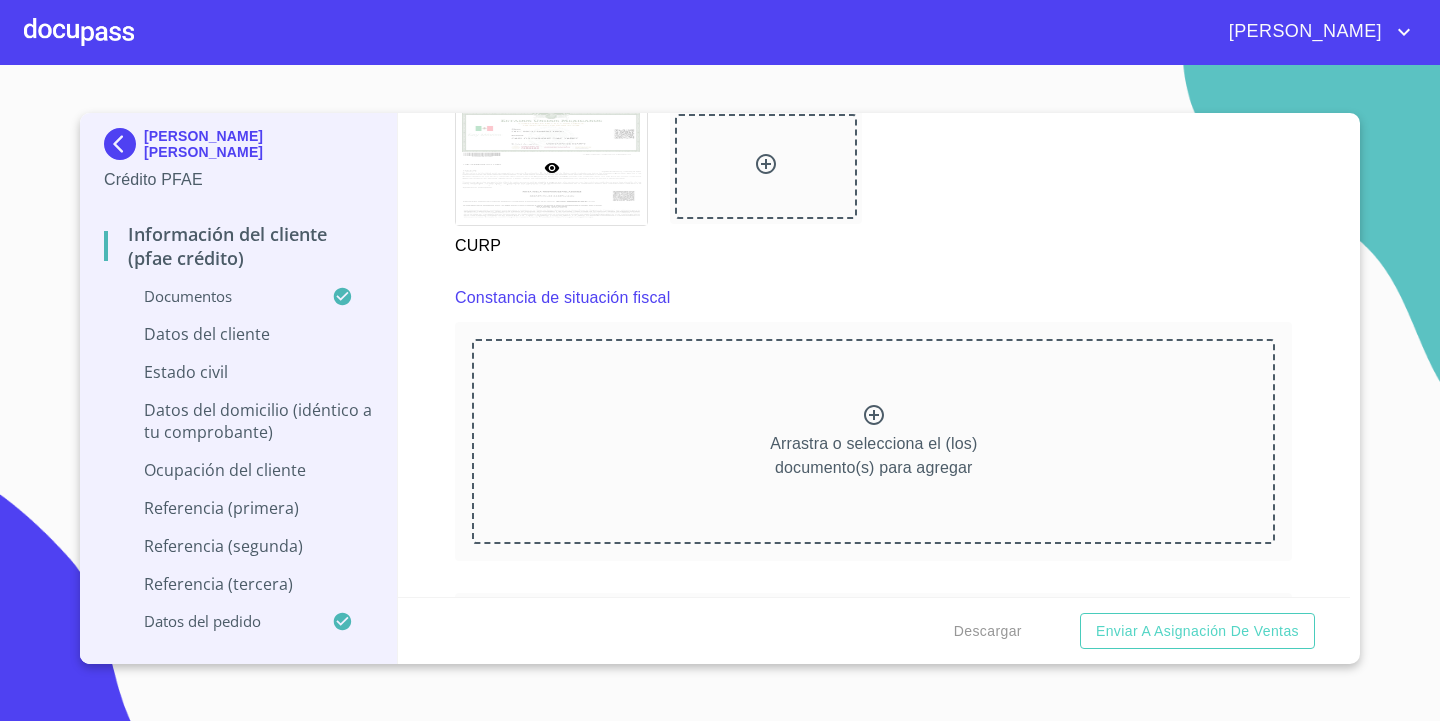 scroll, scrollTop: 5404, scrollLeft: 0, axis: vertical 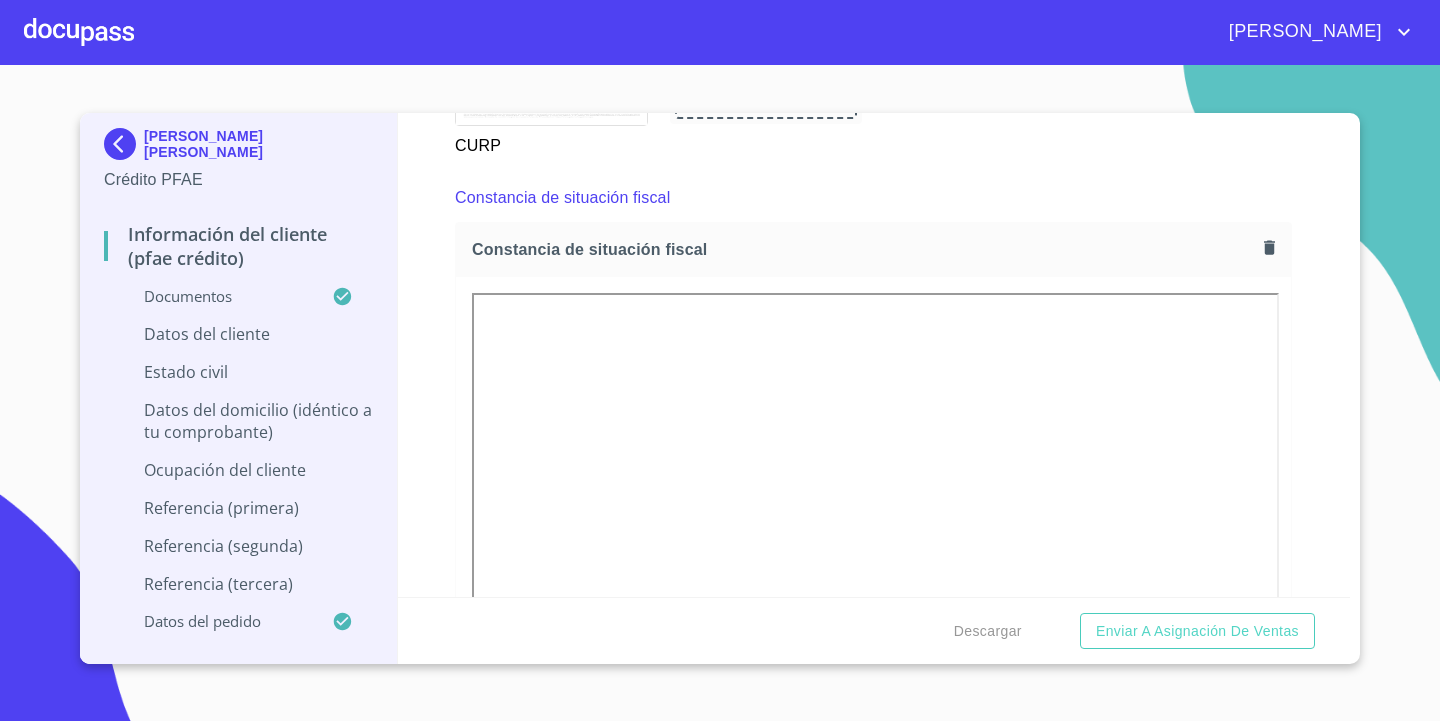 click on "Constancia de situación fiscal" at bounding box center (873, 198) 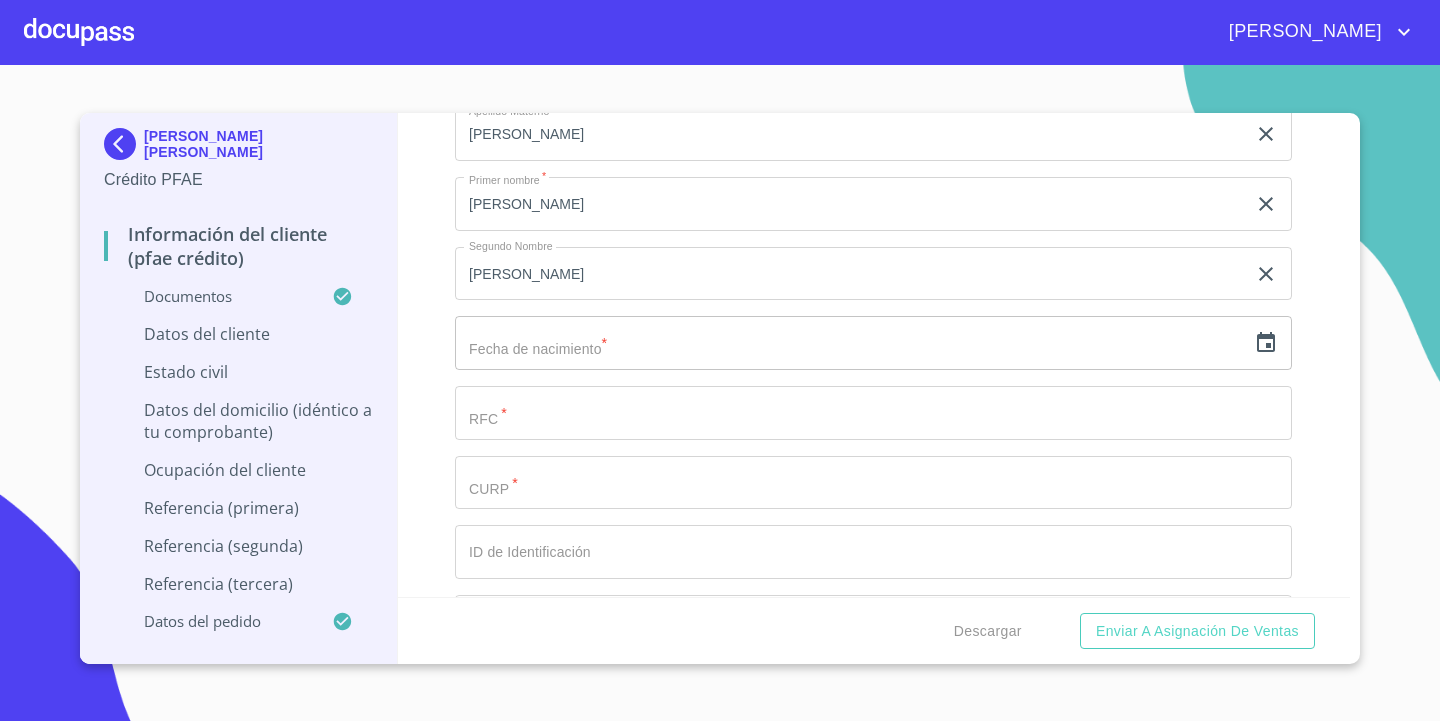 scroll, scrollTop: 6504, scrollLeft: 0, axis: vertical 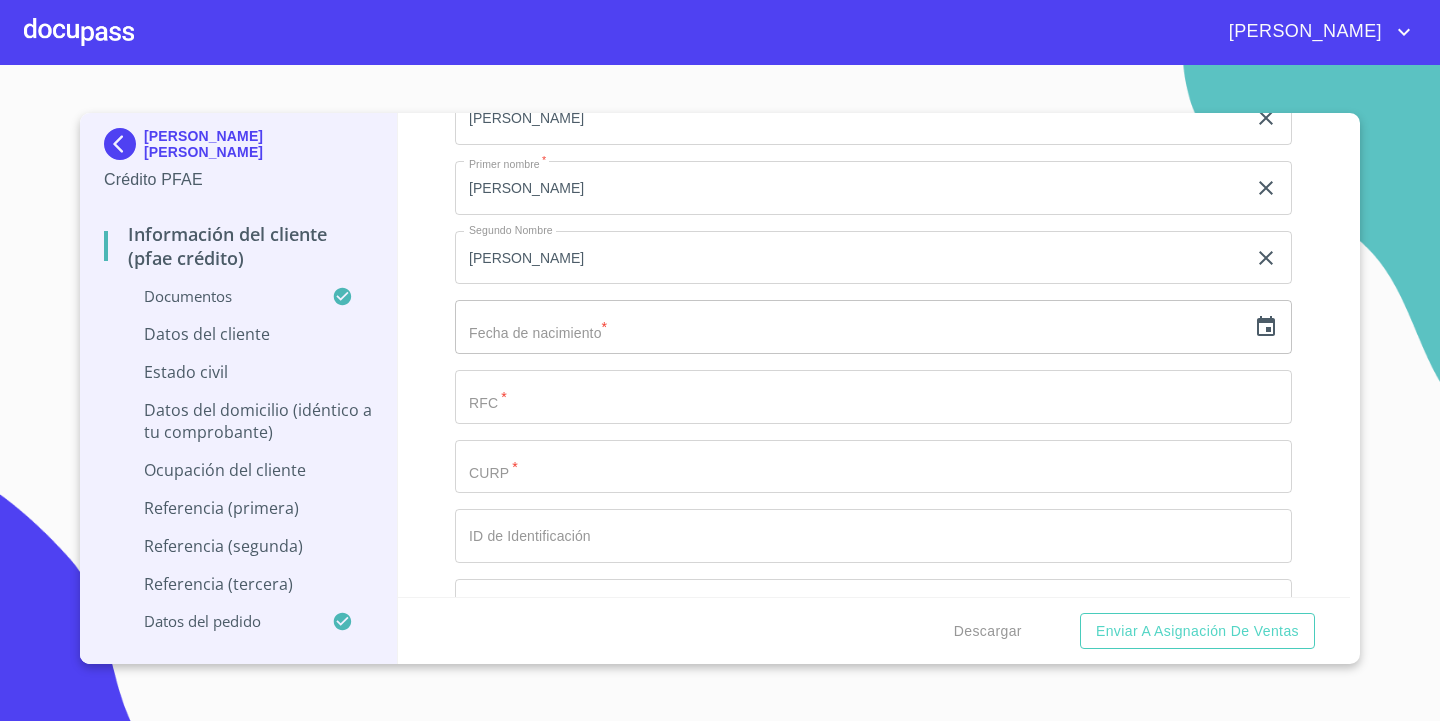 click 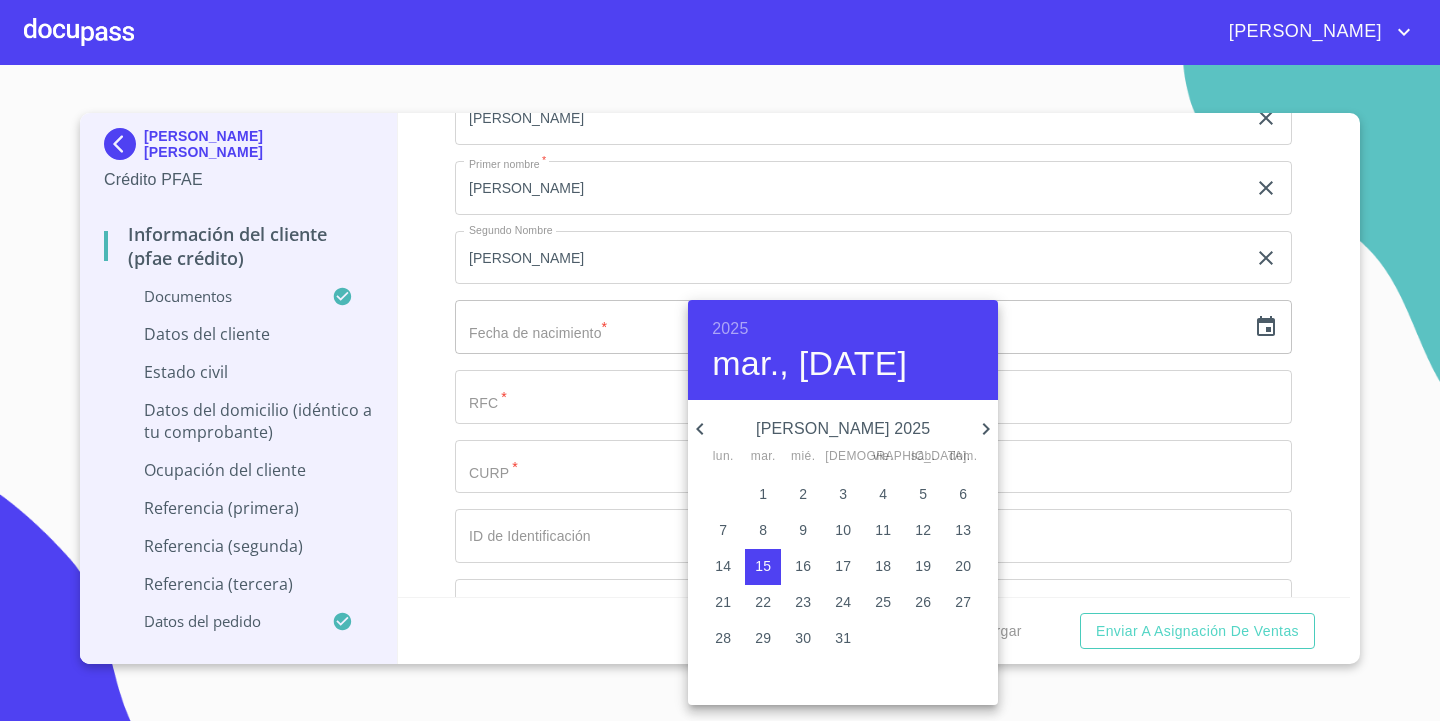 click on "2025" at bounding box center (730, 329) 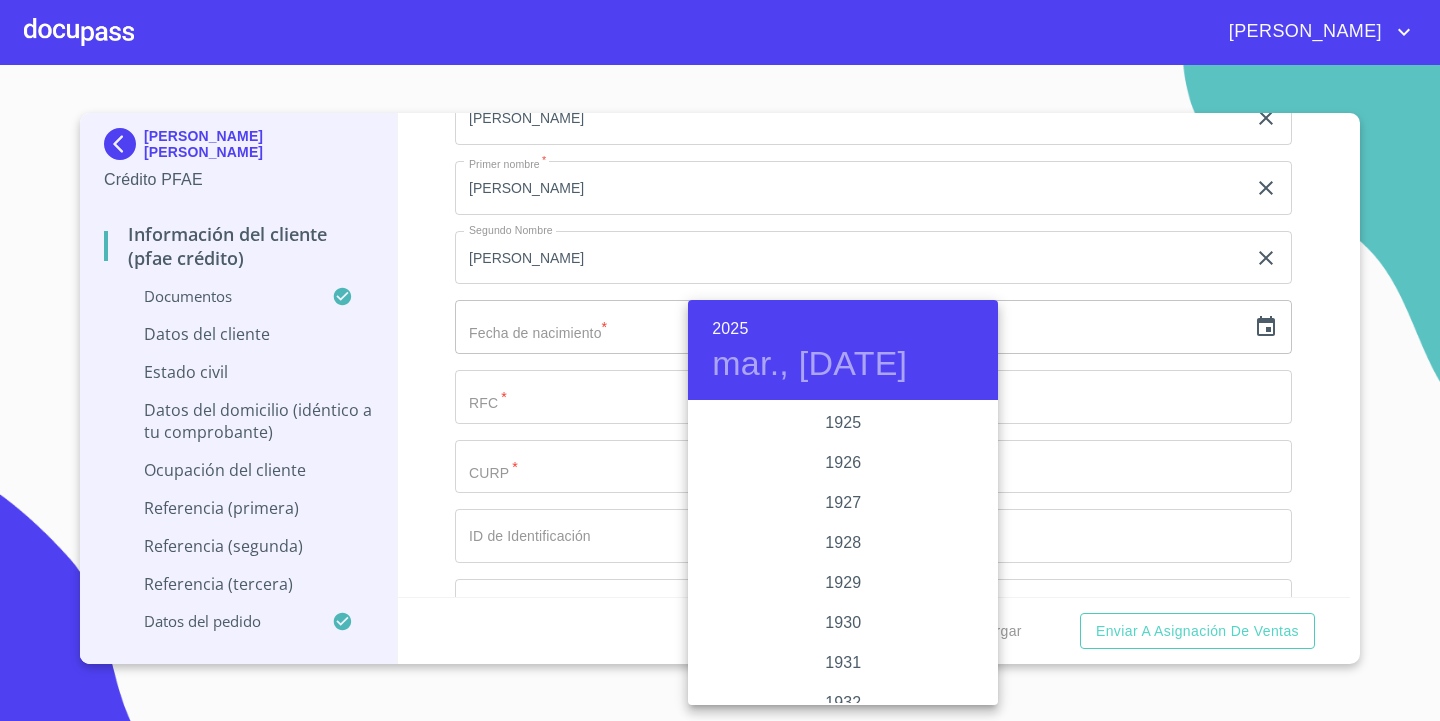scroll, scrollTop: 3880, scrollLeft: 0, axis: vertical 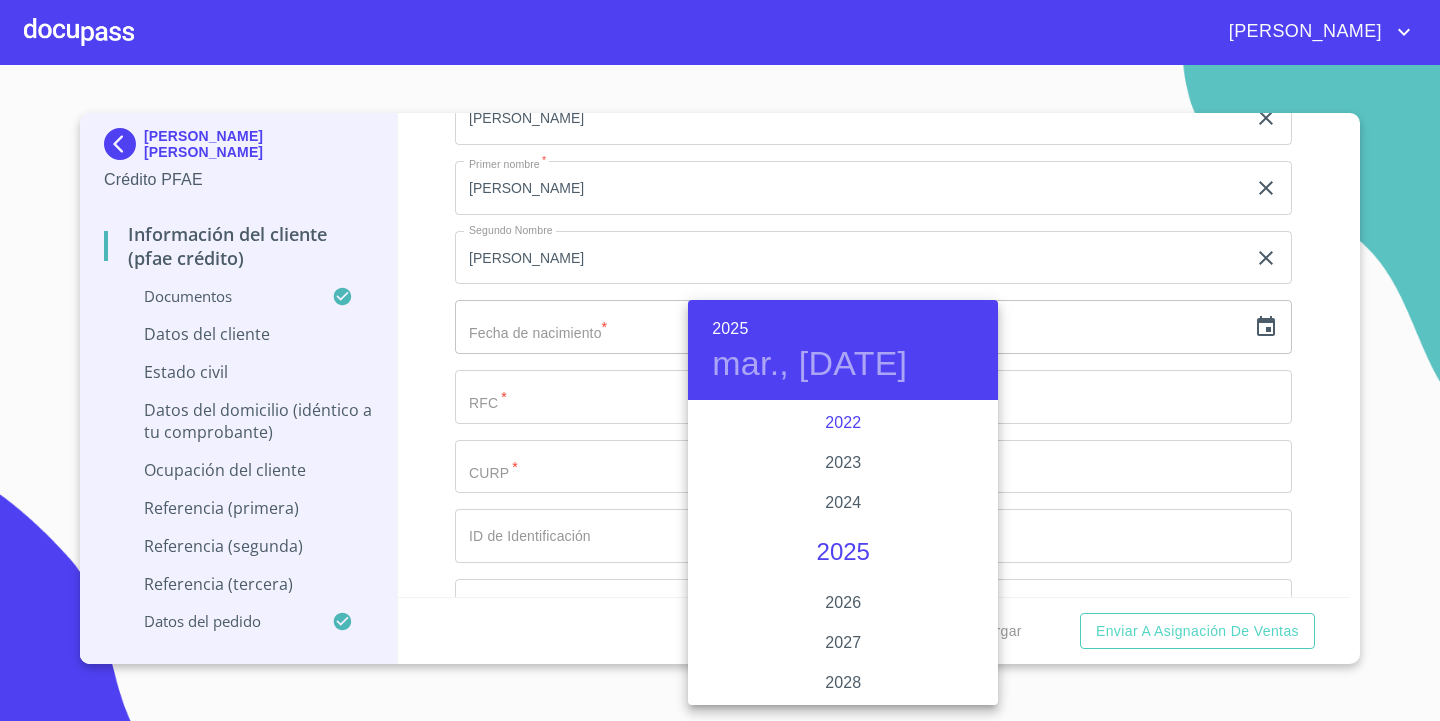 click on "2022" at bounding box center (843, 423) 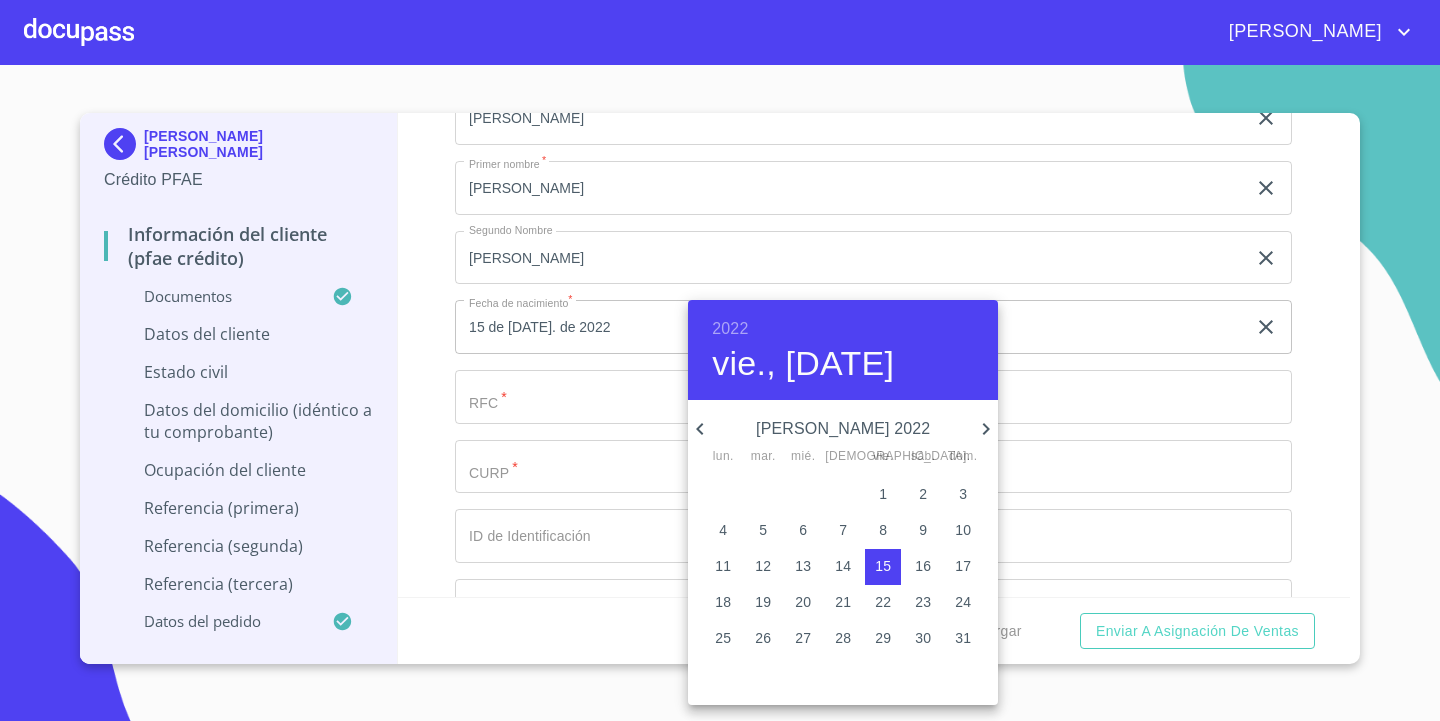 click on "2022" at bounding box center [730, 329] 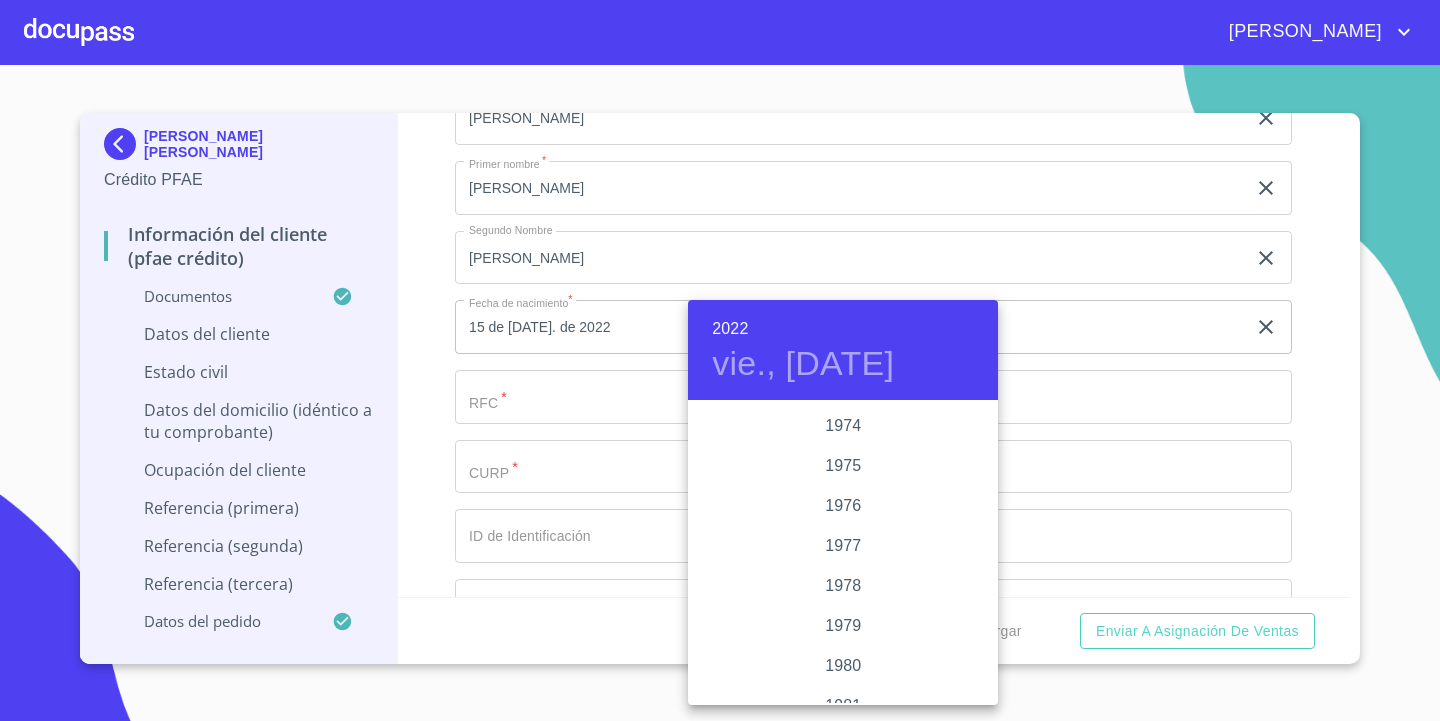 scroll, scrollTop: 1850, scrollLeft: 0, axis: vertical 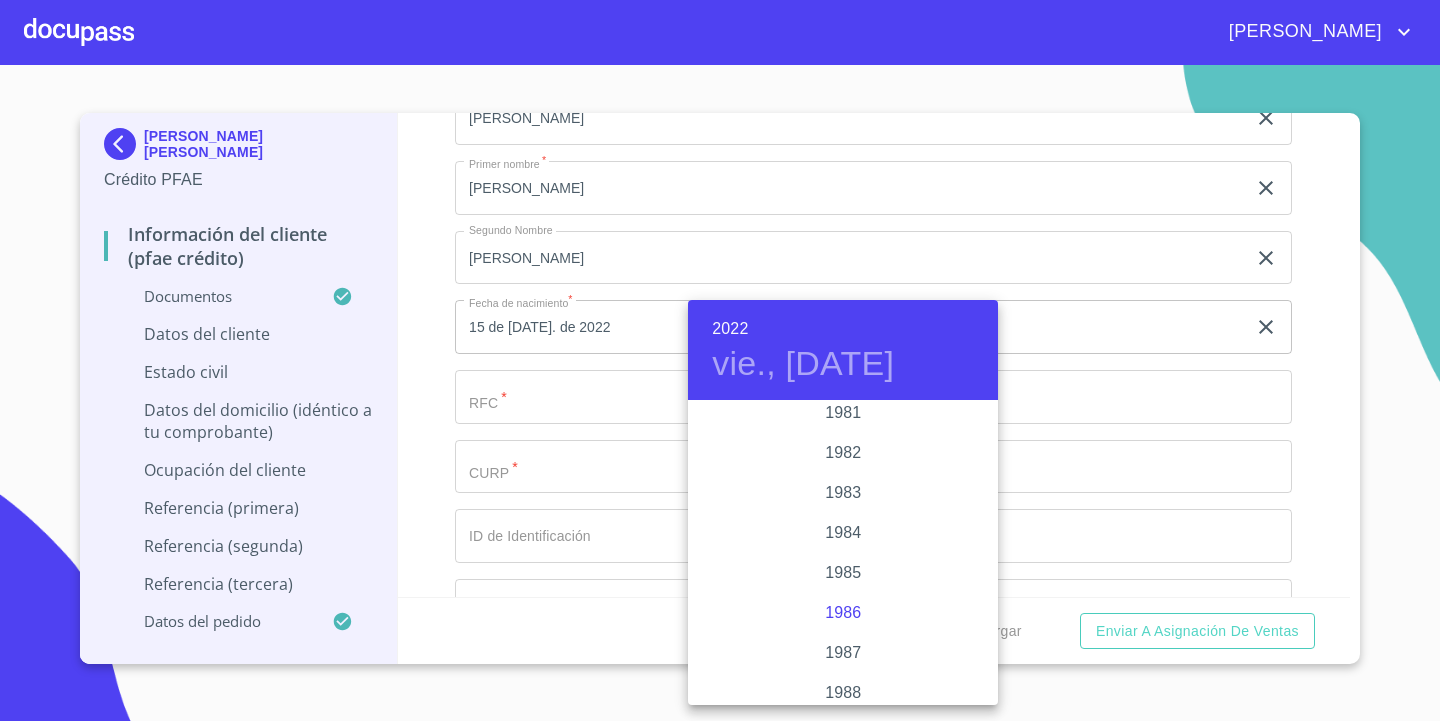 click on "1986" at bounding box center [843, 613] 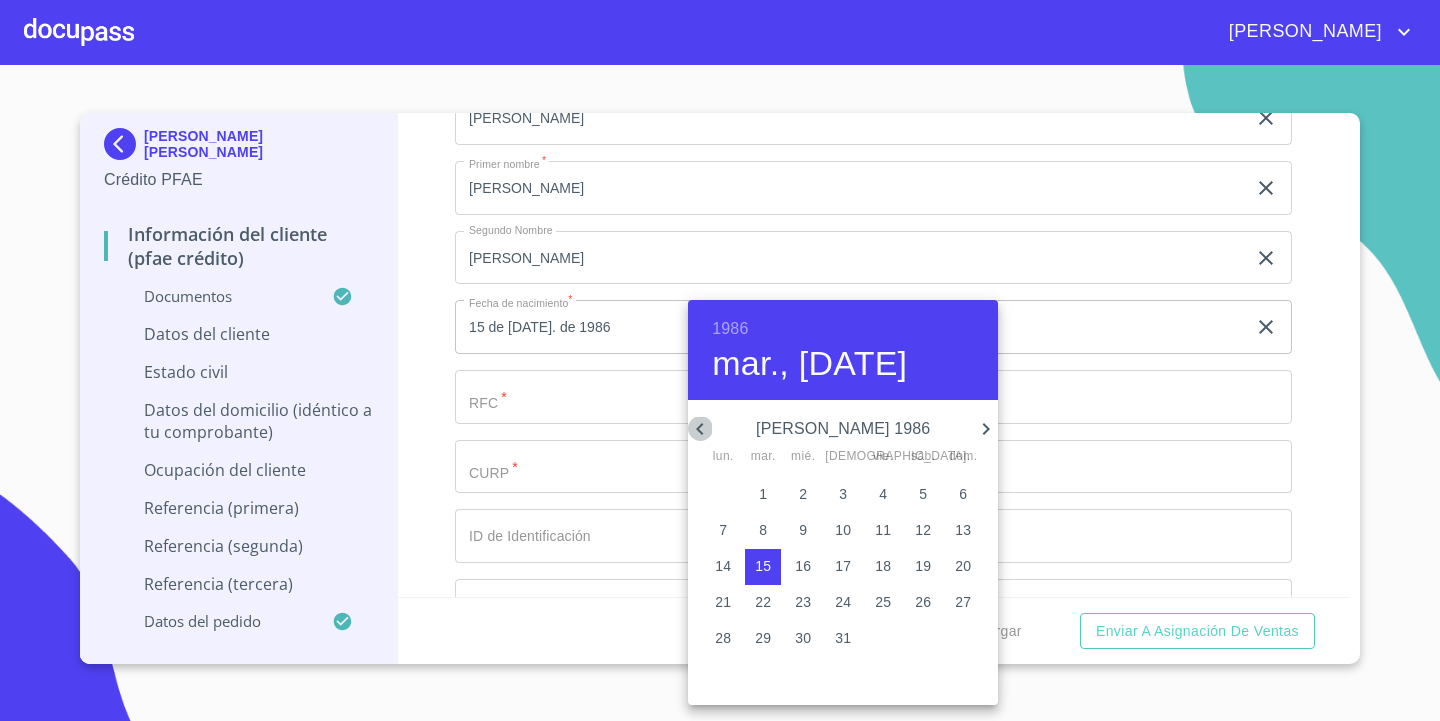 click 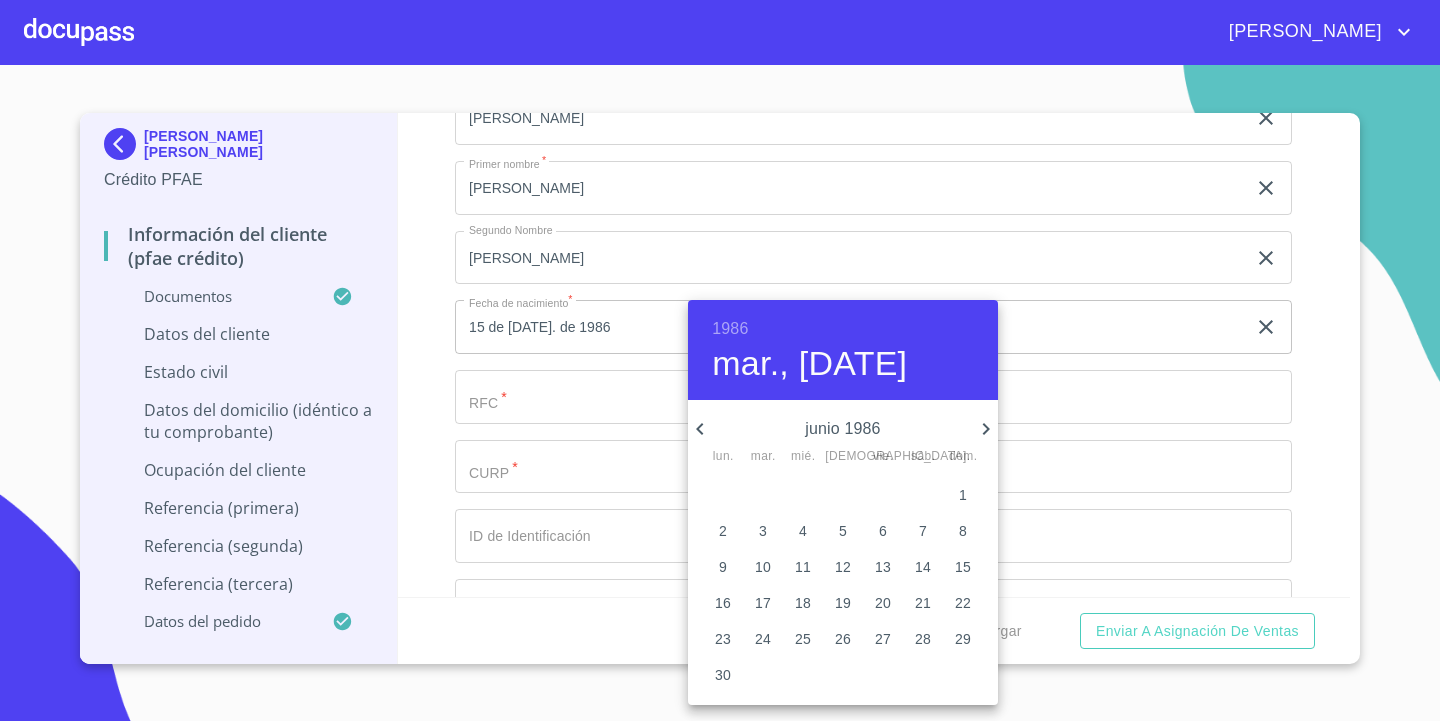 click 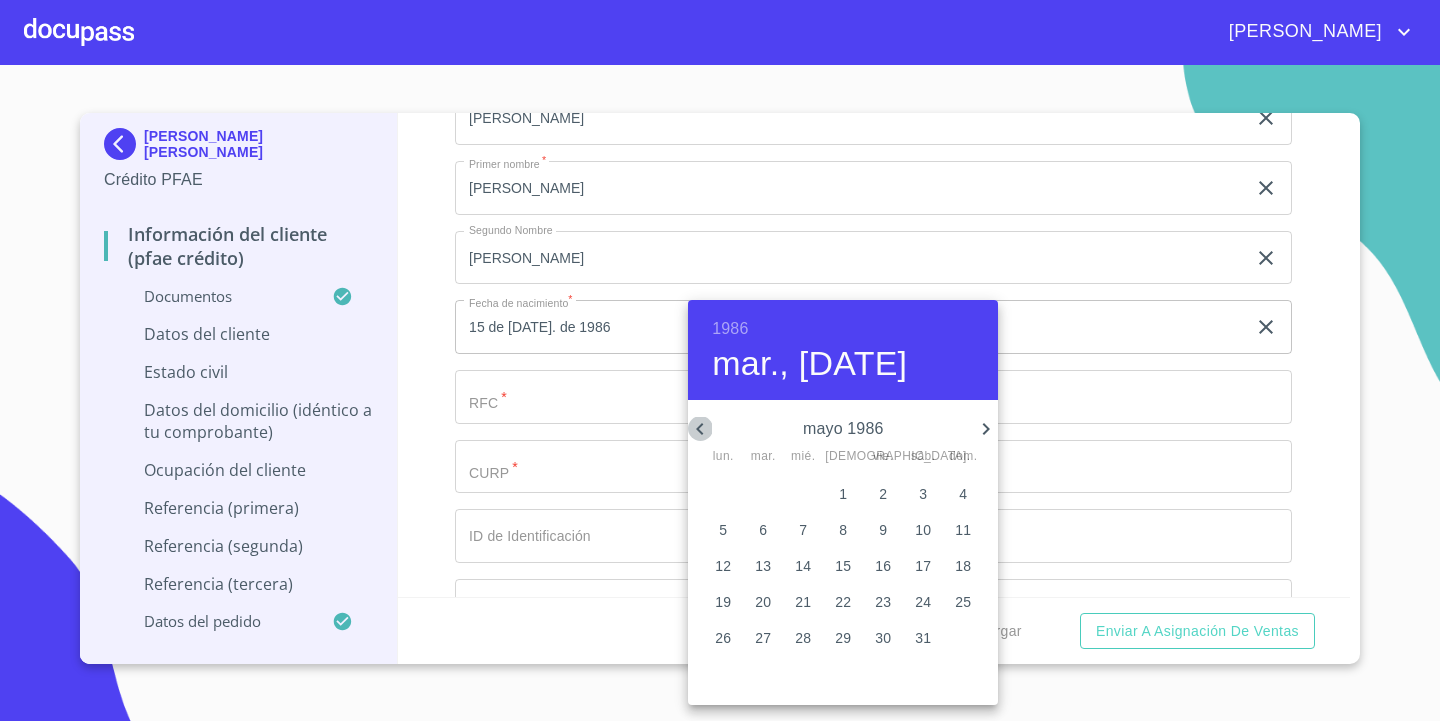click 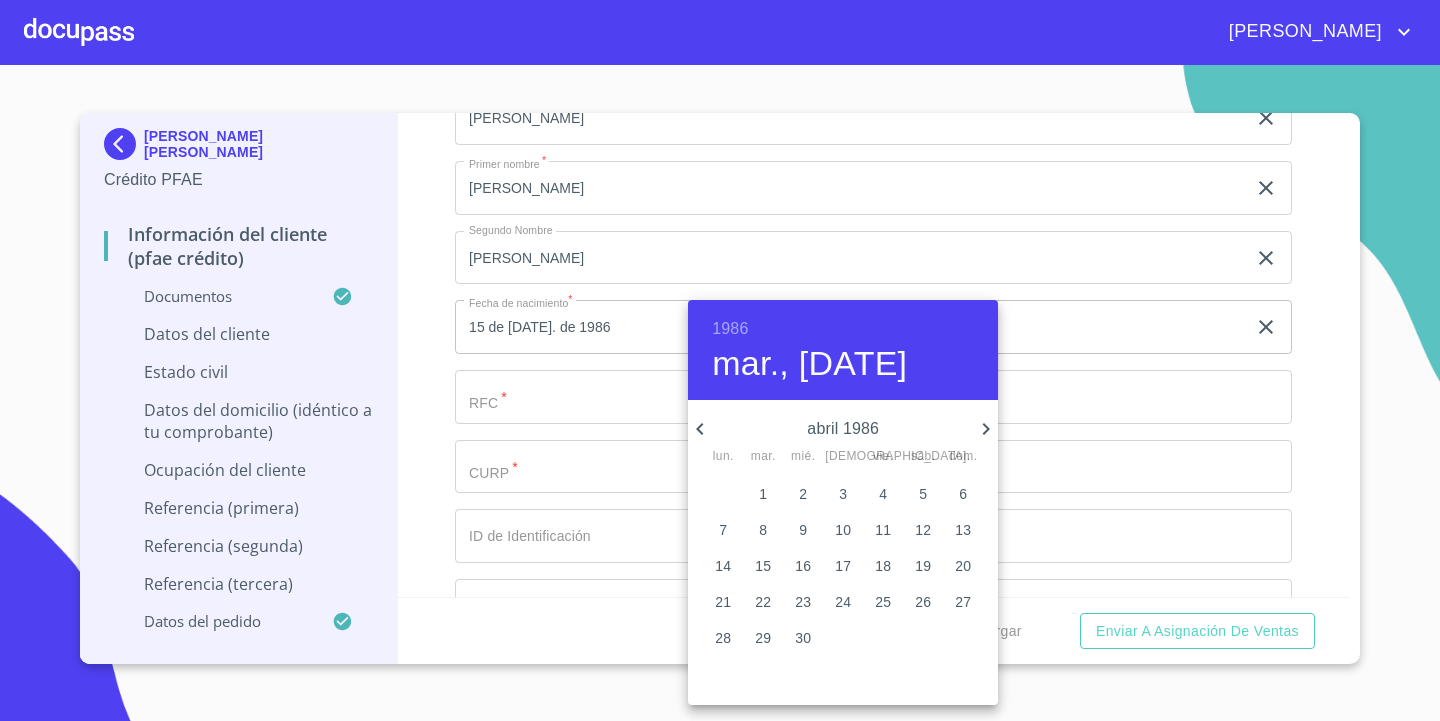 click 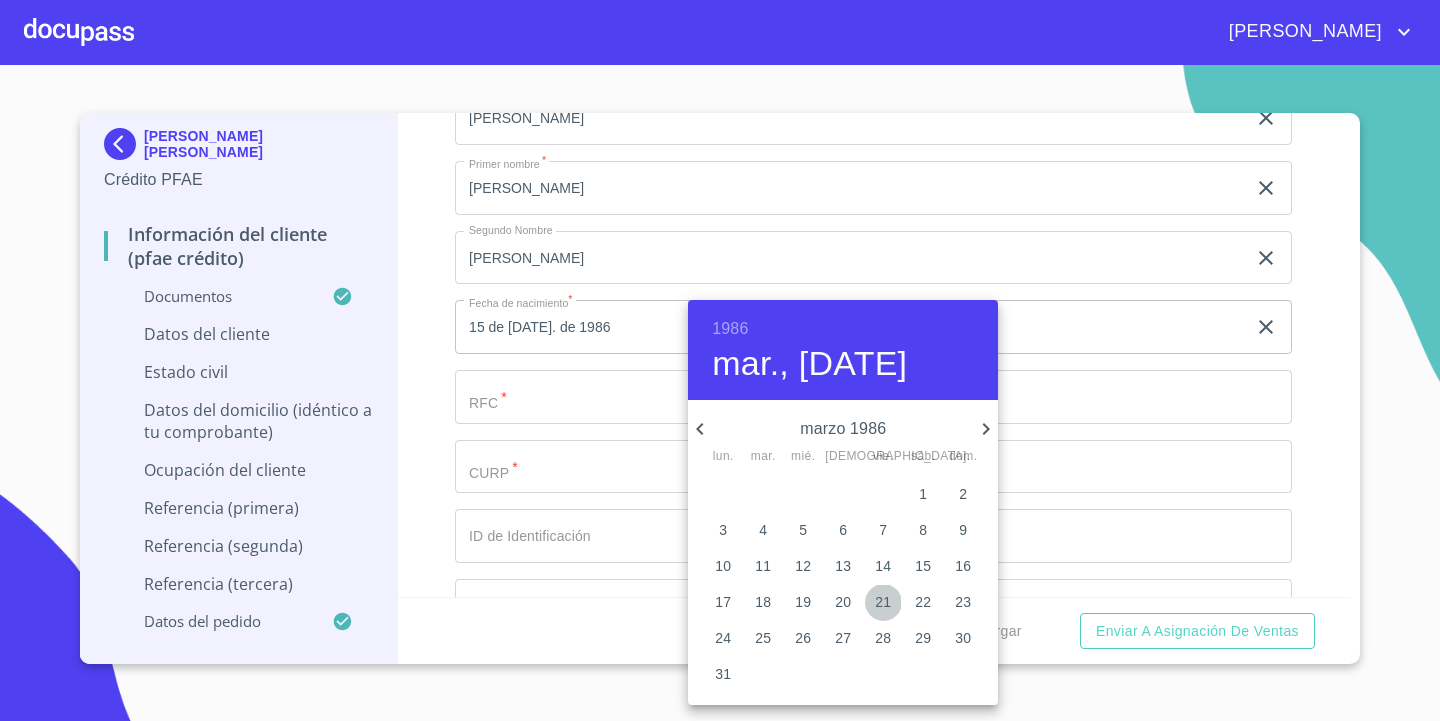 click on "21" at bounding box center (883, 602) 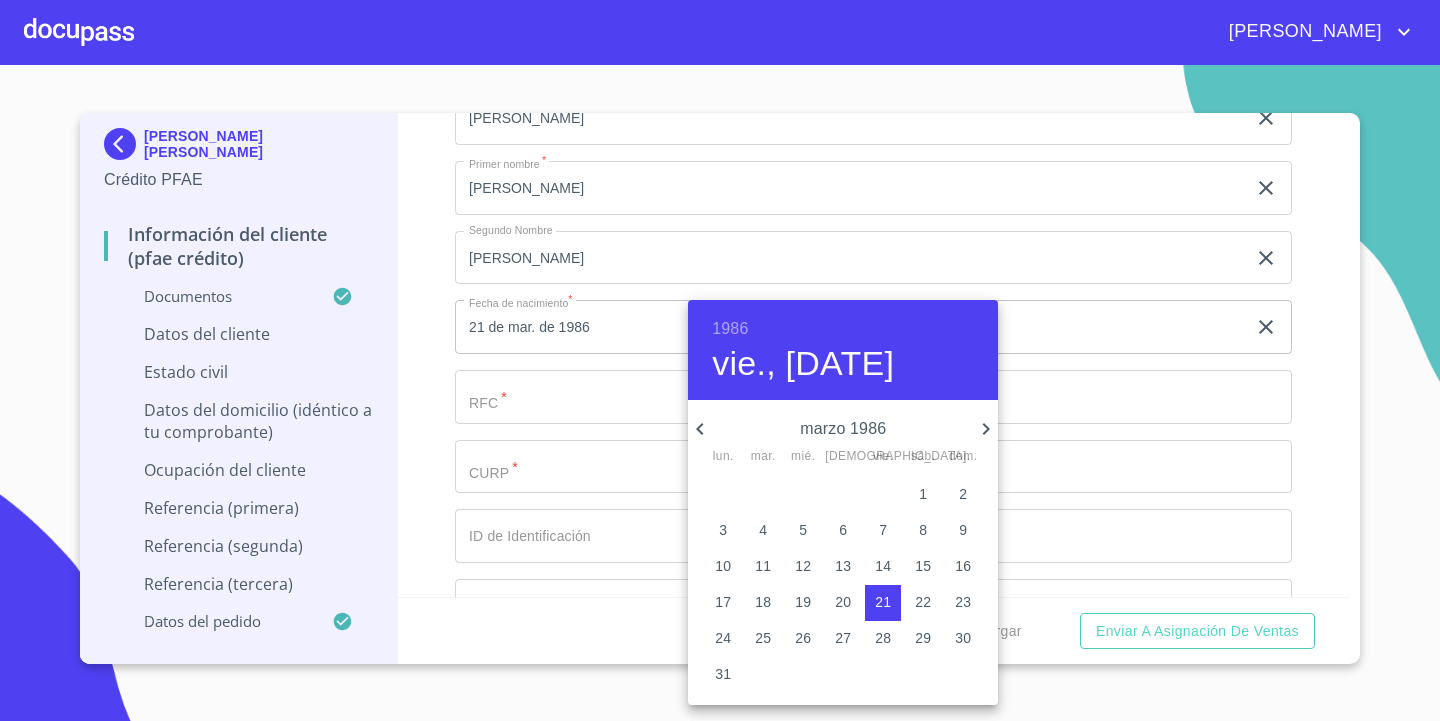 click at bounding box center [720, 360] 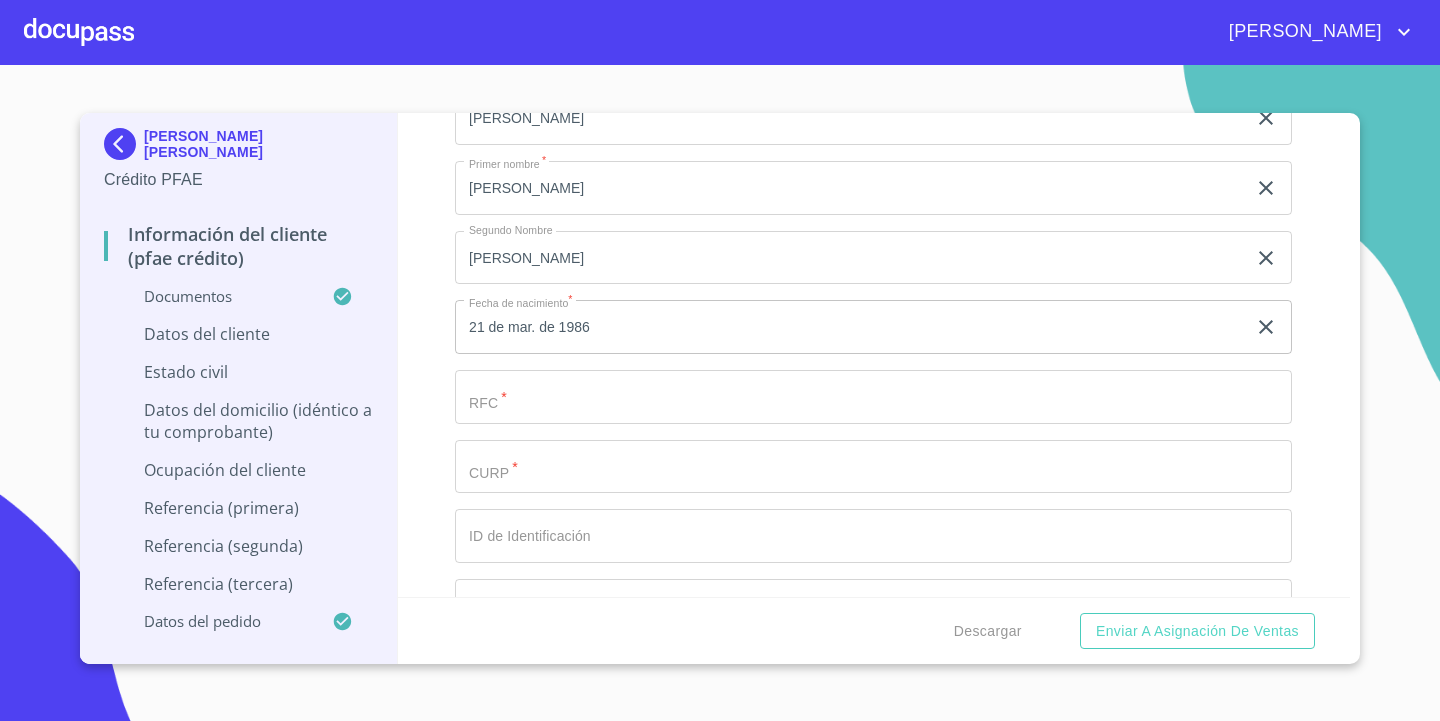 click on "Documento de identificación.   *" at bounding box center (850, 49) 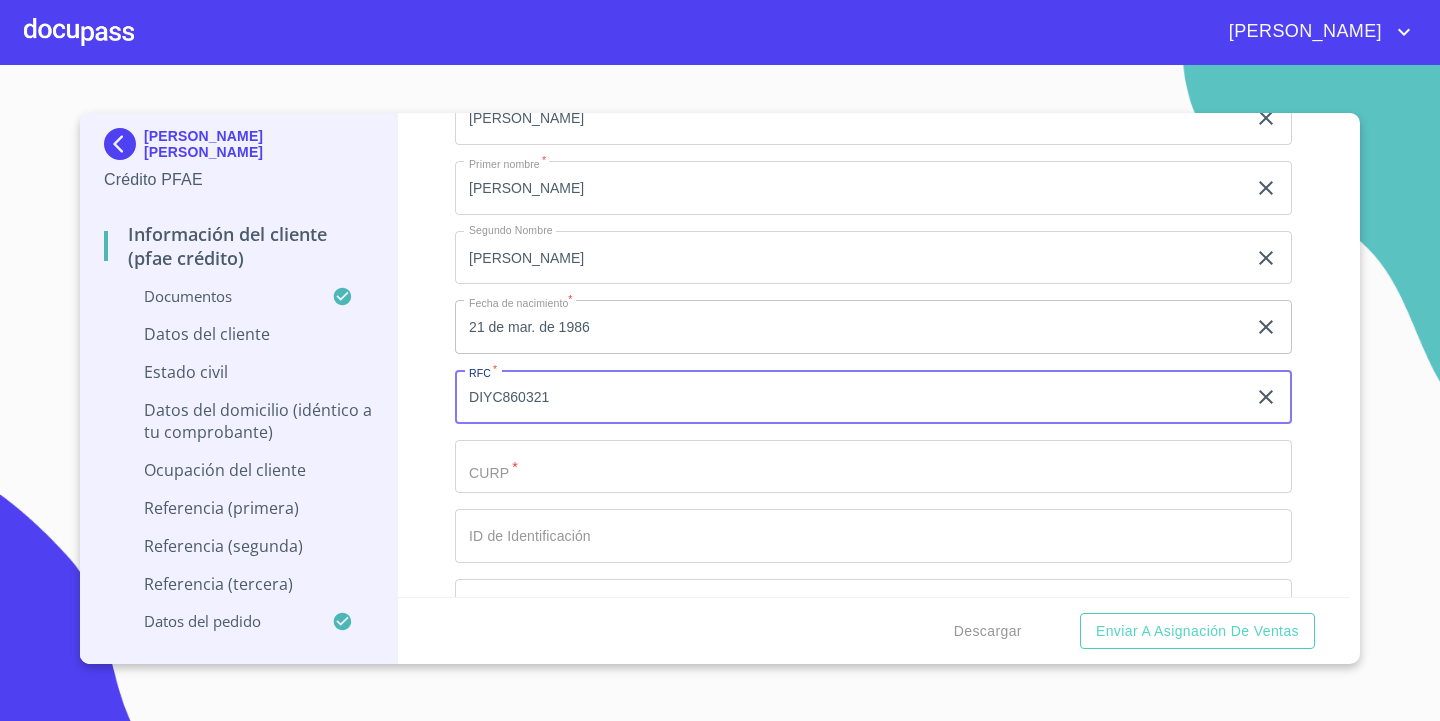 drag, startPoint x: 567, startPoint y: 408, endPoint x: 387, endPoint y: 384, distance: 181.59296 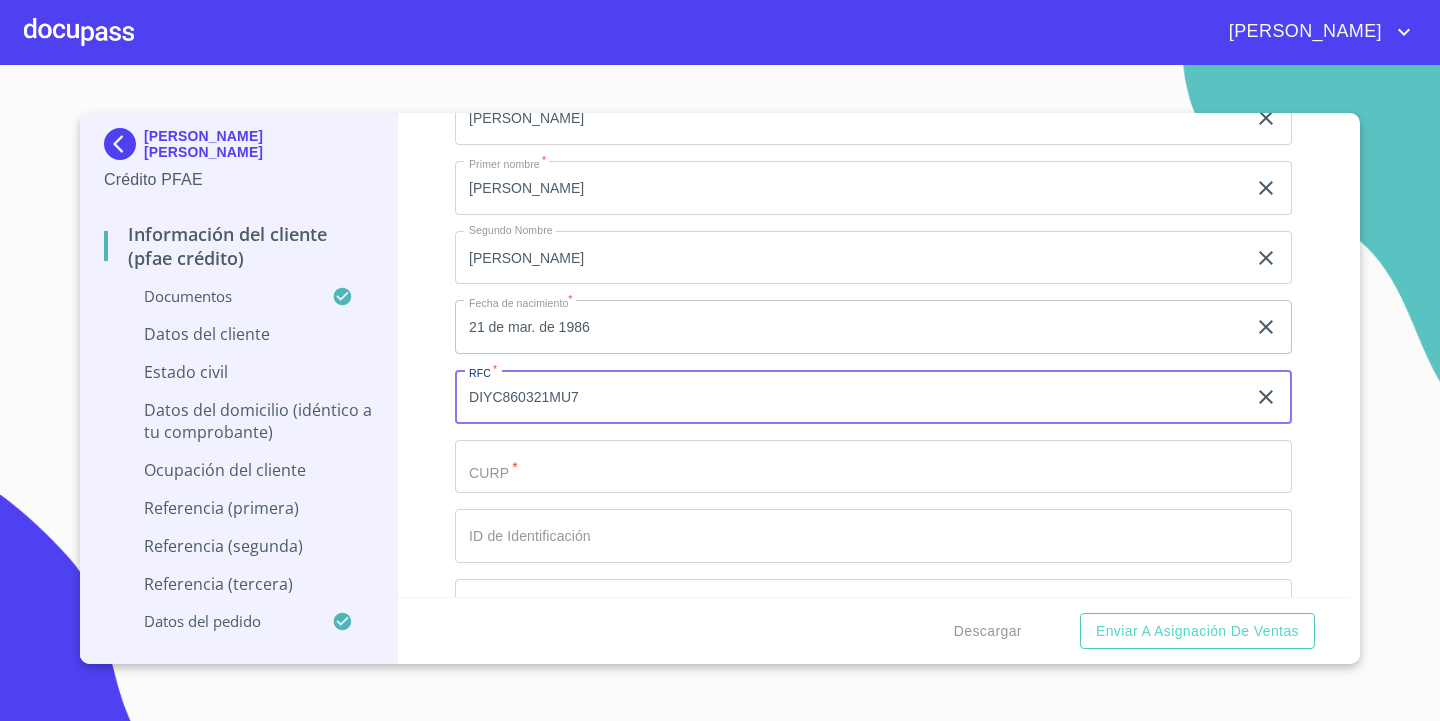 type on "DIYC860321MU7" 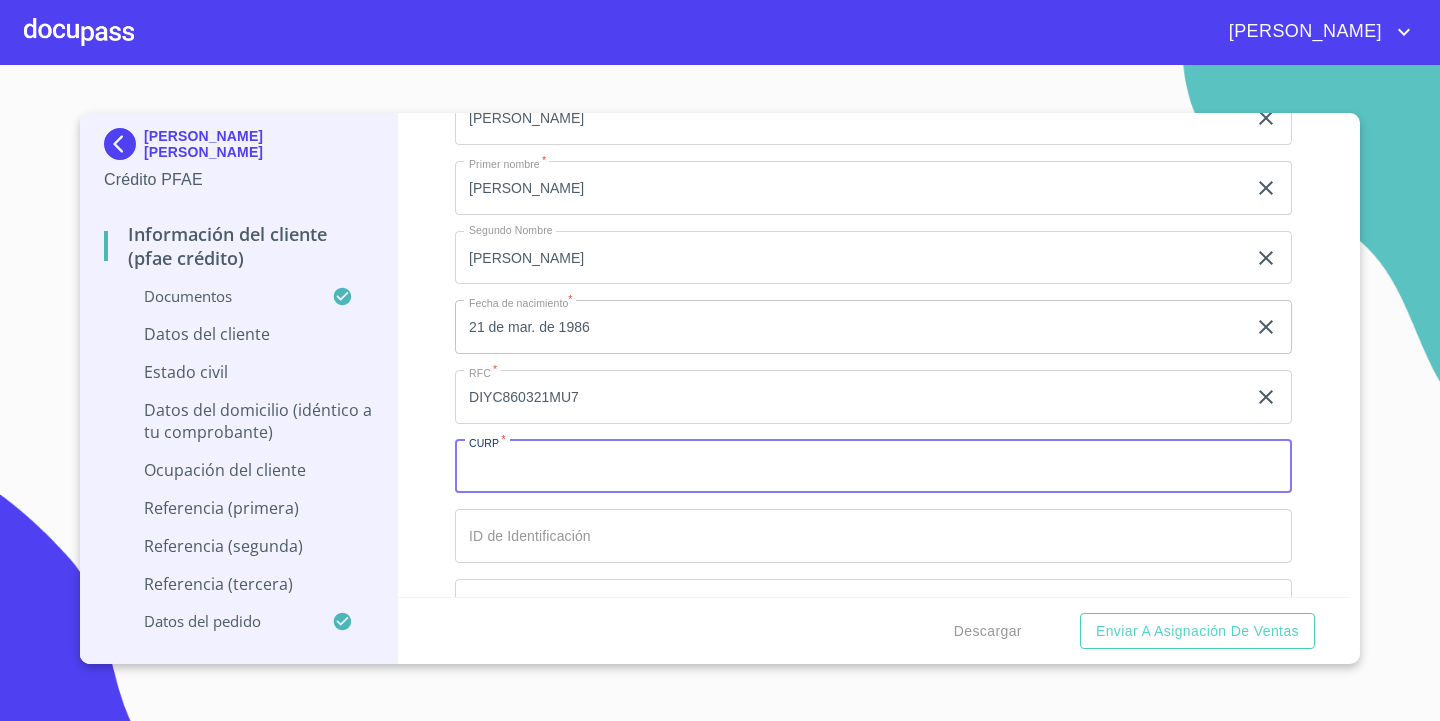 paste on "DIYC860321" 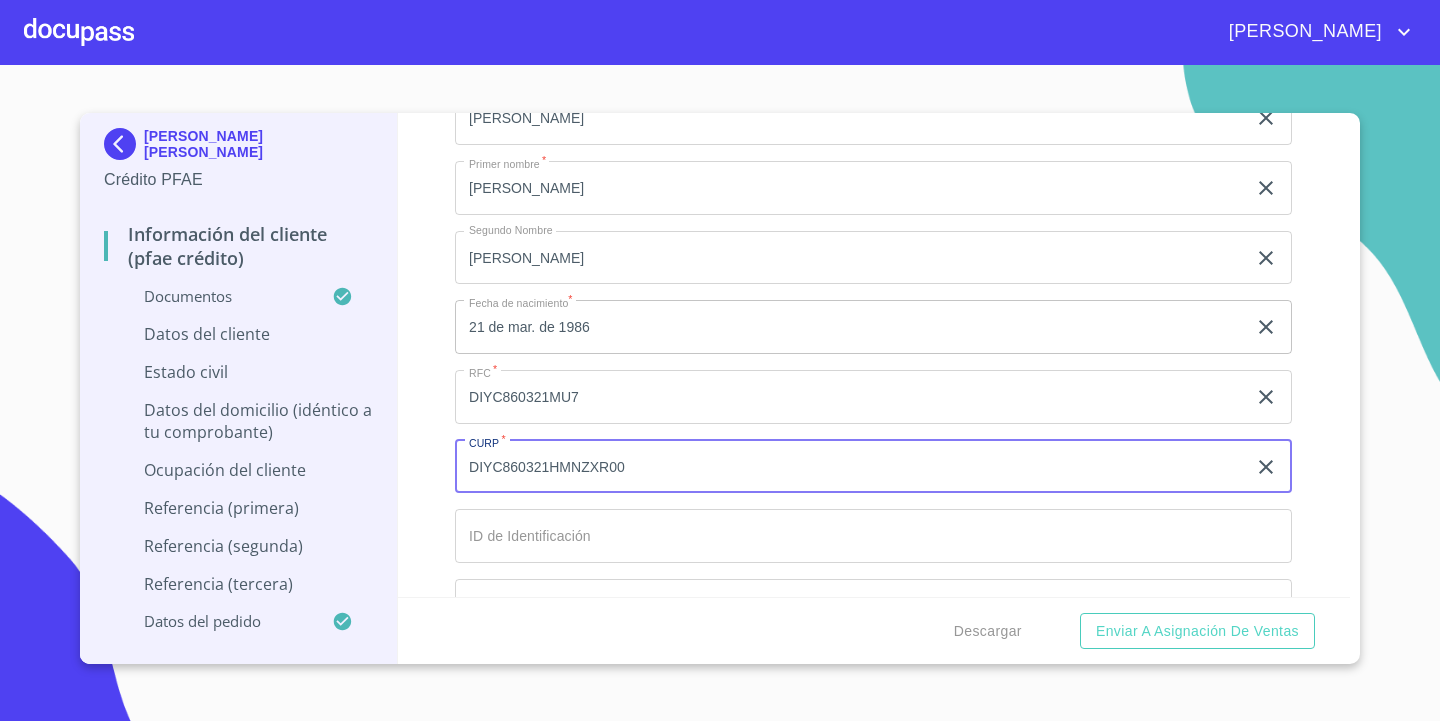 type on "DIYC860321HMNZXR00" 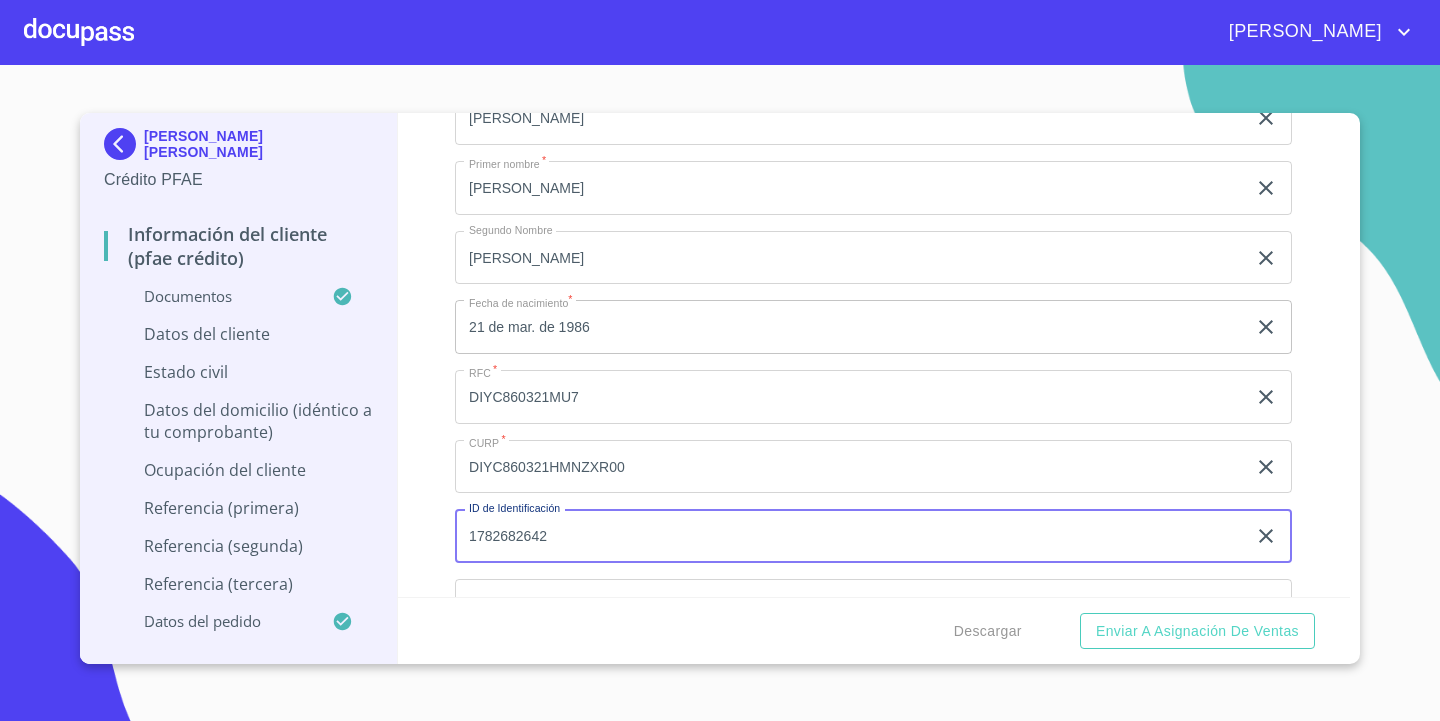 type on "1782682642" 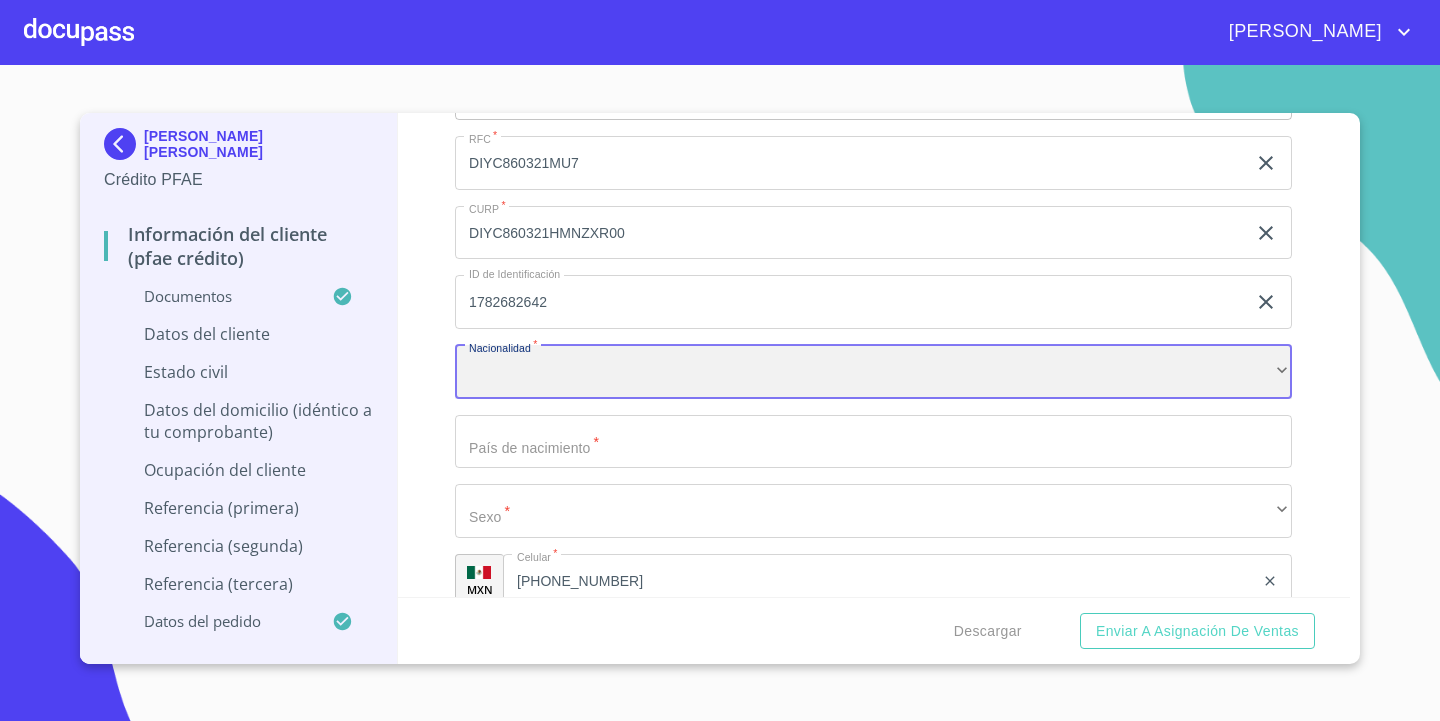 scroll, scrollTop: 6740, scrollLeft: 0, axis: vertical 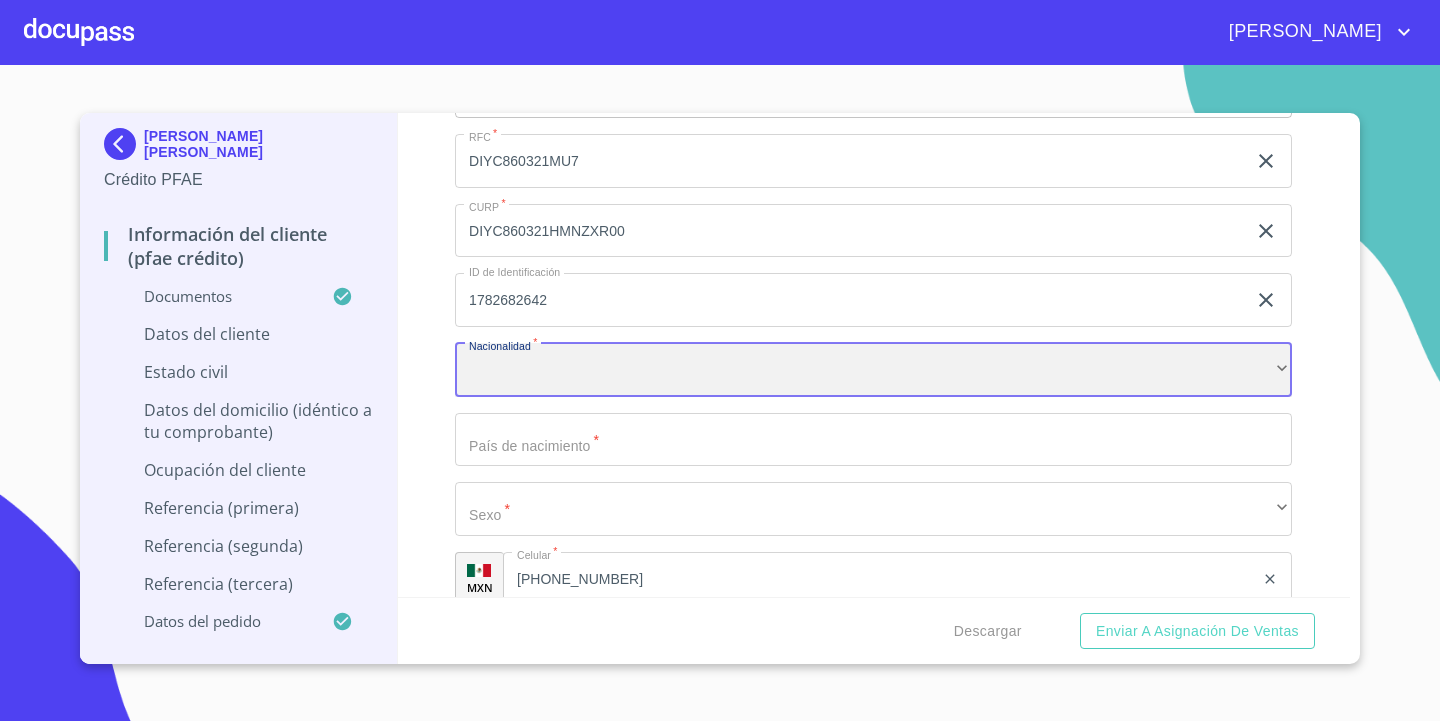 click on "​" at bounding box center (873, 370) 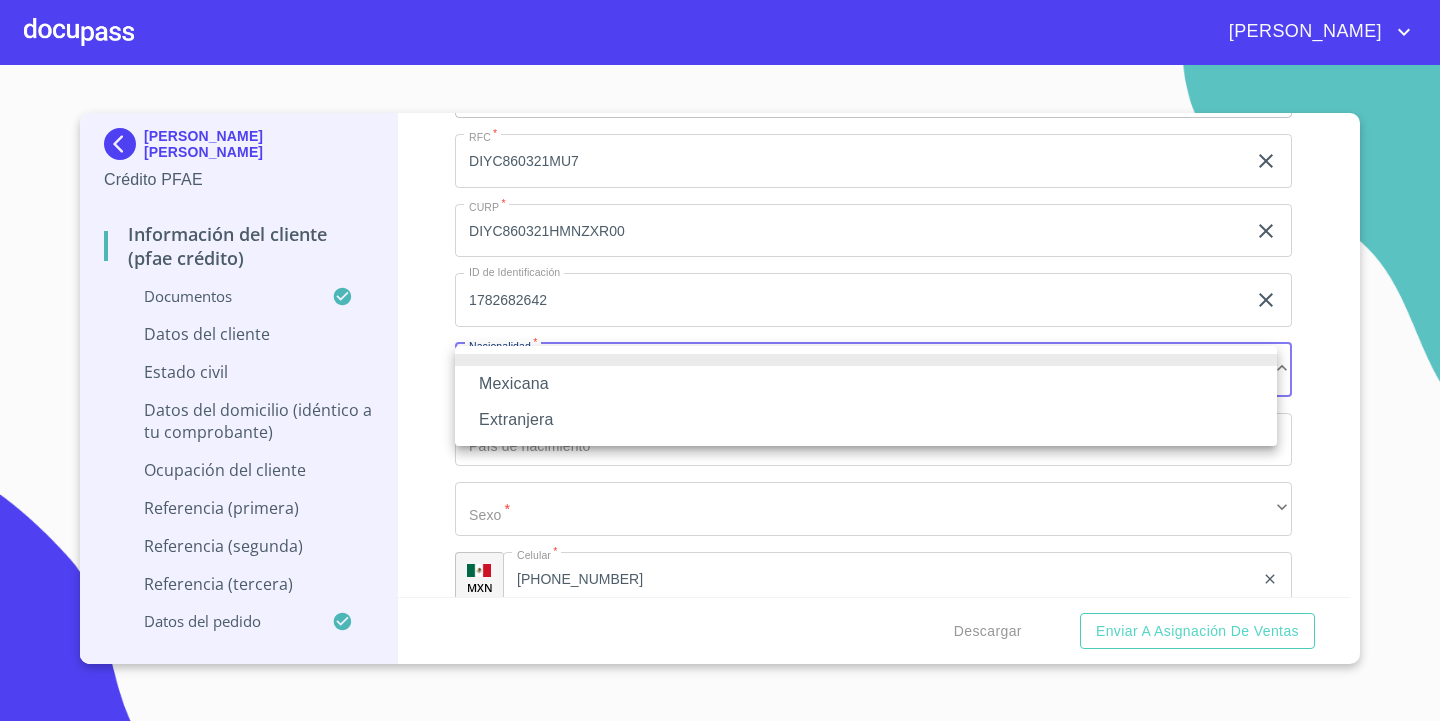 click on "Mexicana" at bounding box center (866, 384) 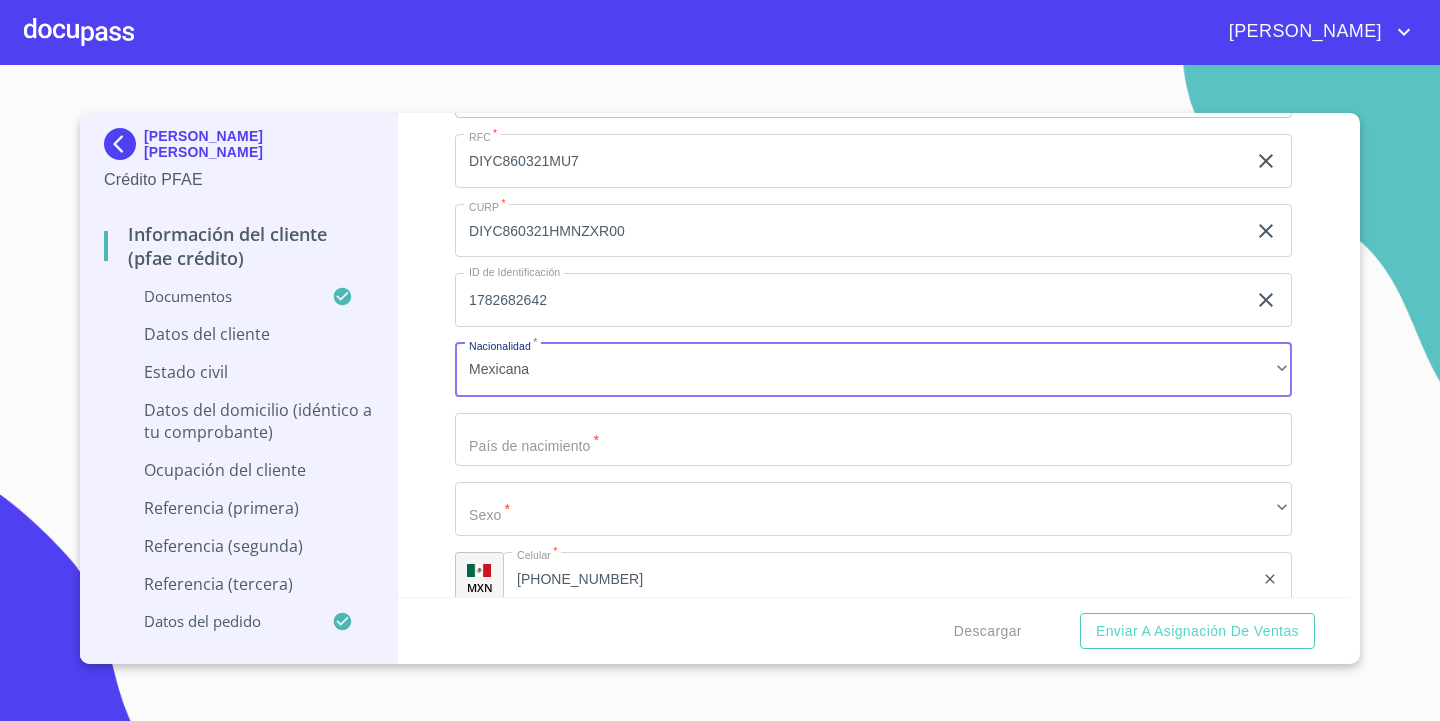 click on "Documento de identificación.   *" at bounding box center (850, -187) 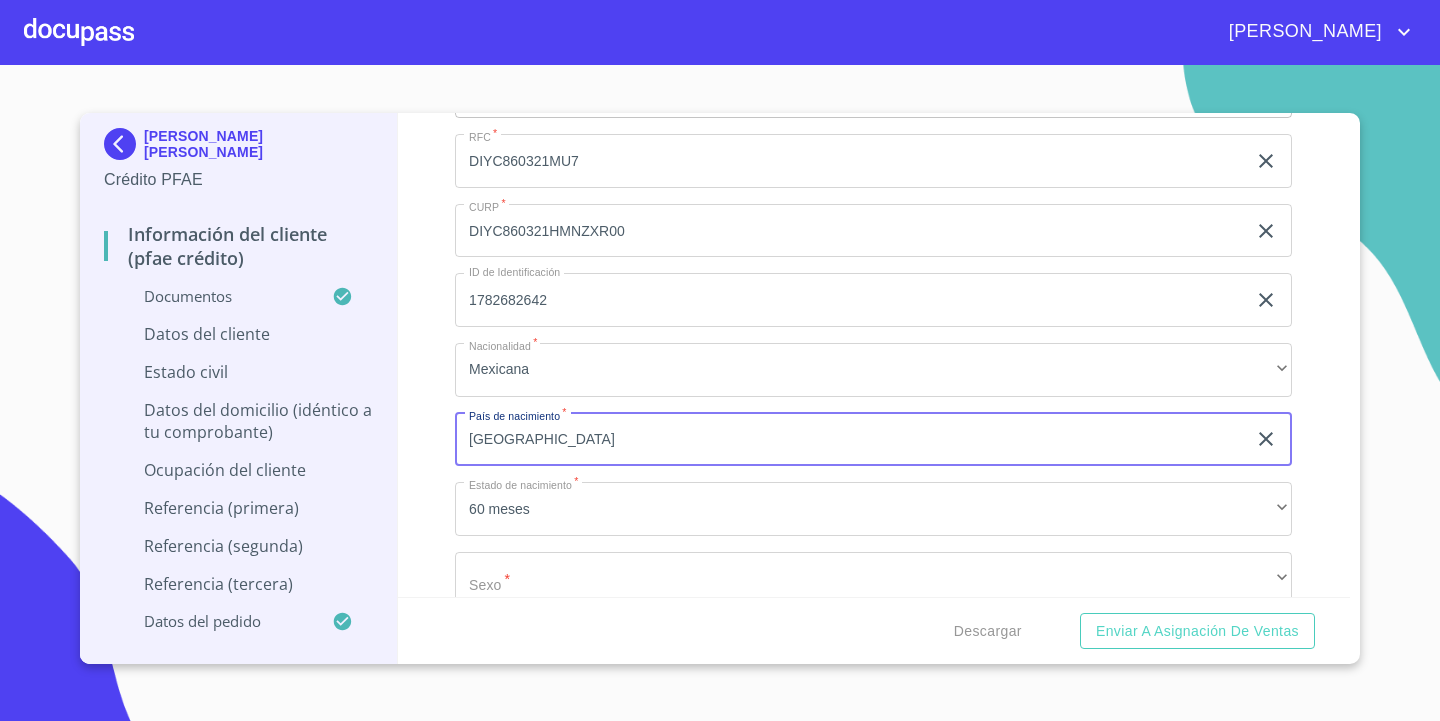 type on "MEXICO" 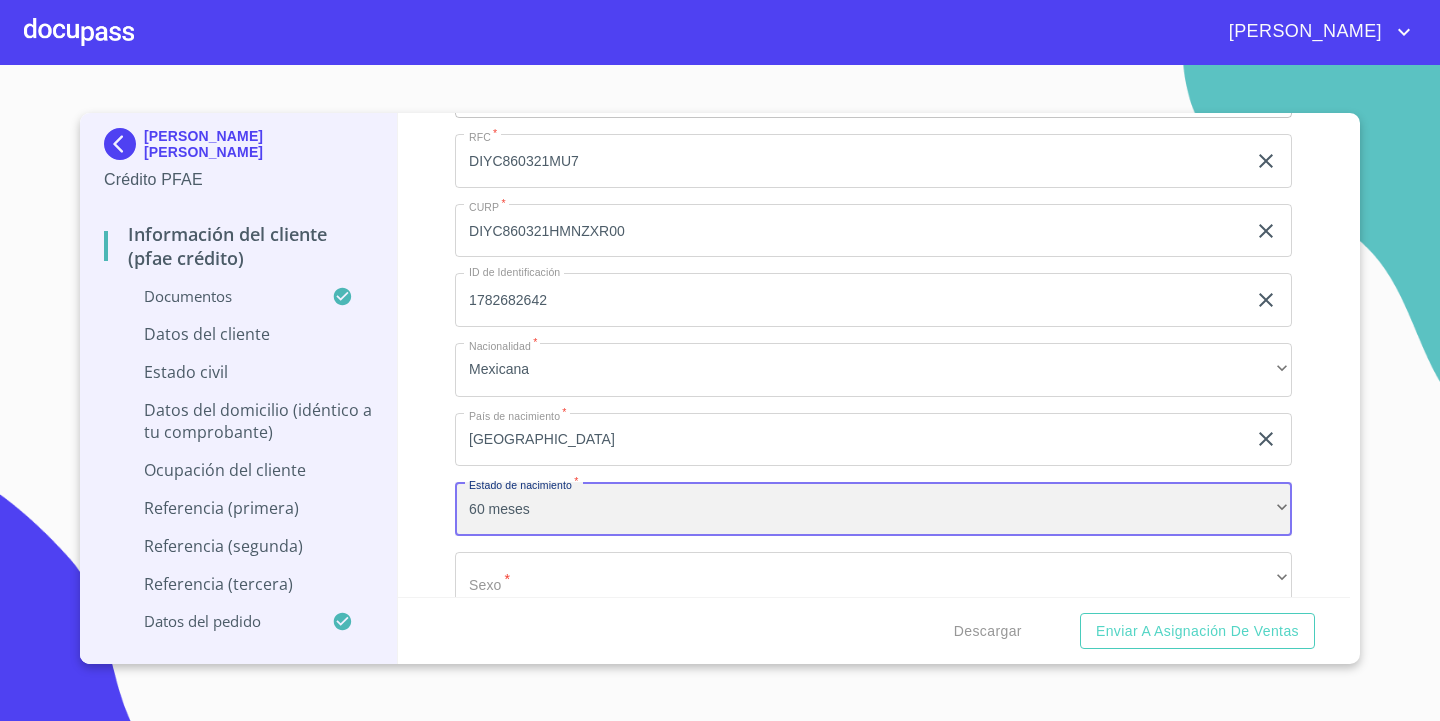 click on "60 meses" at bounding box center (873, 509) 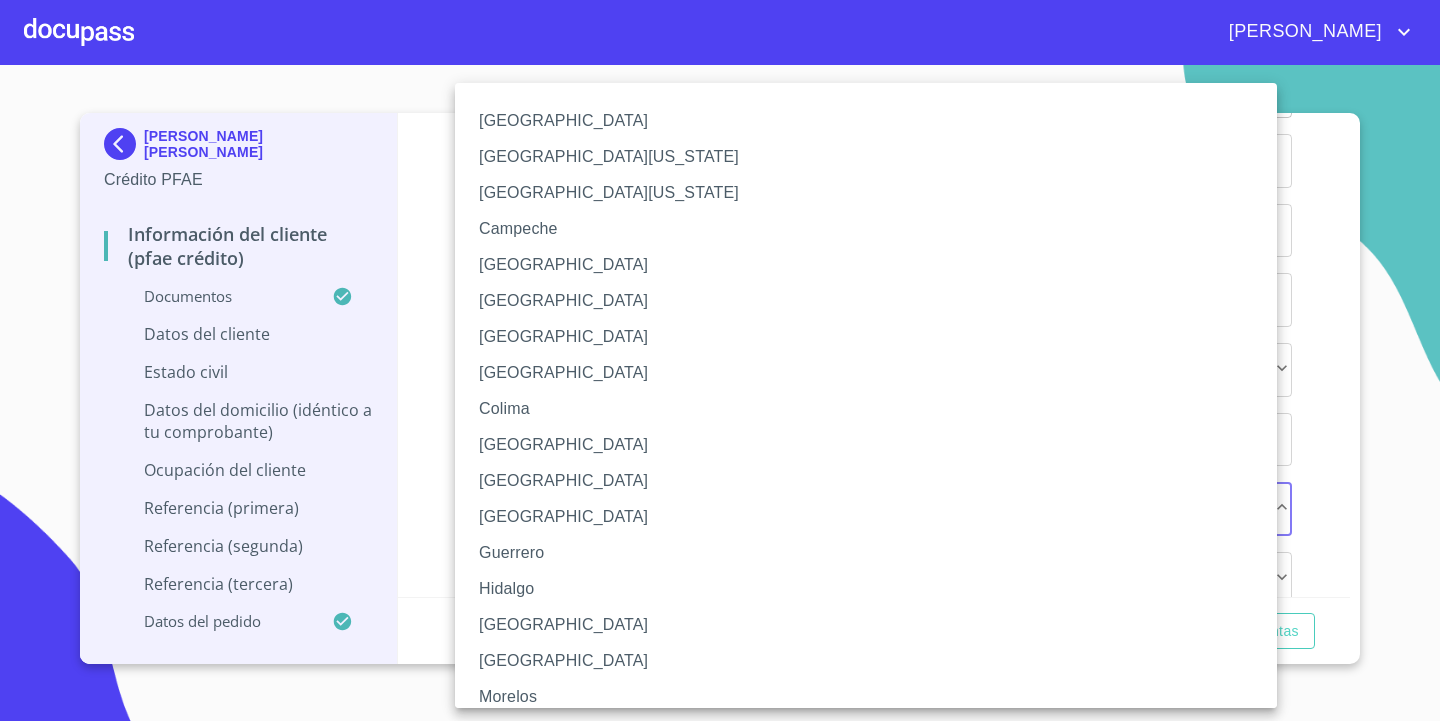 click on "Michoacán" at bounding box center [873, 661] 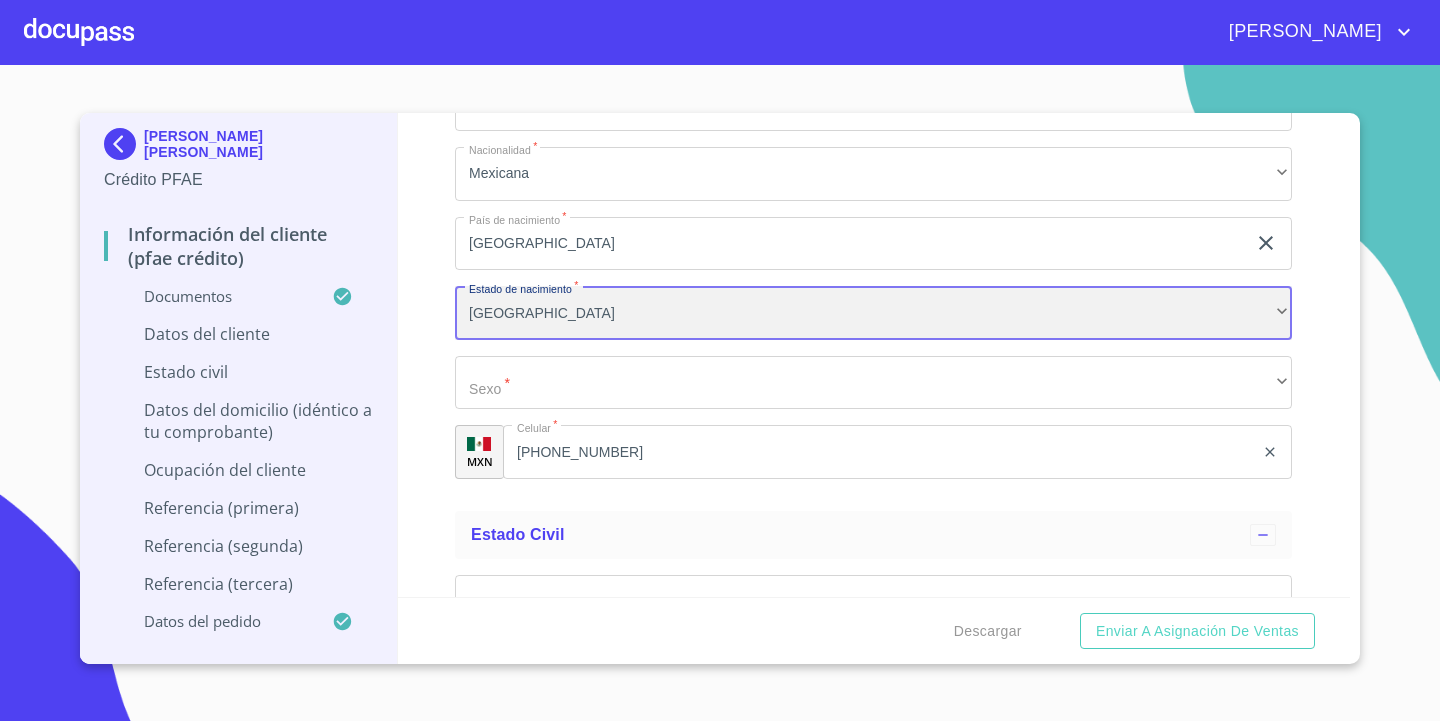 scroll, scrollTop: 6940, scrollLeft: 0, axis: vertical 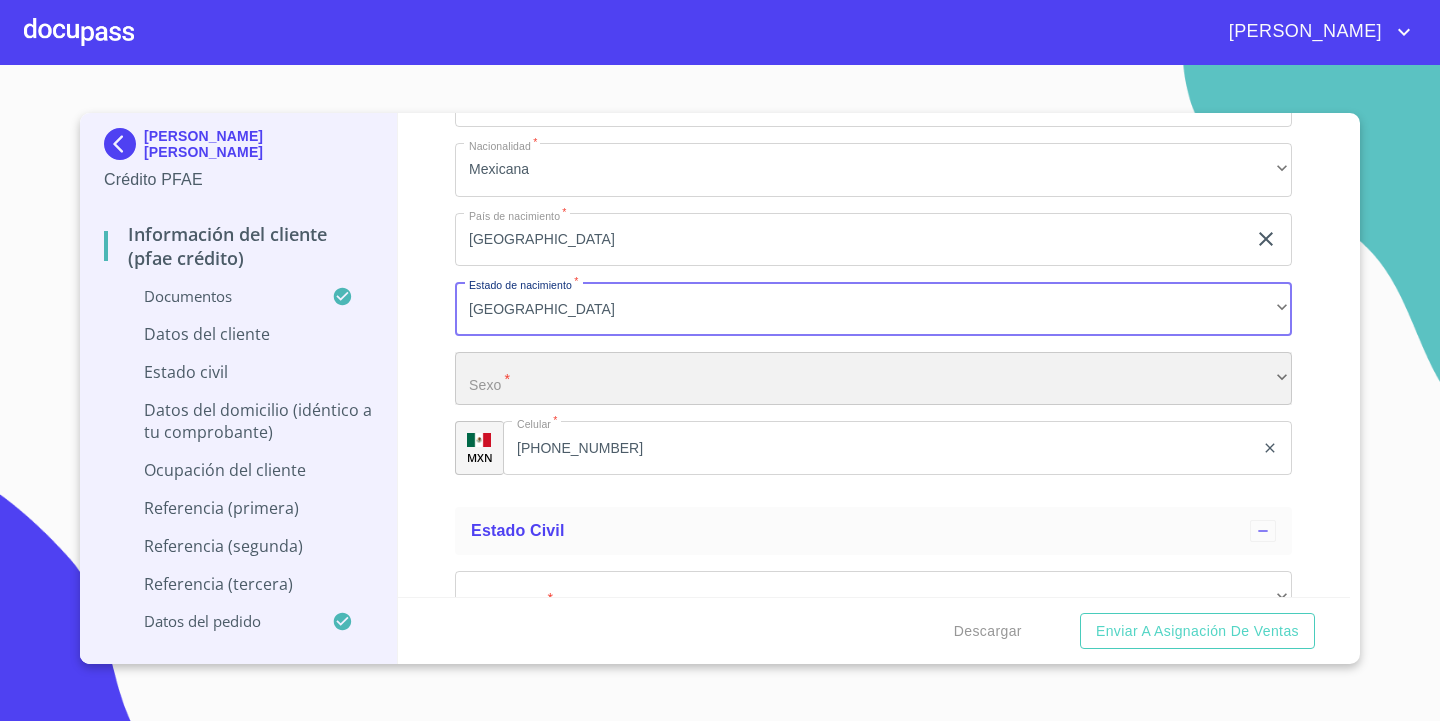 click on "​" at bounding box center [873, 379] 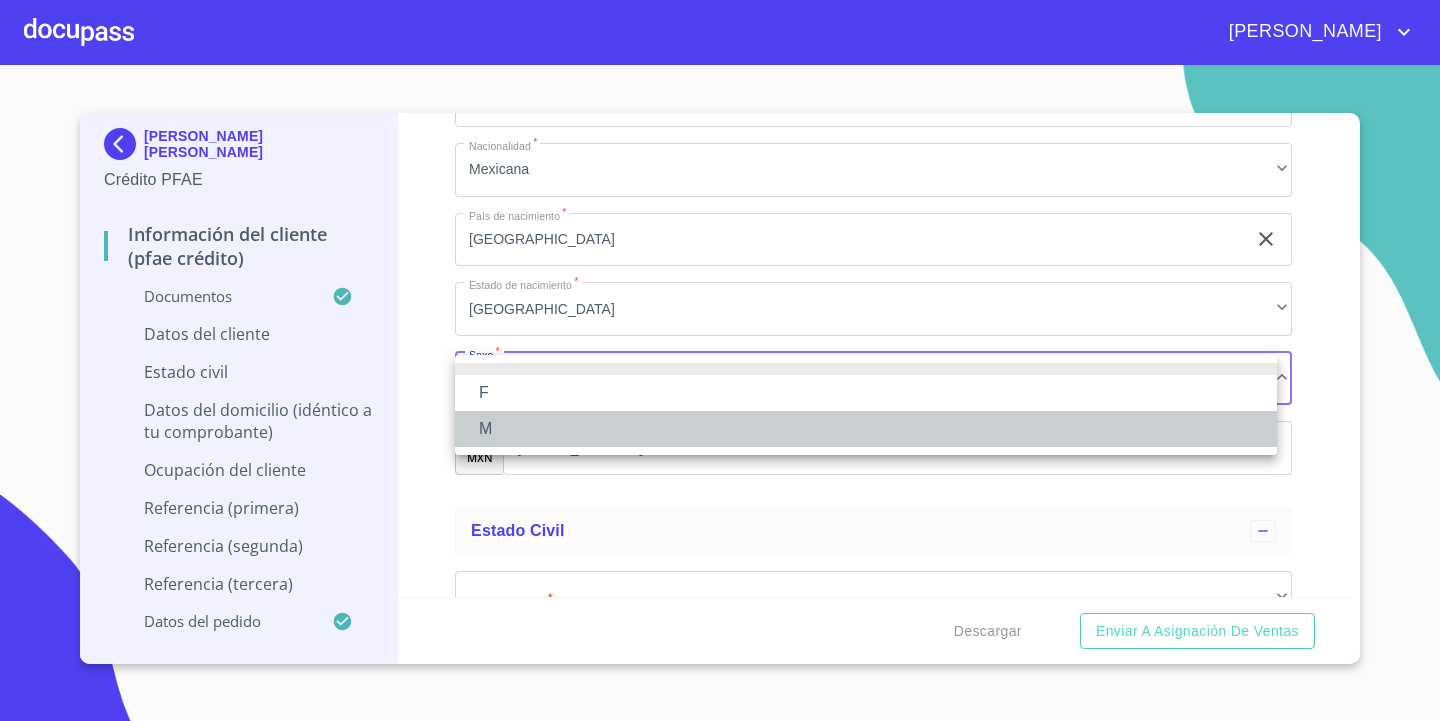 click on "M" at bounding box center [866, 429] 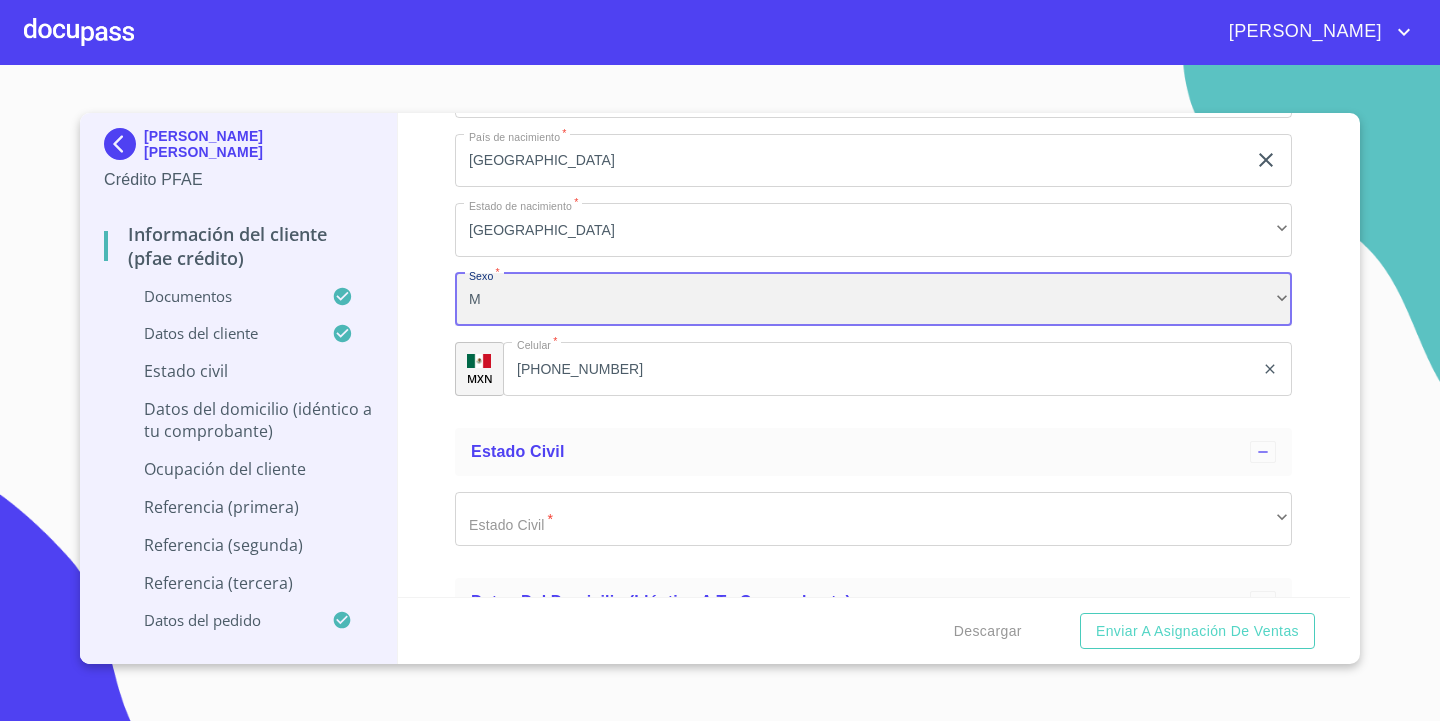 scroll, scrollTop: 7140, scrollLeft: 0, axis: vertical 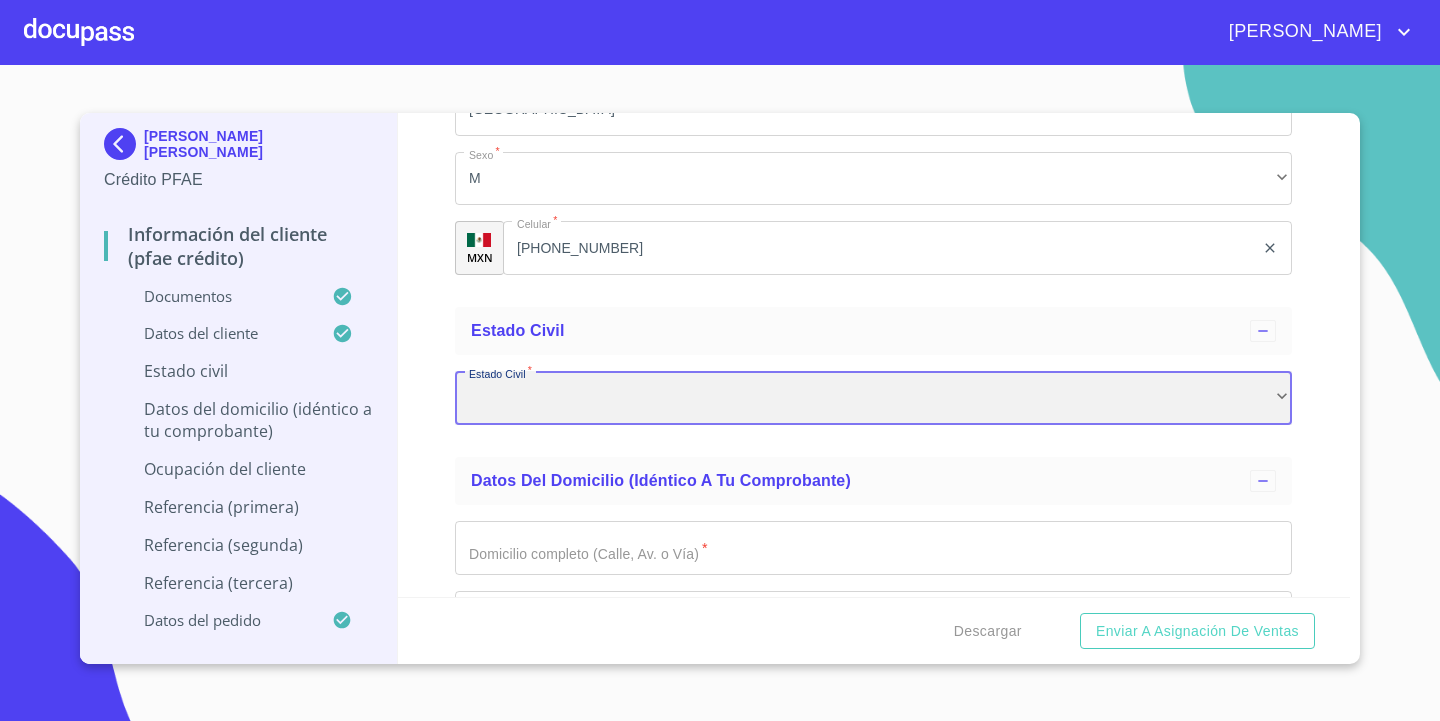 click on "​" at bounding box center [873, 398] 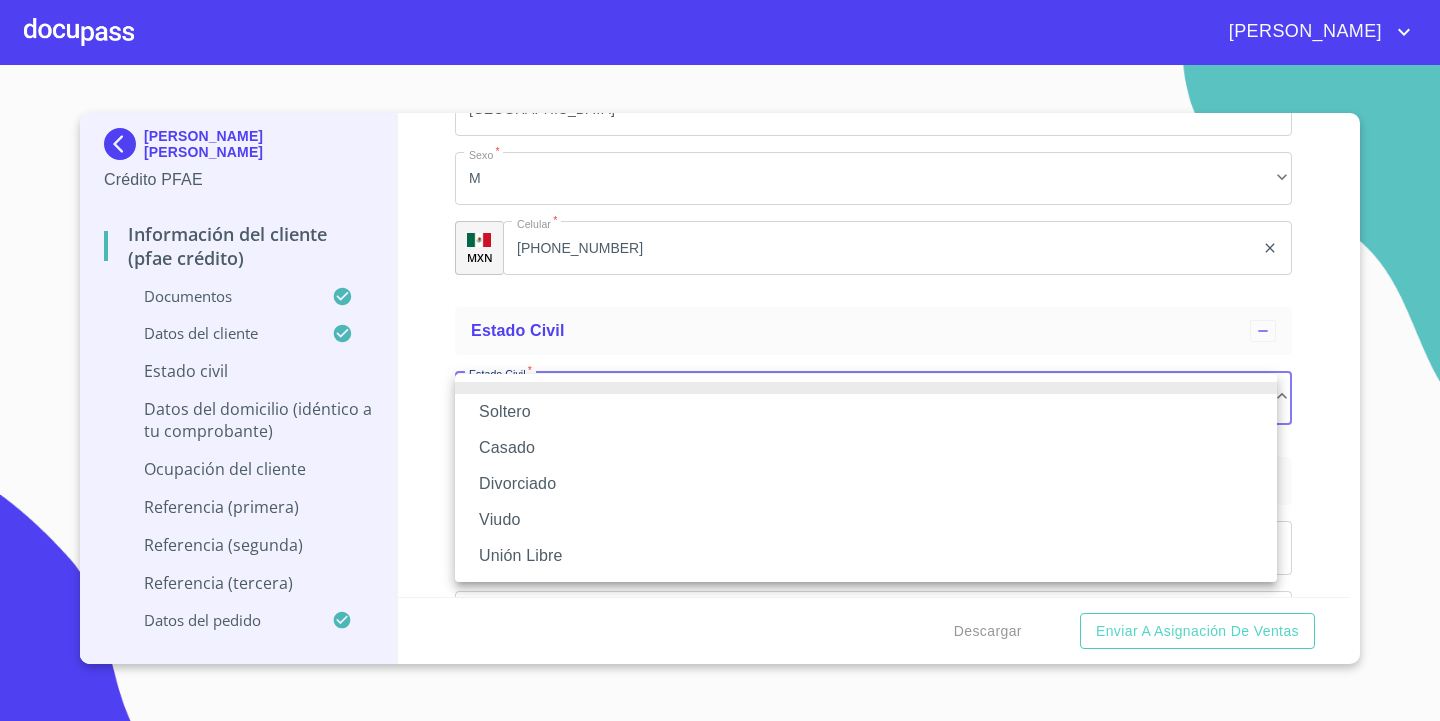 click on "Soltero" at bounding box center (866, 412) 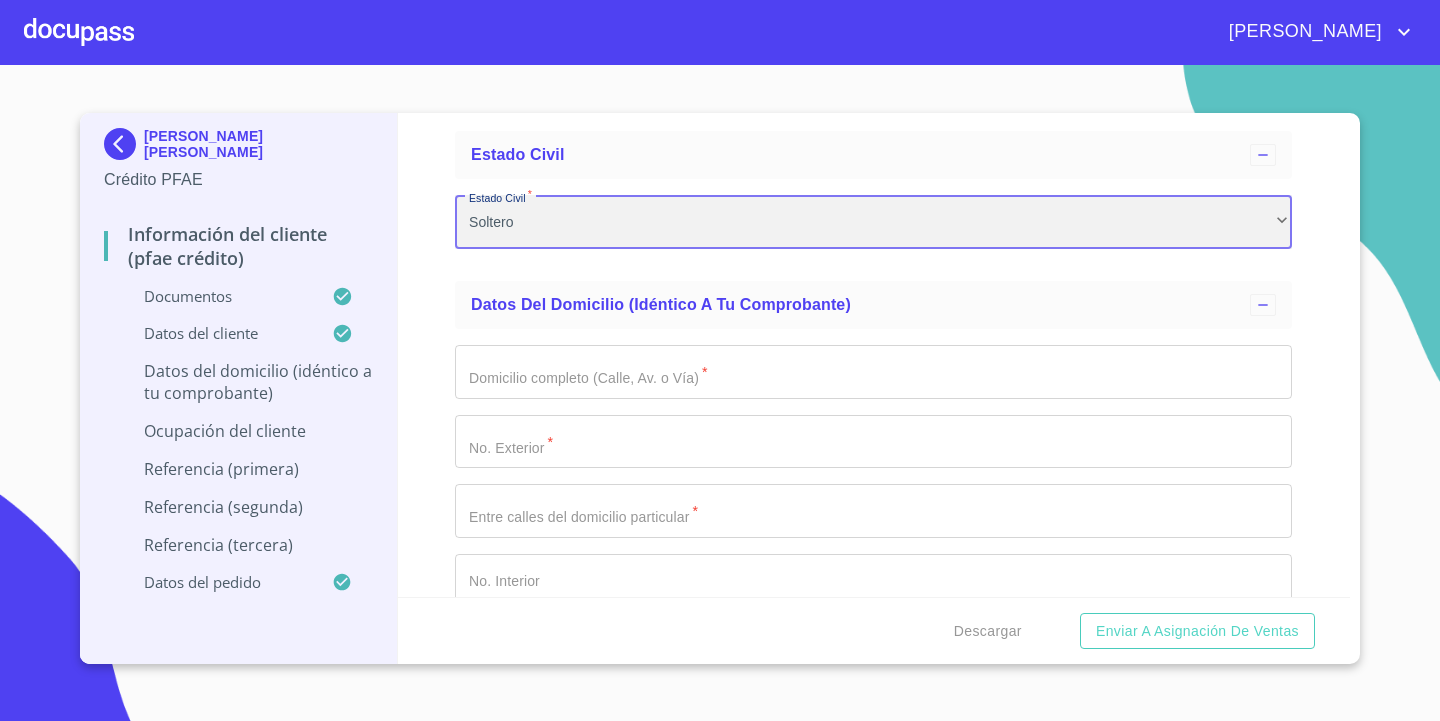scroll, scrollTop: 7340, scrollLeft: 0, axis: vertical 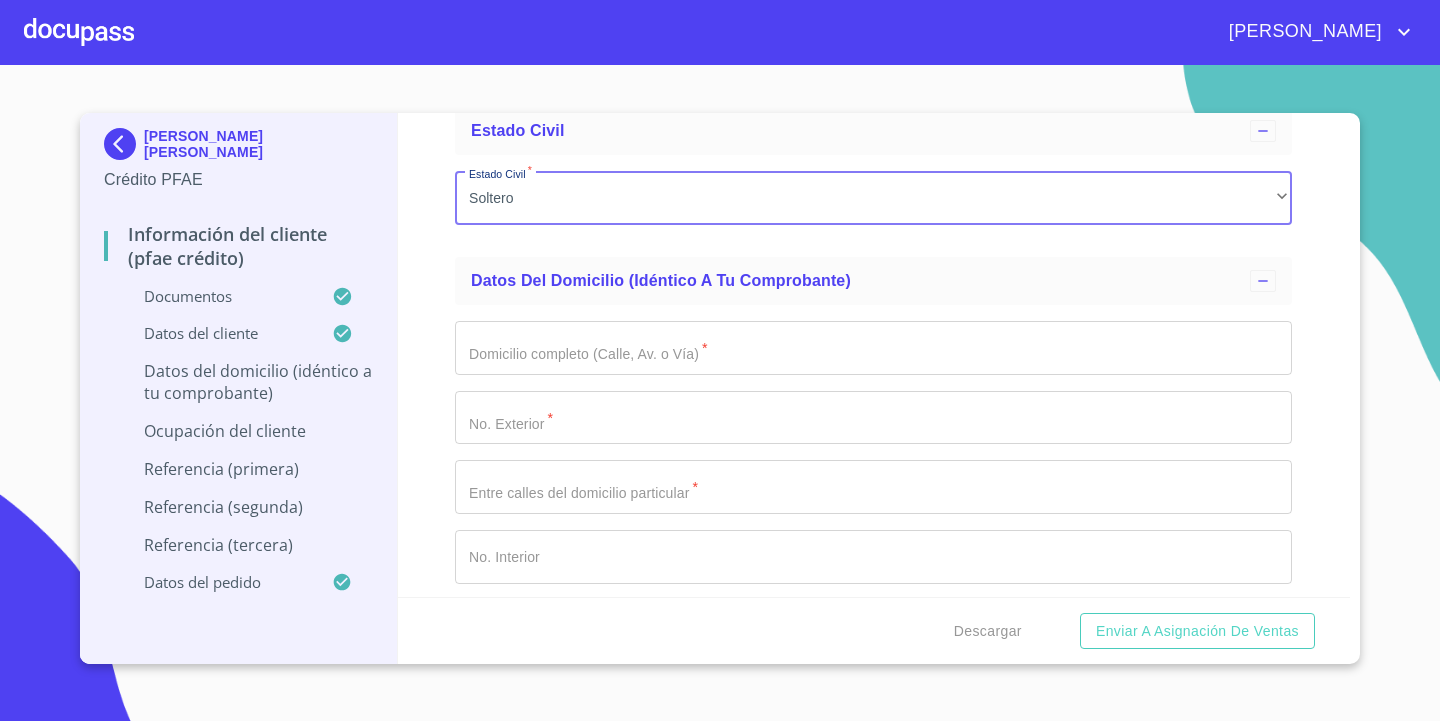 click on "Documento de identificación.   *" at bounding box center [850, -787] 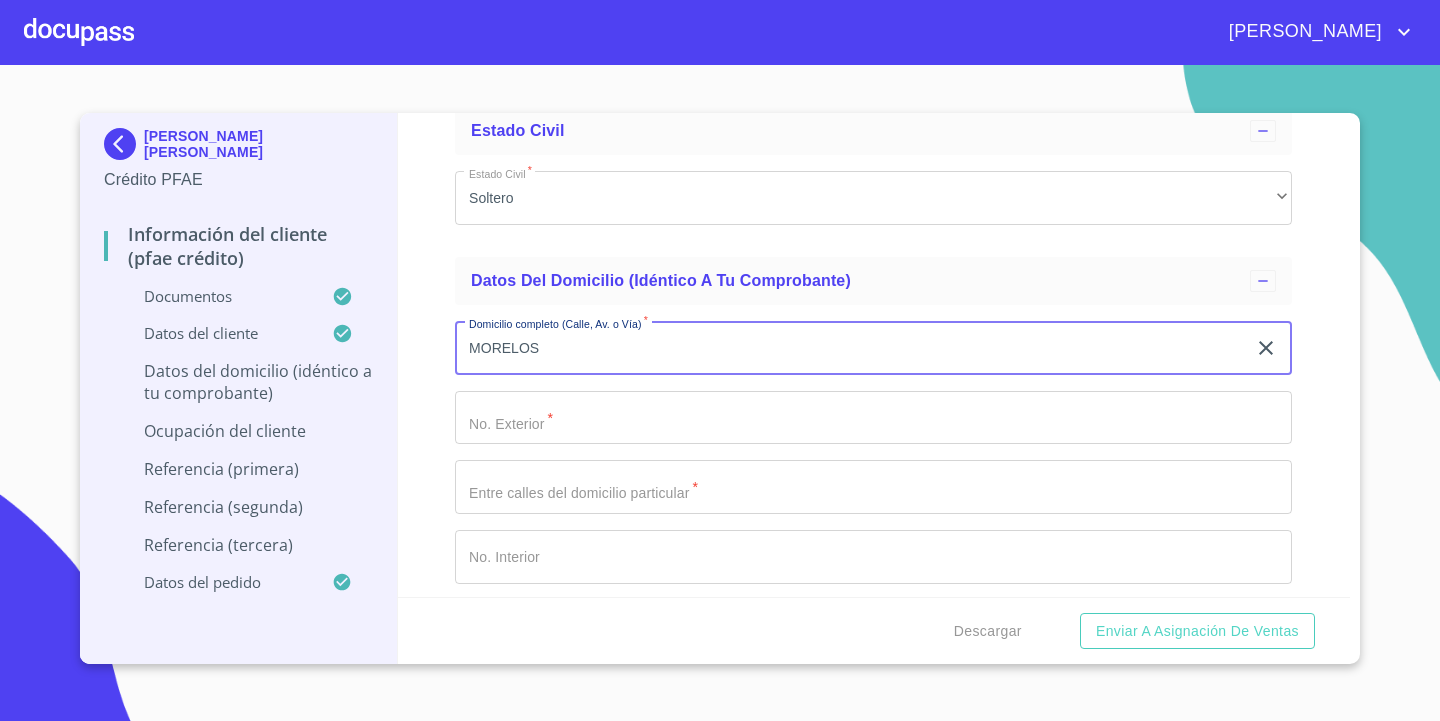 type on "MORELOS" 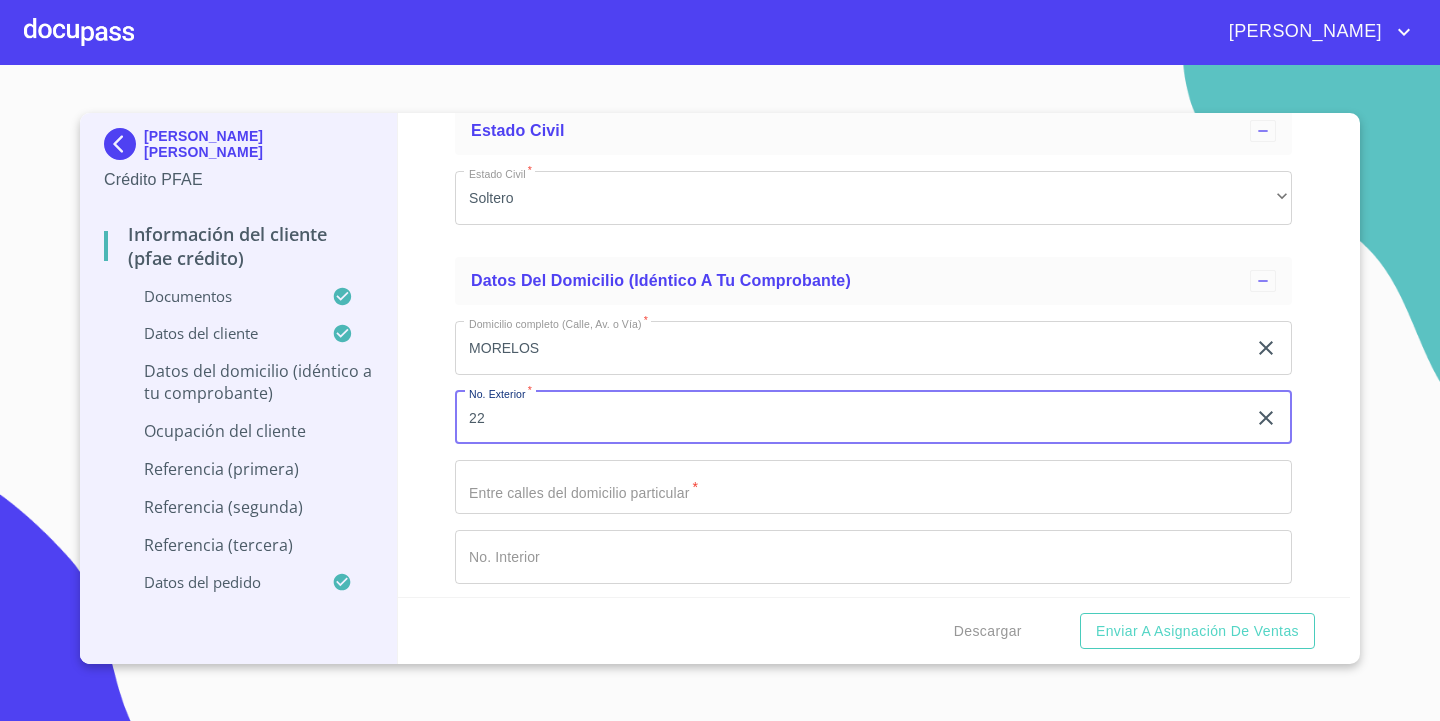 type on "22" 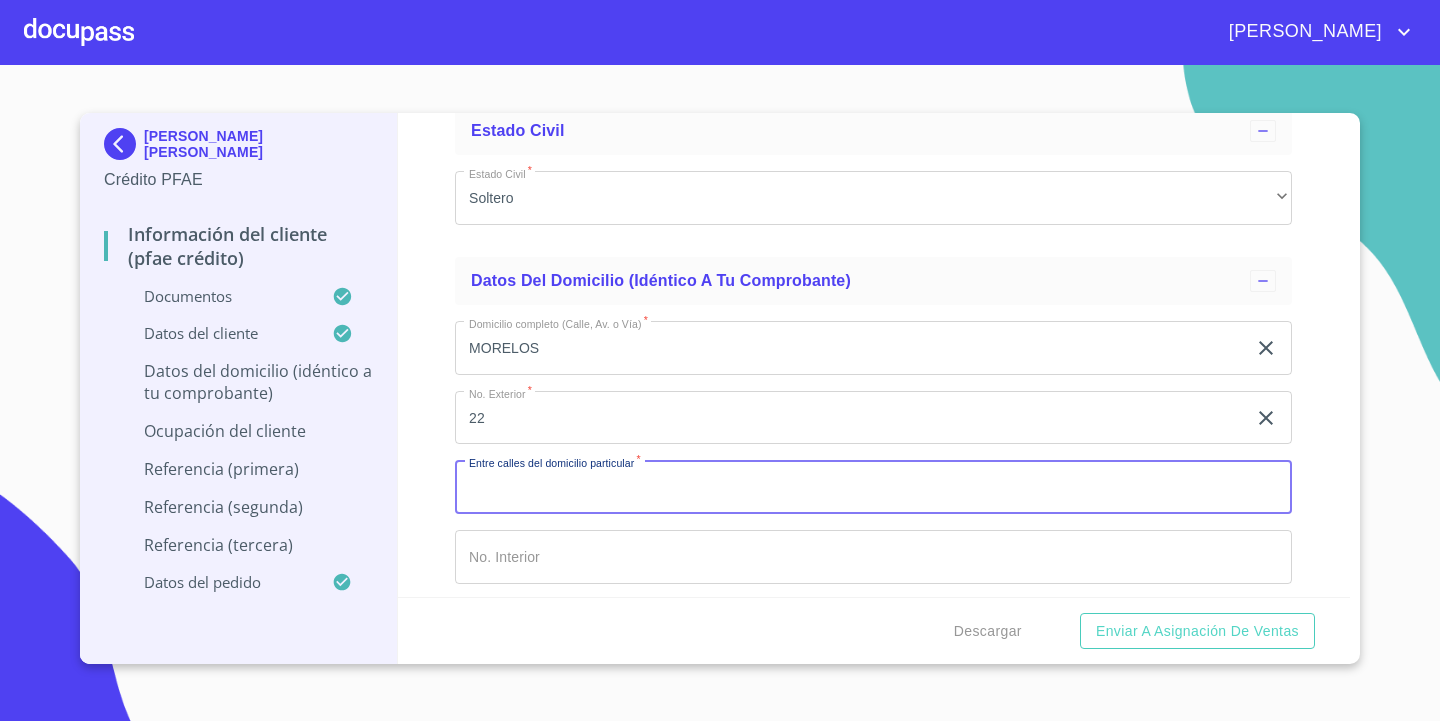 type on "1" 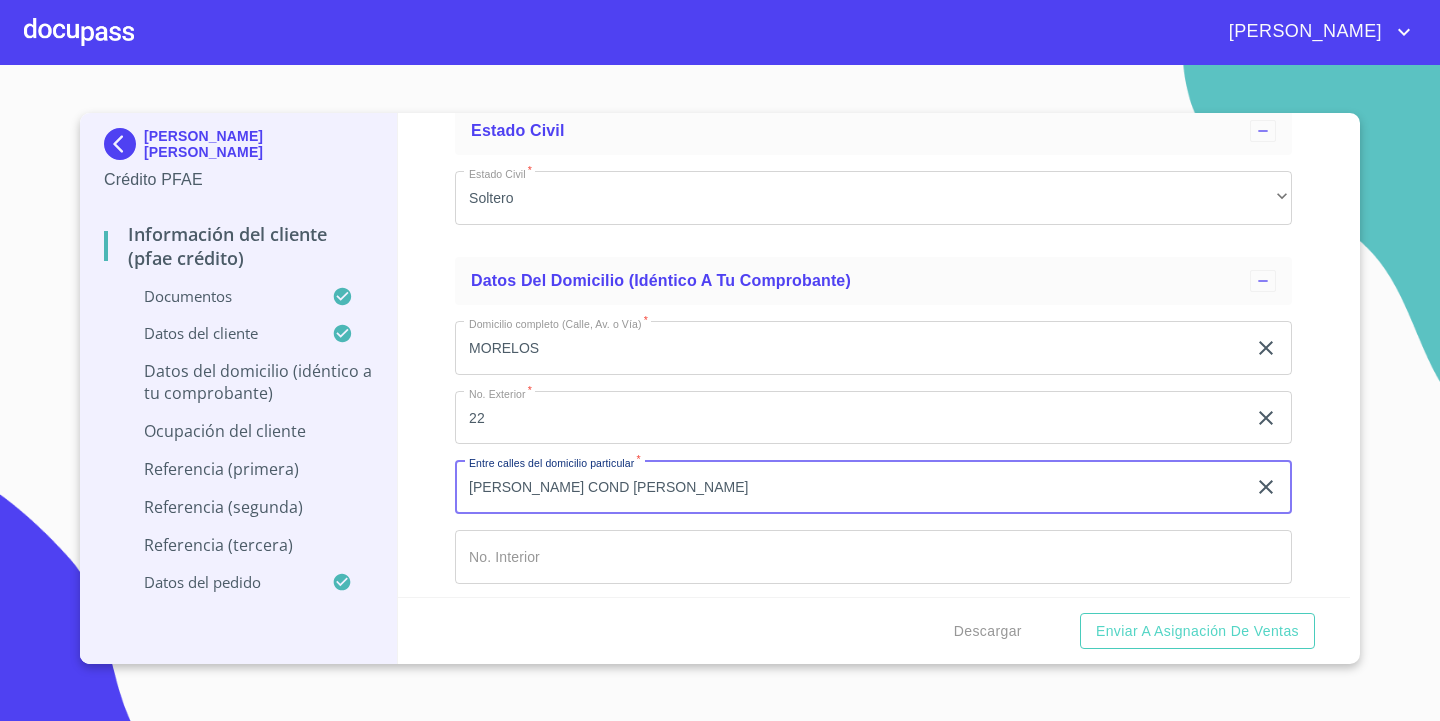 type on "SOLEDAD COND BQUES GAVILA" 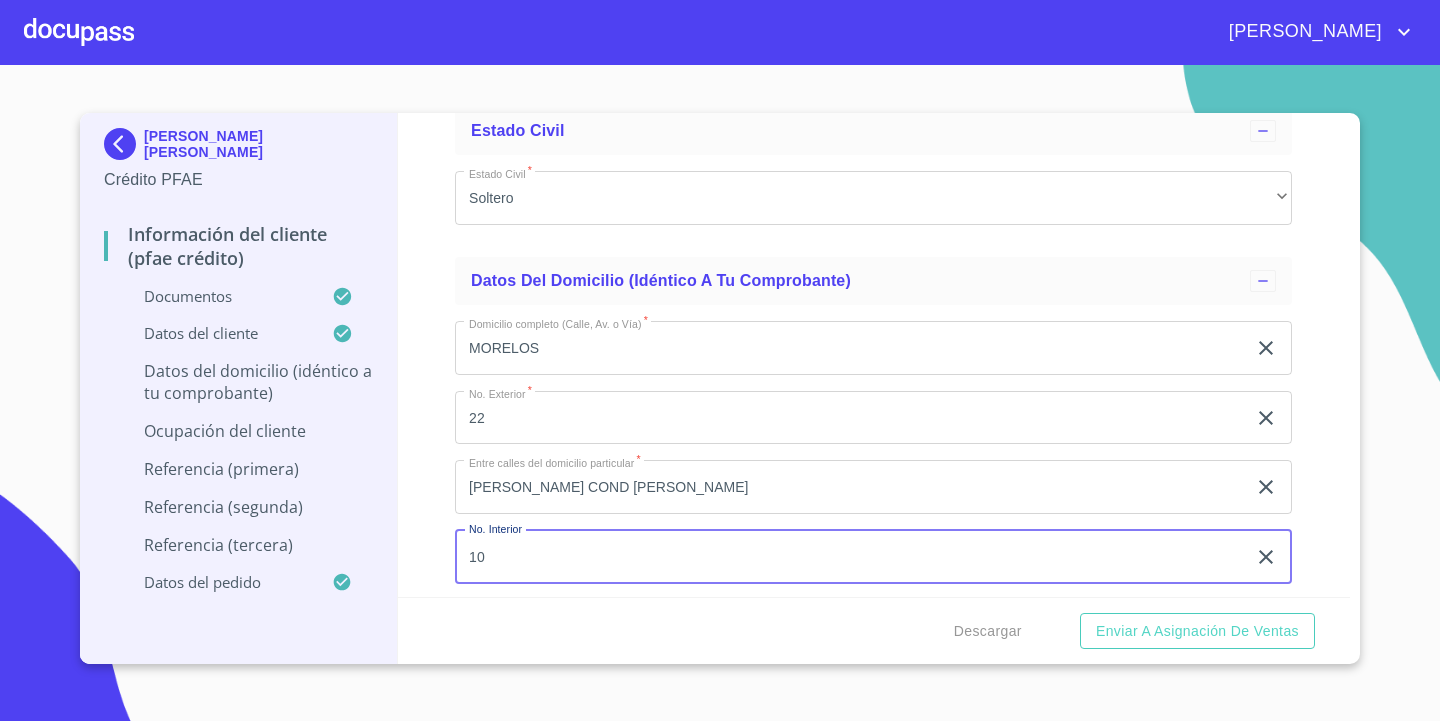type on "10" 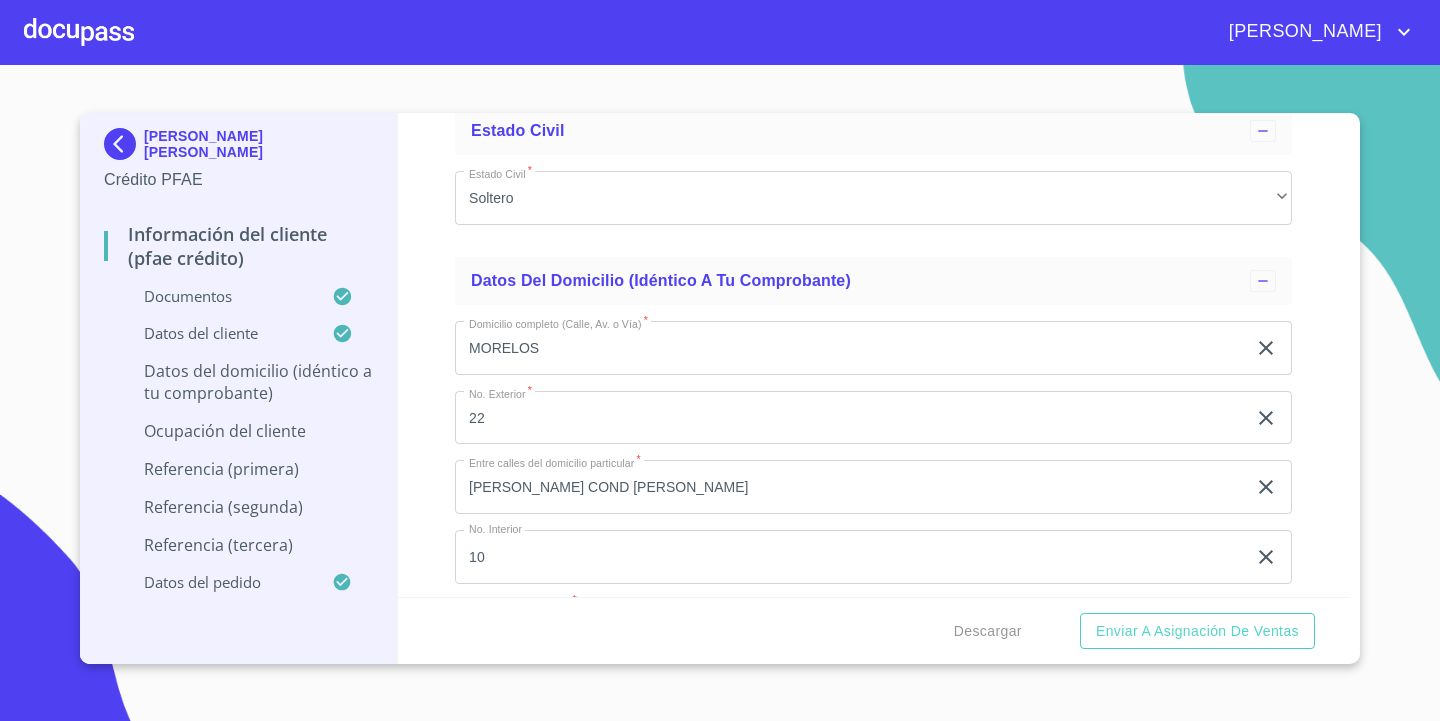 scroll, scrollTop: 7612, scrollLeft: 0, axis: vertical 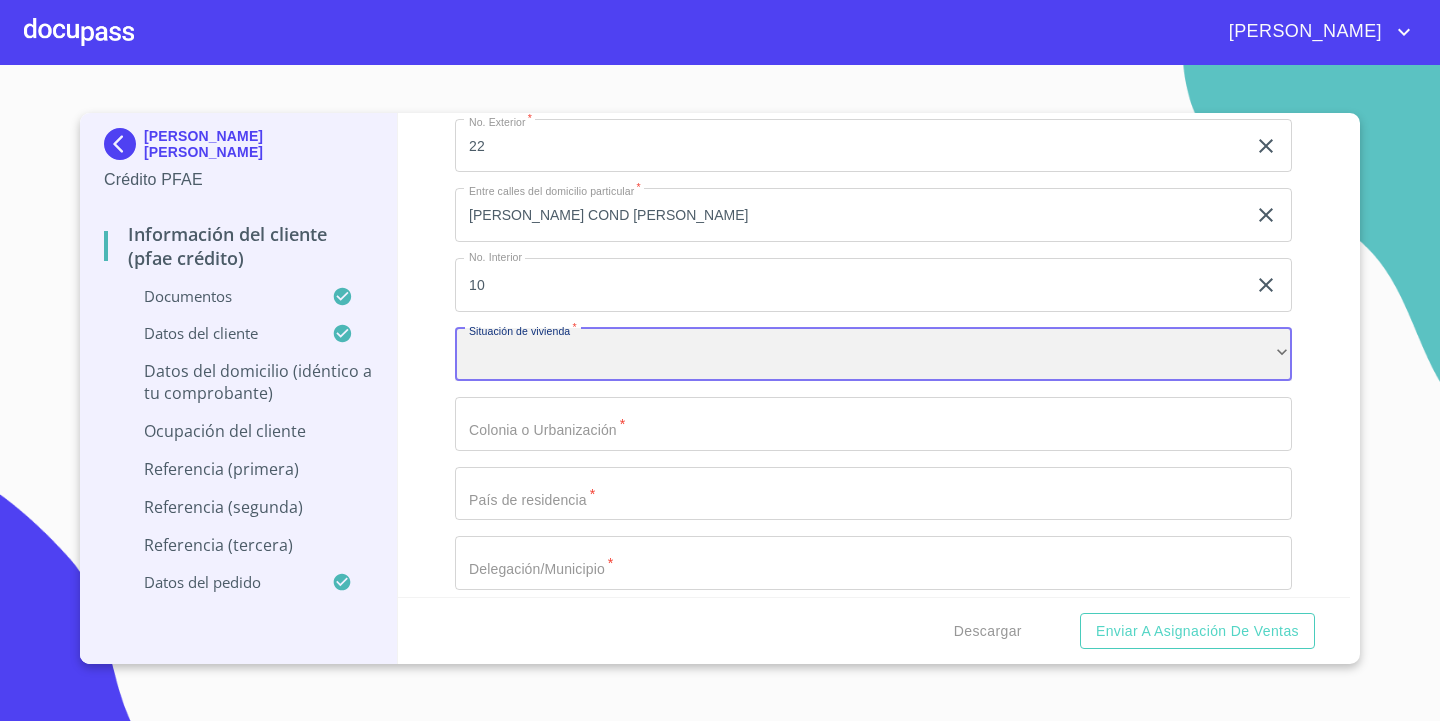 click on "​" at bounding box center [873, 355] 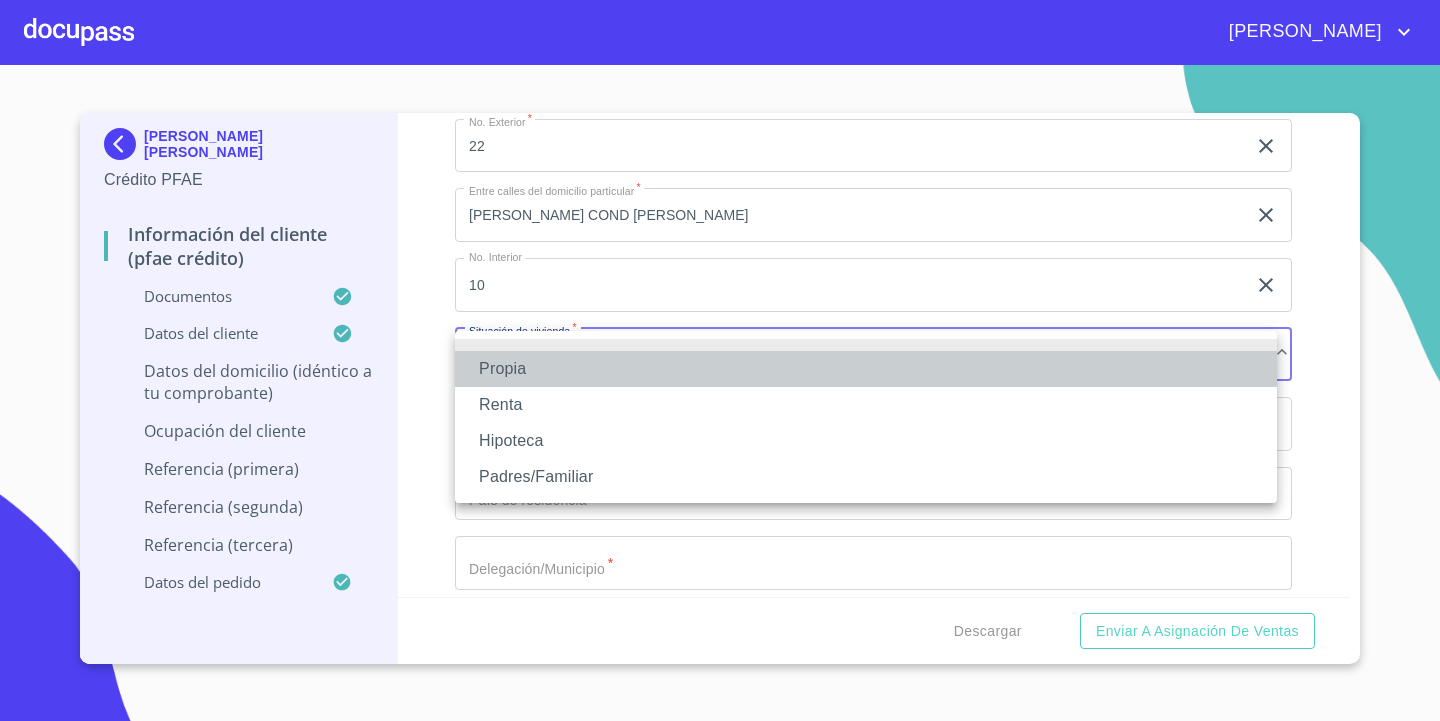 click on "Propia" at bounding box center [866, 369] 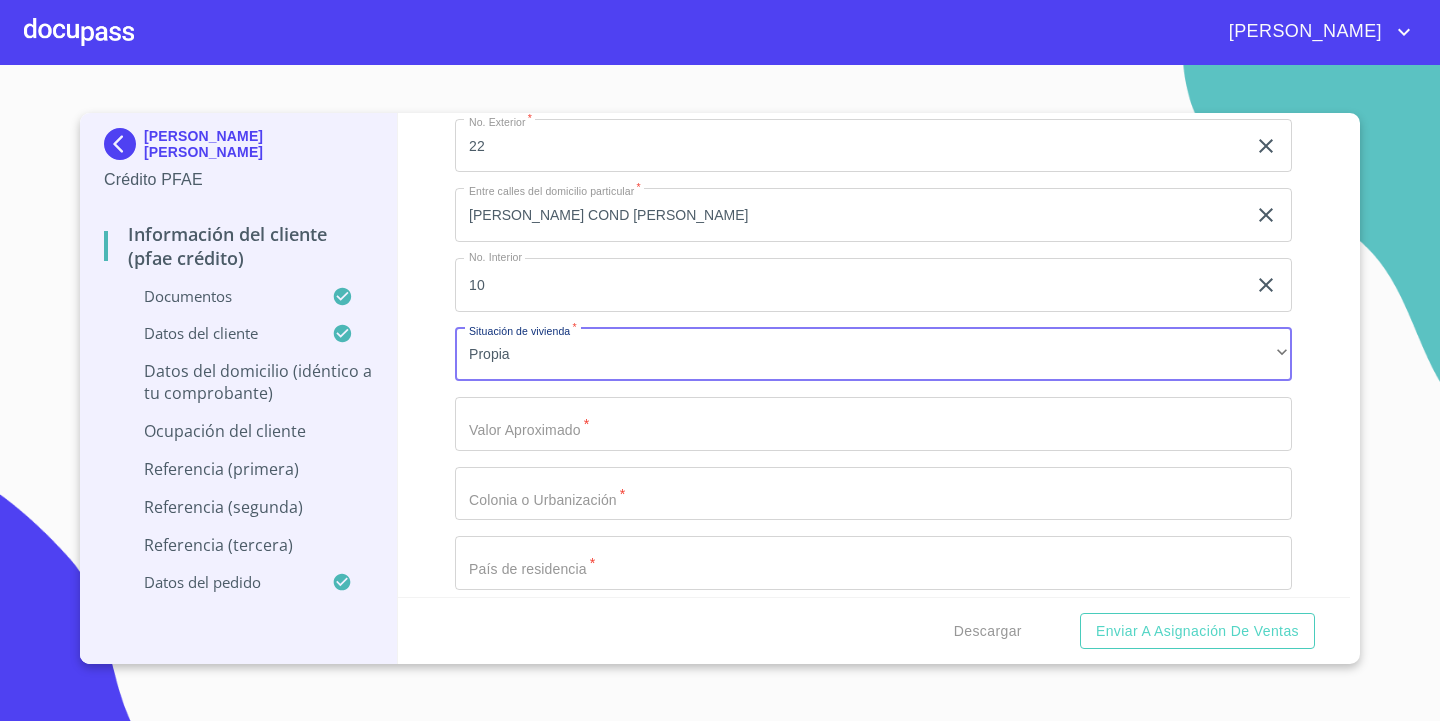 click on "Documento de identificación.   *" at bounding box center [850, -1059] 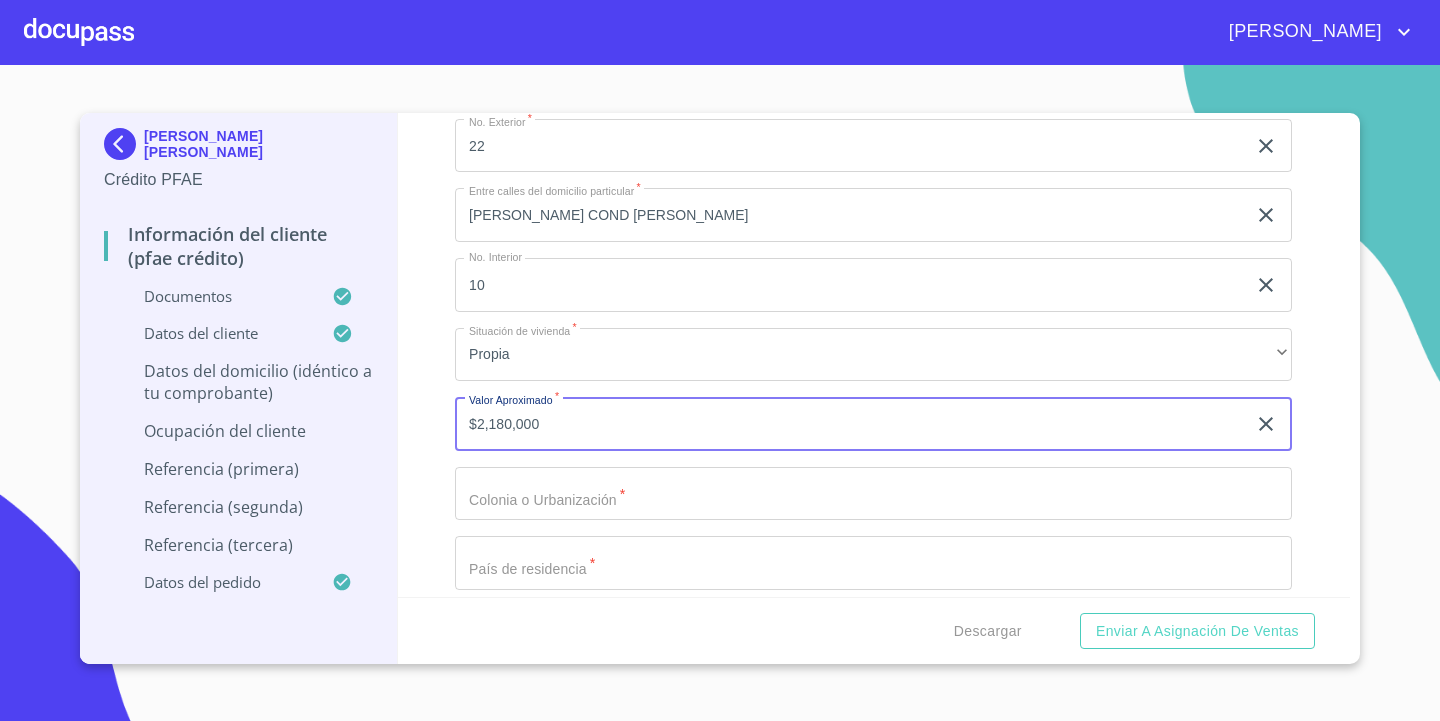 type on "$2,180,000" 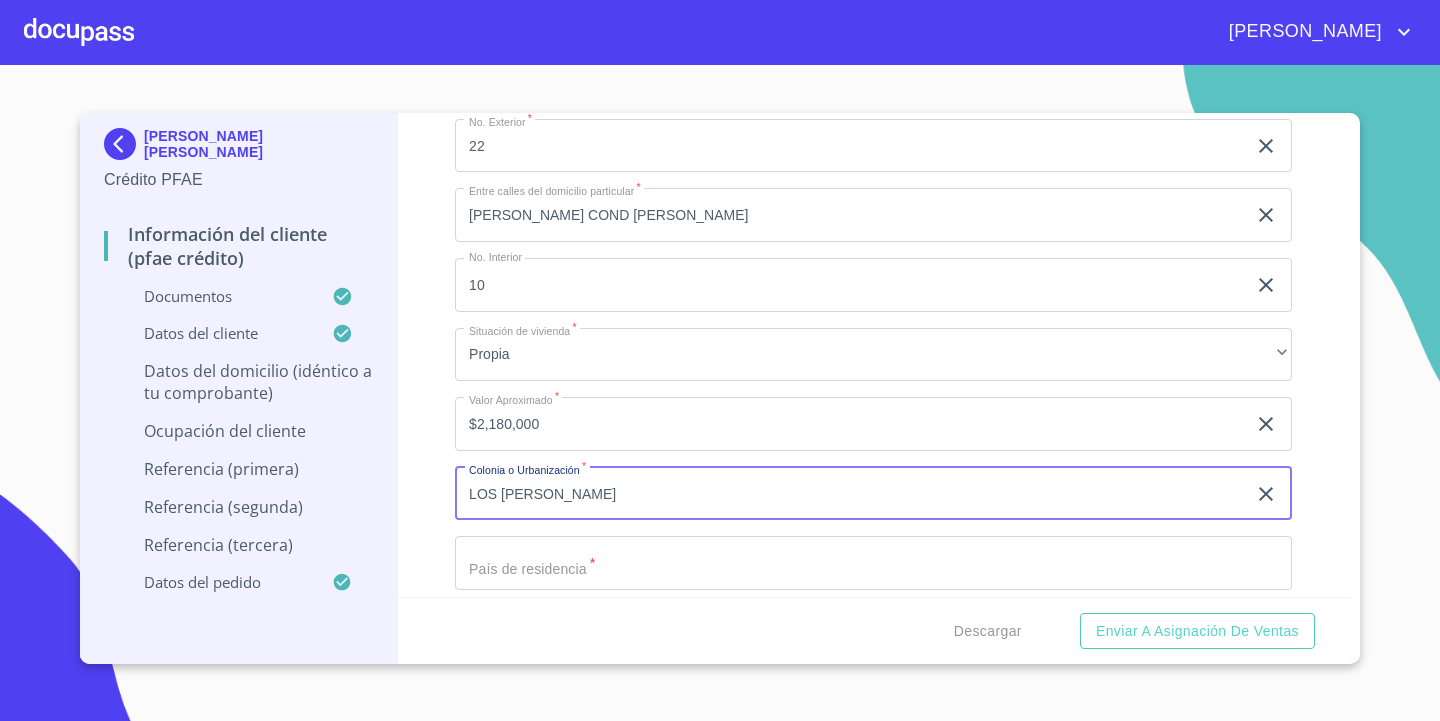 type on "LOS GAVILANES" 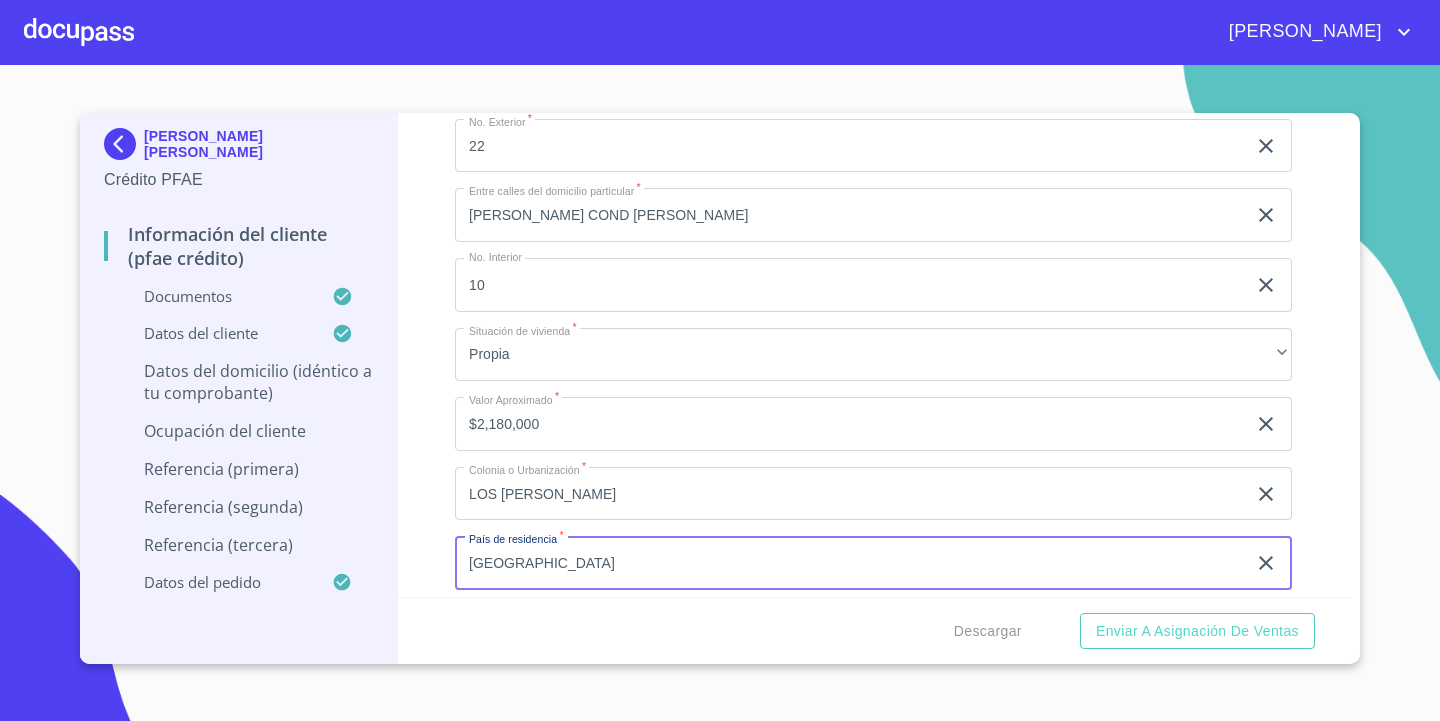 type on "MEXICO" 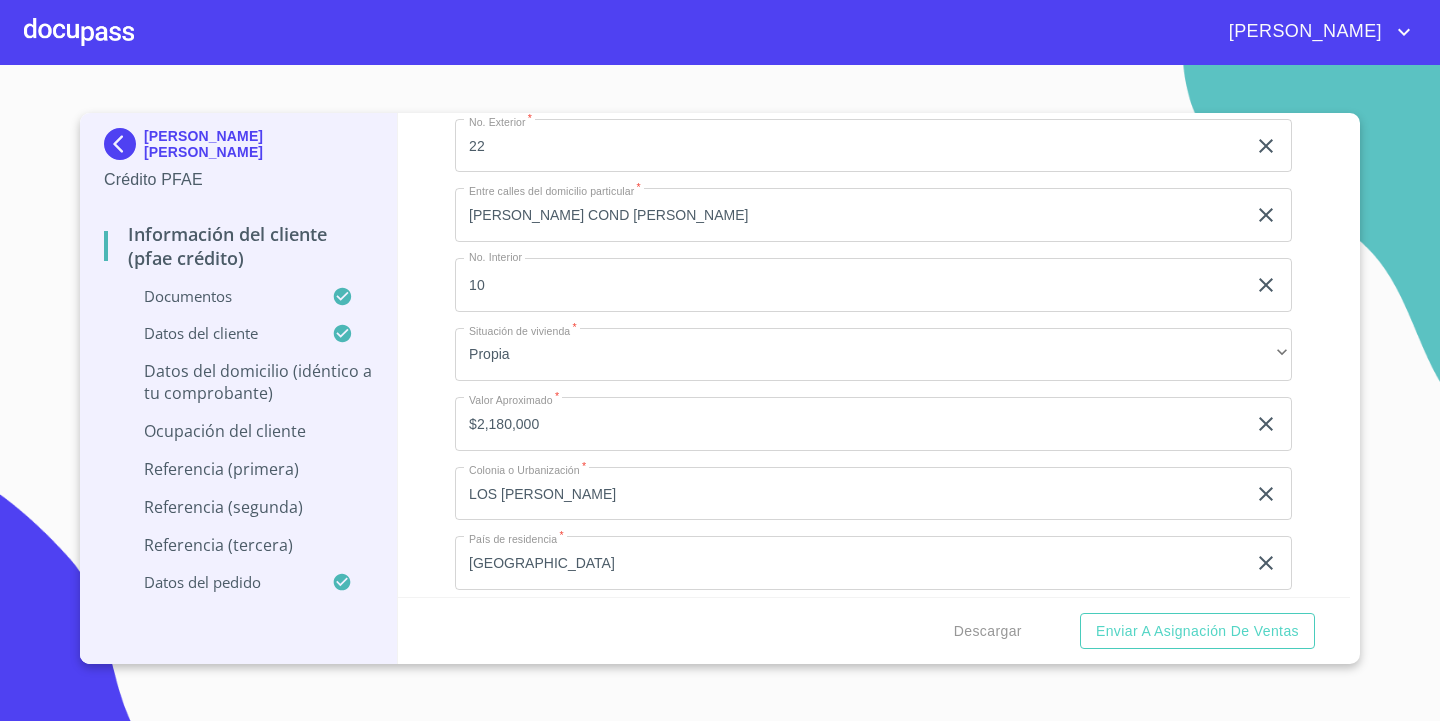 scroll, scrollTop: 7890, scrollLeft: 0, axis: vertical 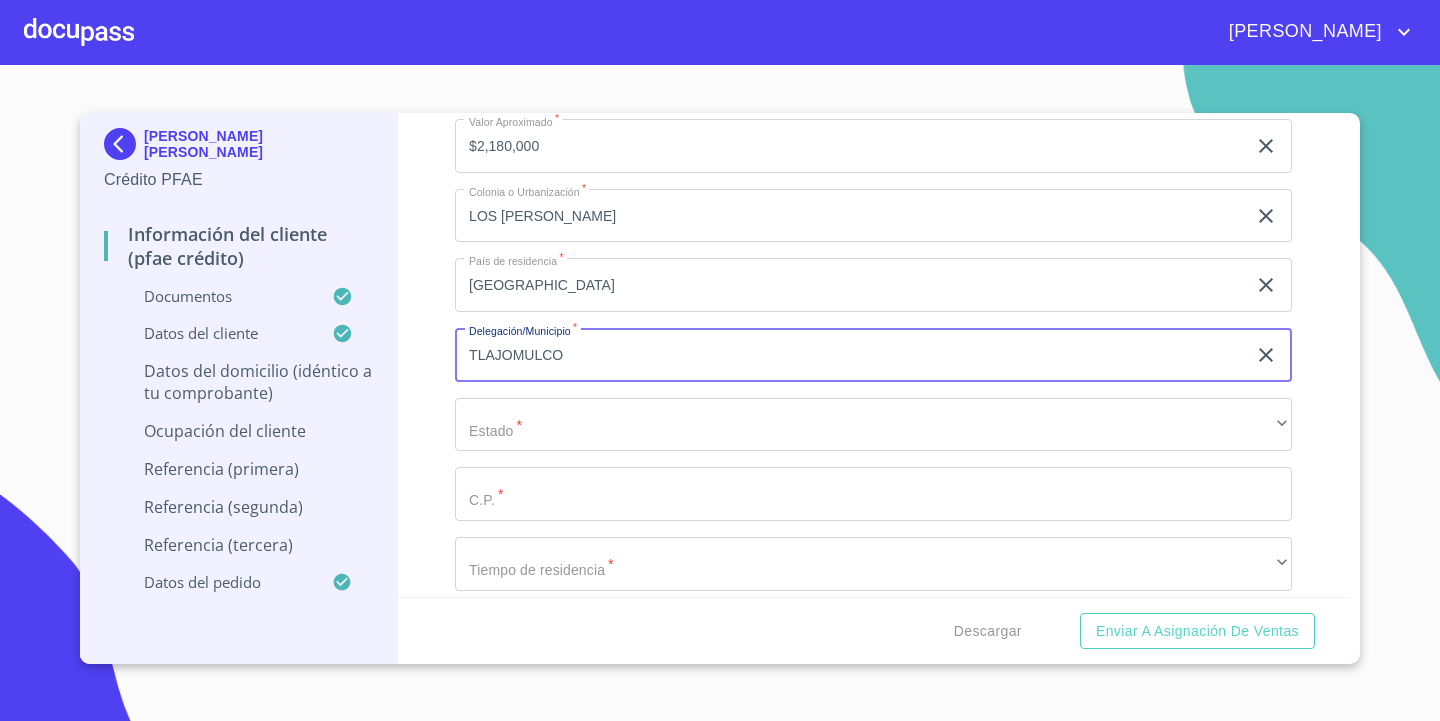 type on "TLAJOMULCO" 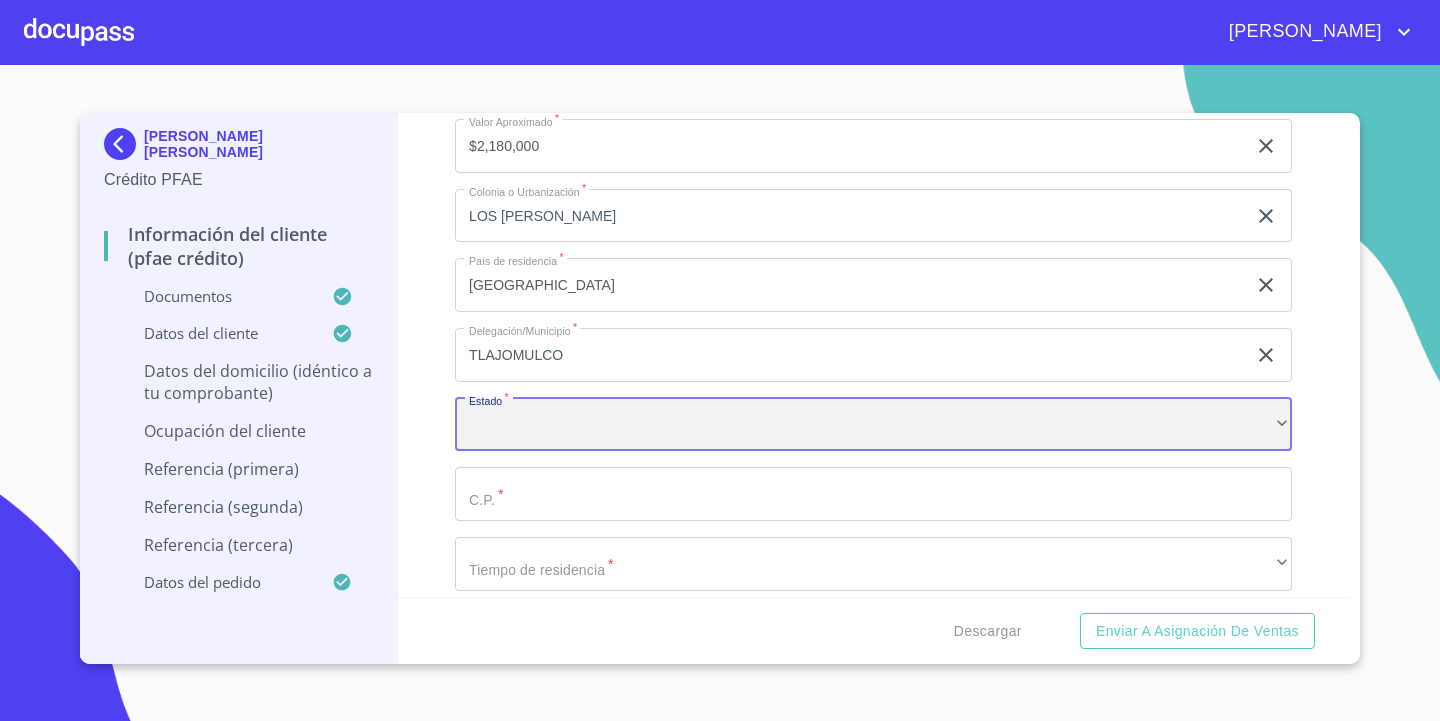 click on "​" at bounding box center [873, 425] 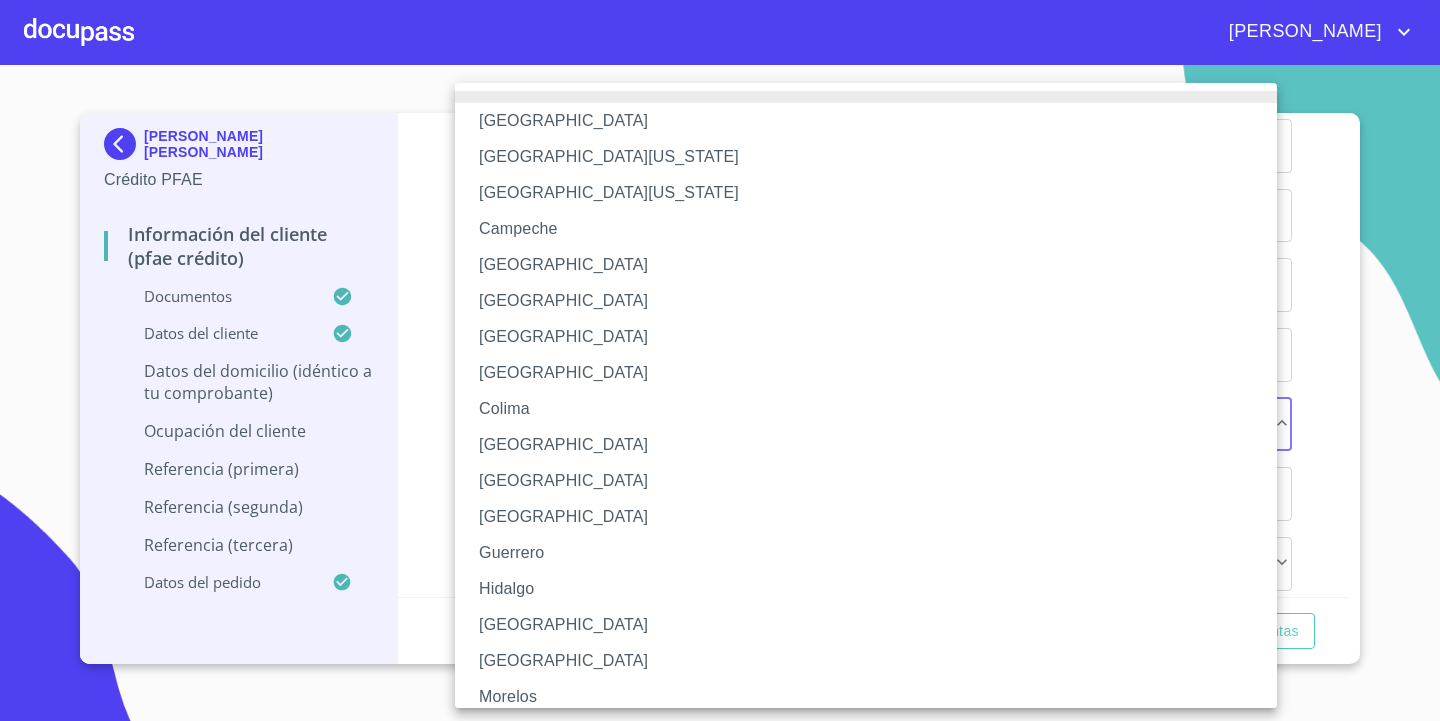 click on "Jalisco" at bounding box center [873, 625] 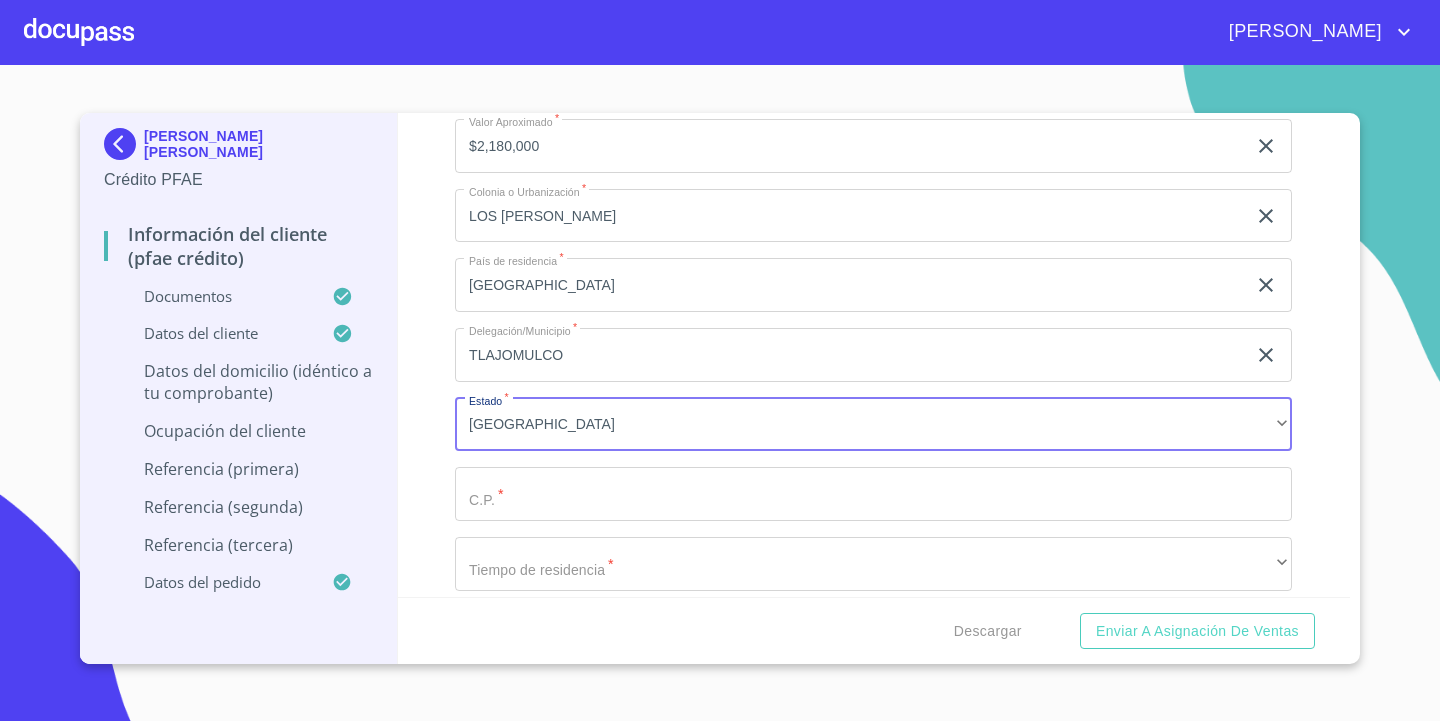 click on "Documento de identificación.   *" at bounding box center (850, -1337) 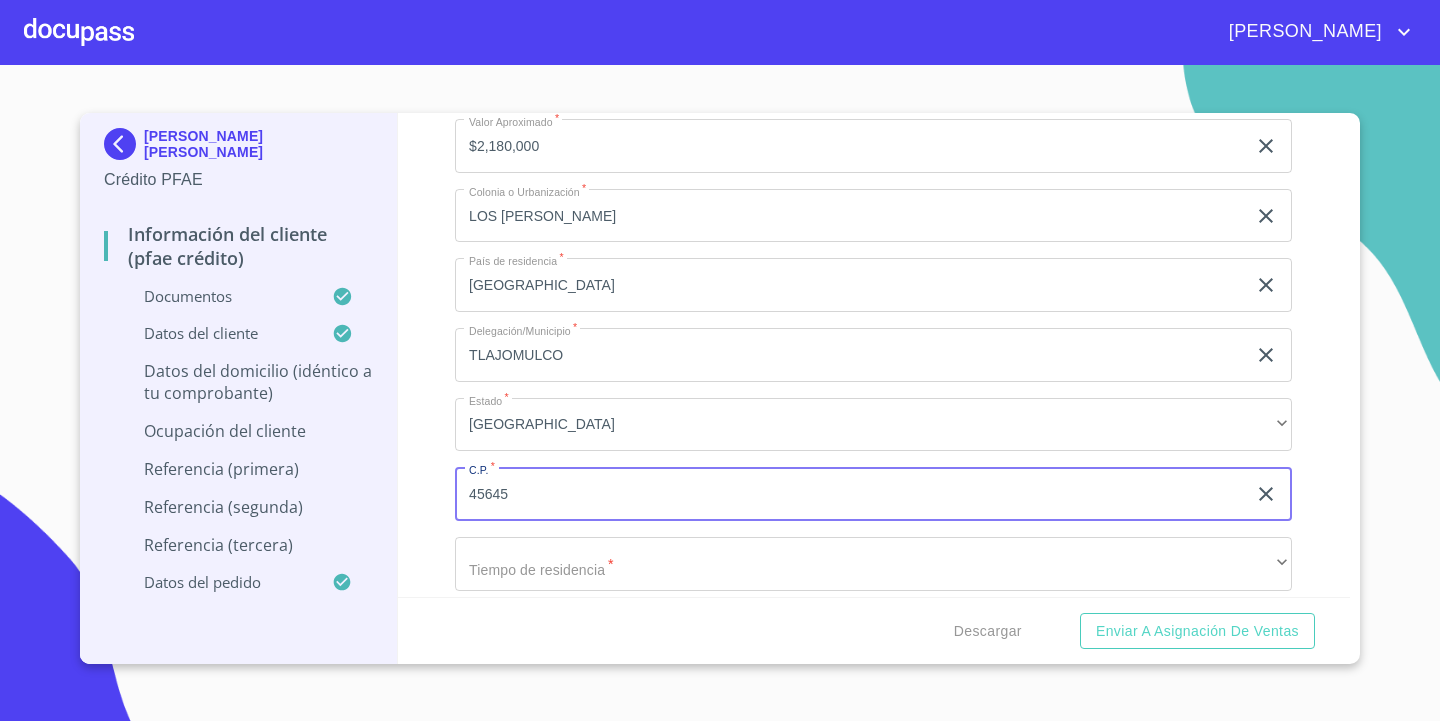 type on "45645" 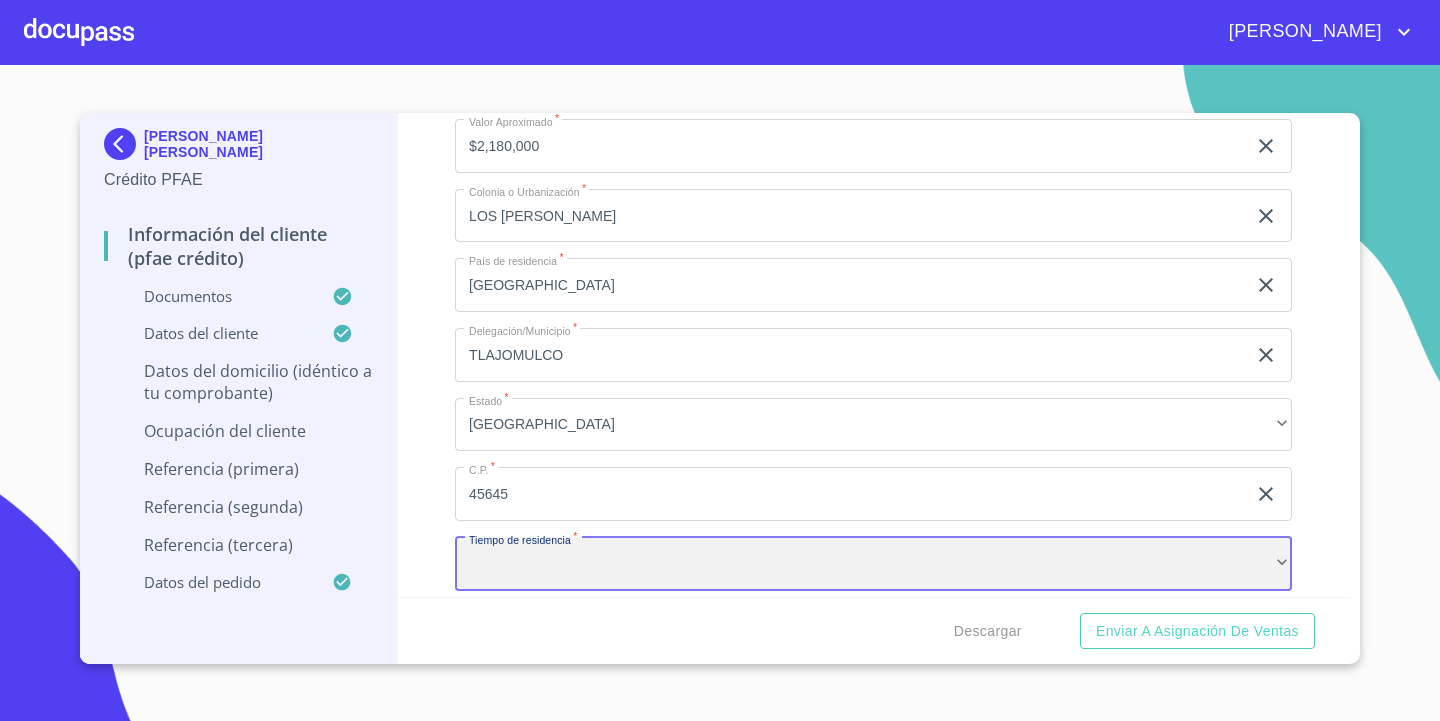click on "​" at bounding box center [873, 564] 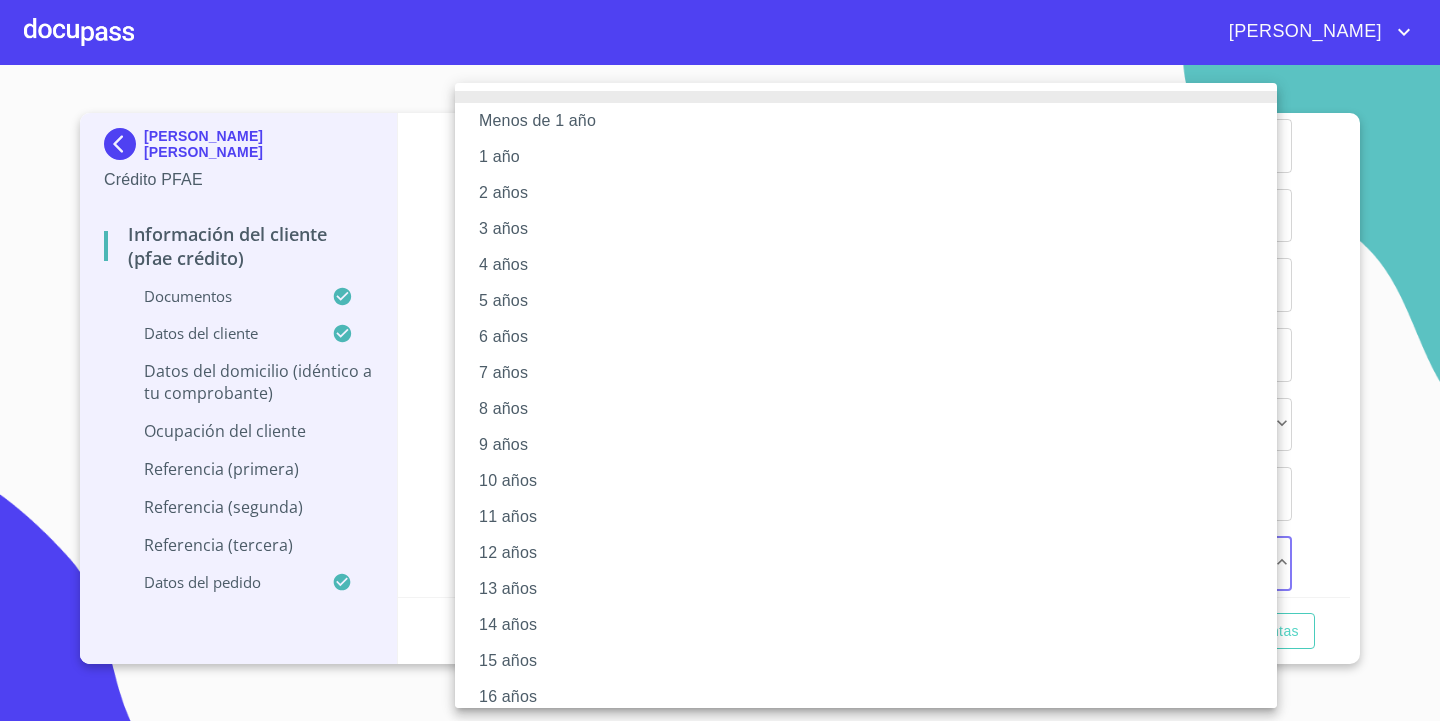 click on "4 años" at bounding box center [873, 265] 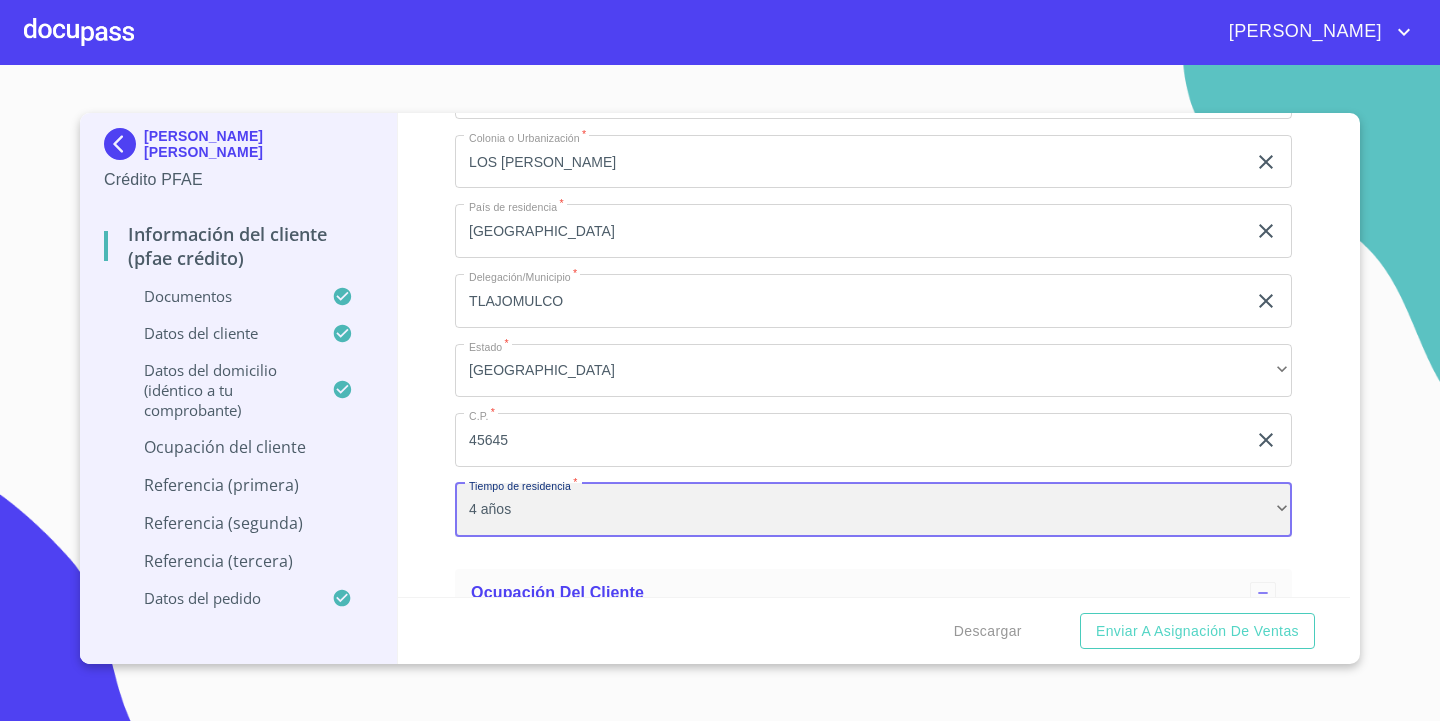 scroll, scrollTop: 8090, scrollLeft: 0, axis: vertical 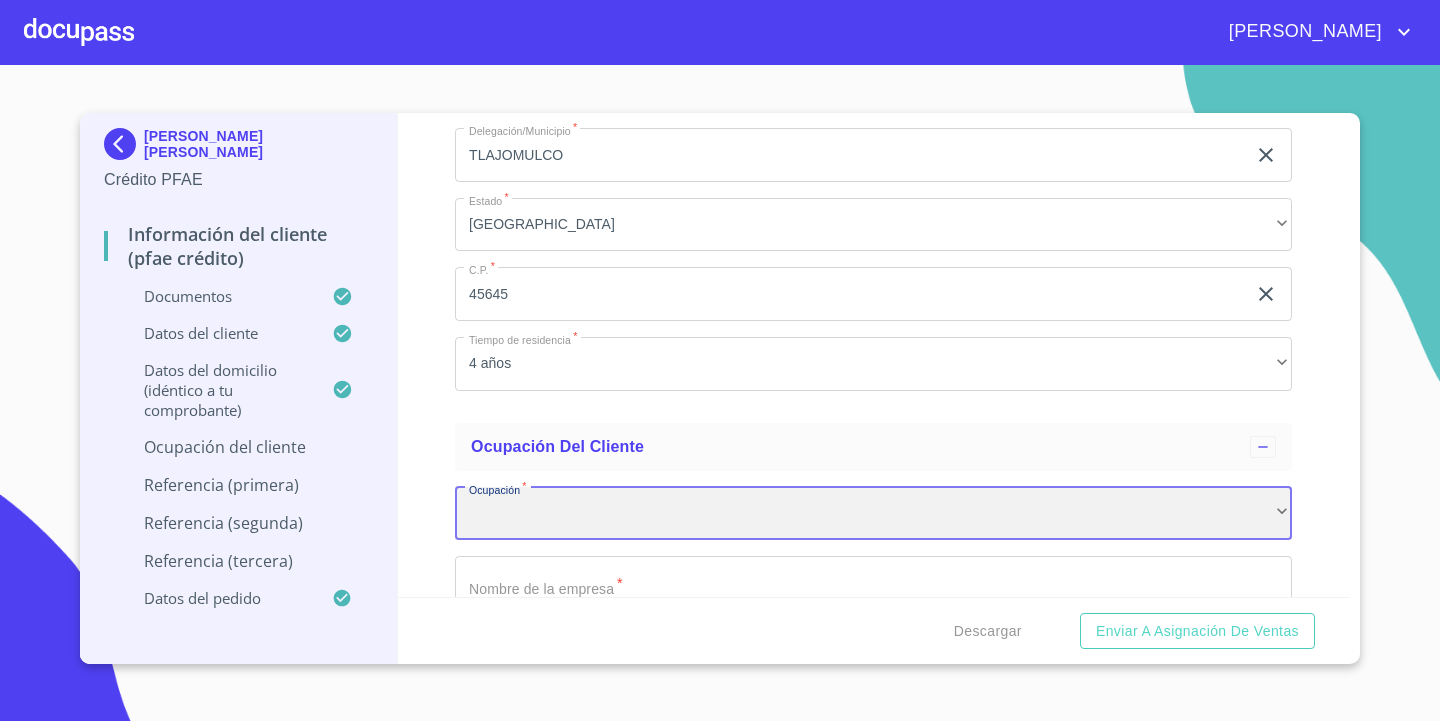 click on "​" at bounding box center [873, 514] 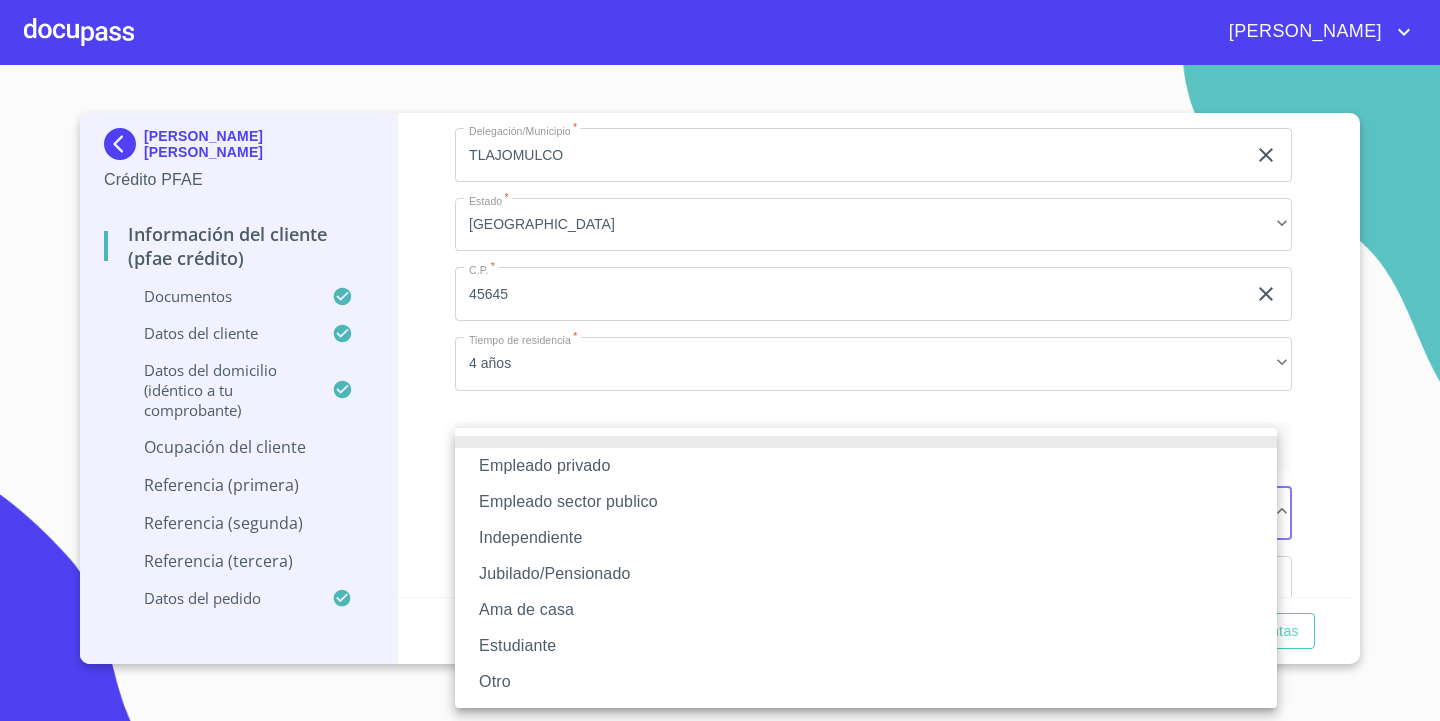 click on "Independiente" at bounding box center (866, 538) 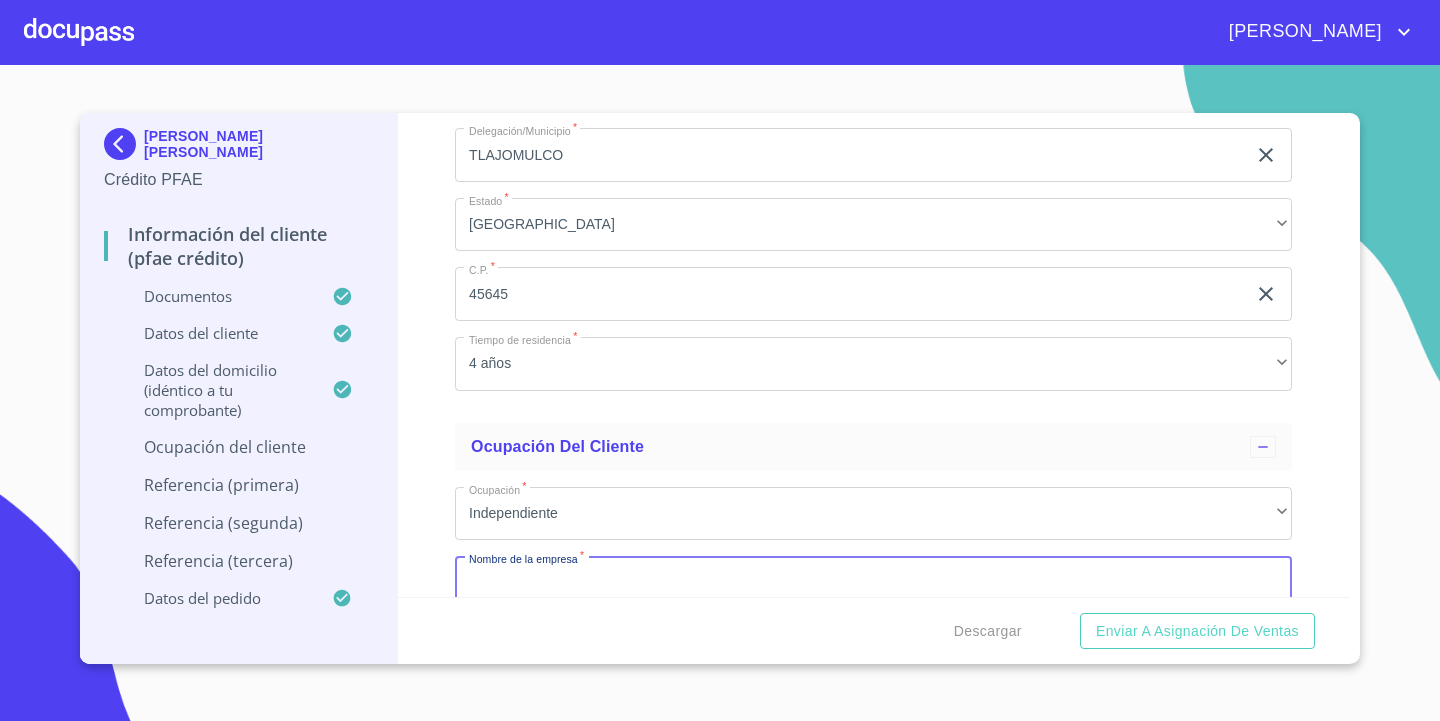 scroll, scrollTop: 8103, scrollLeft: 0, axis: vertical 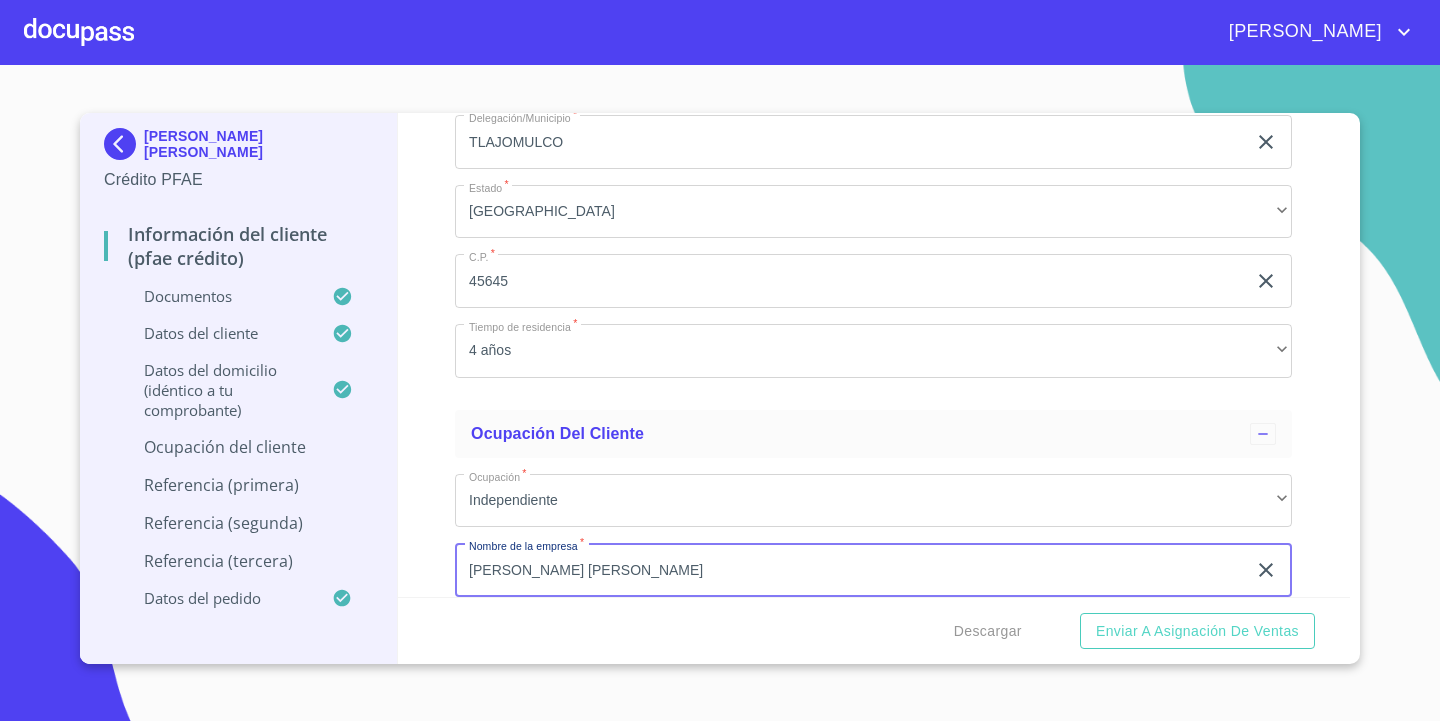 type on "[PERSON_NAME] [PERSON_NAME]" 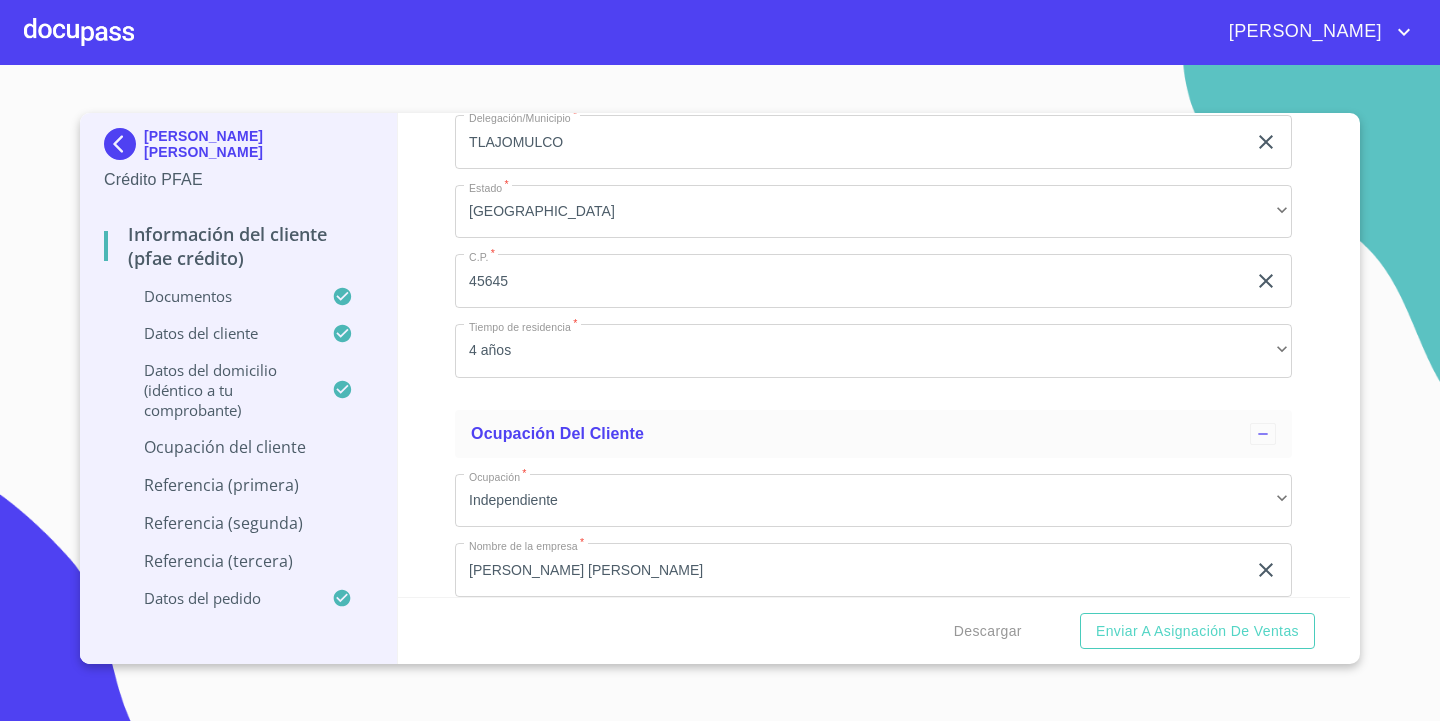 scroll, scrollTop: 8388, scrollLeft: 0, axis: vertical 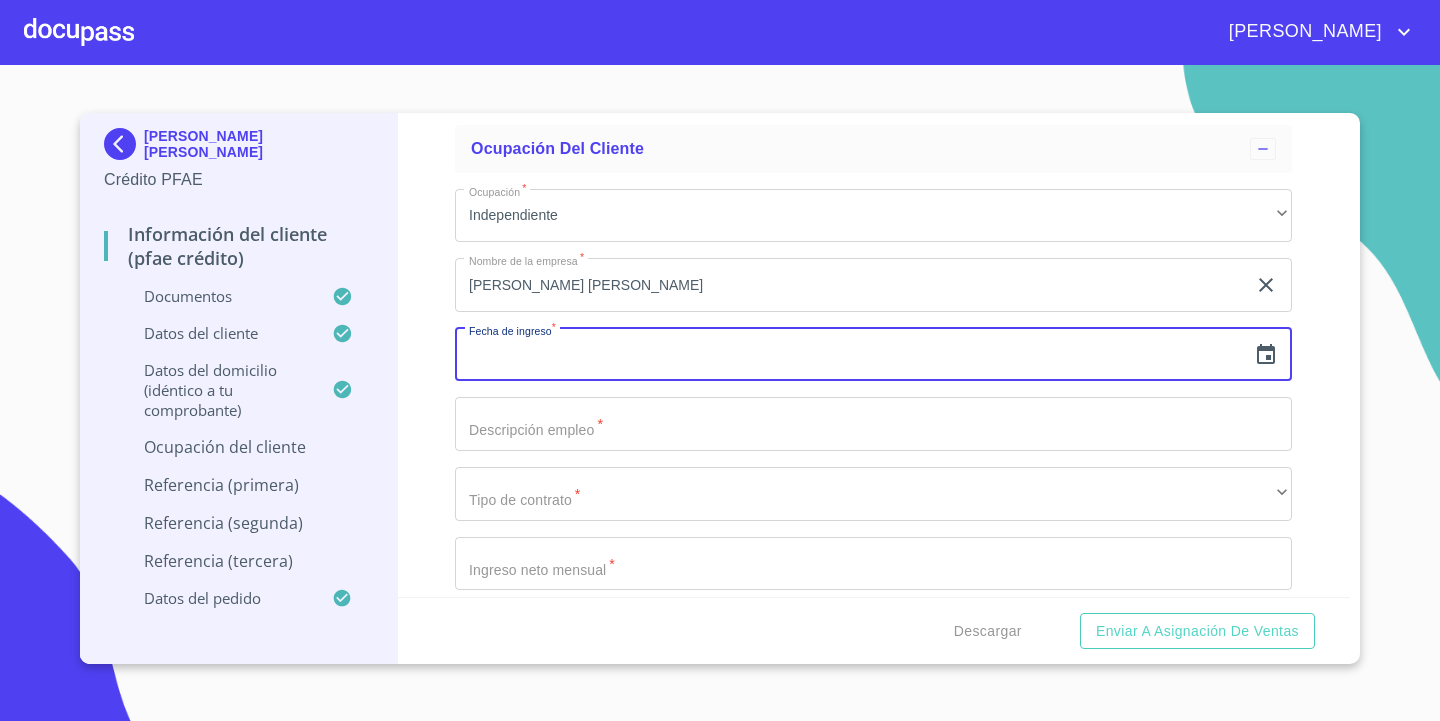 click 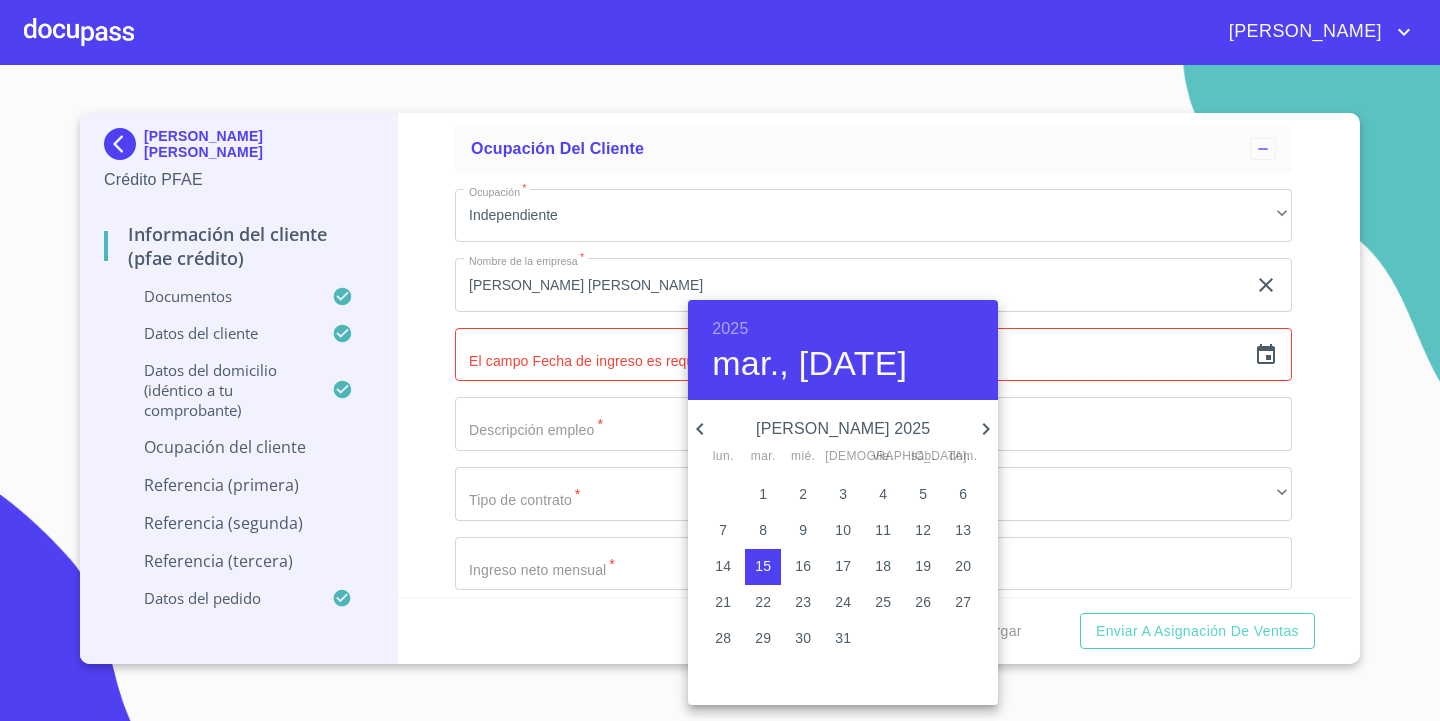 click on "2025" at bounding box center [730, 329] 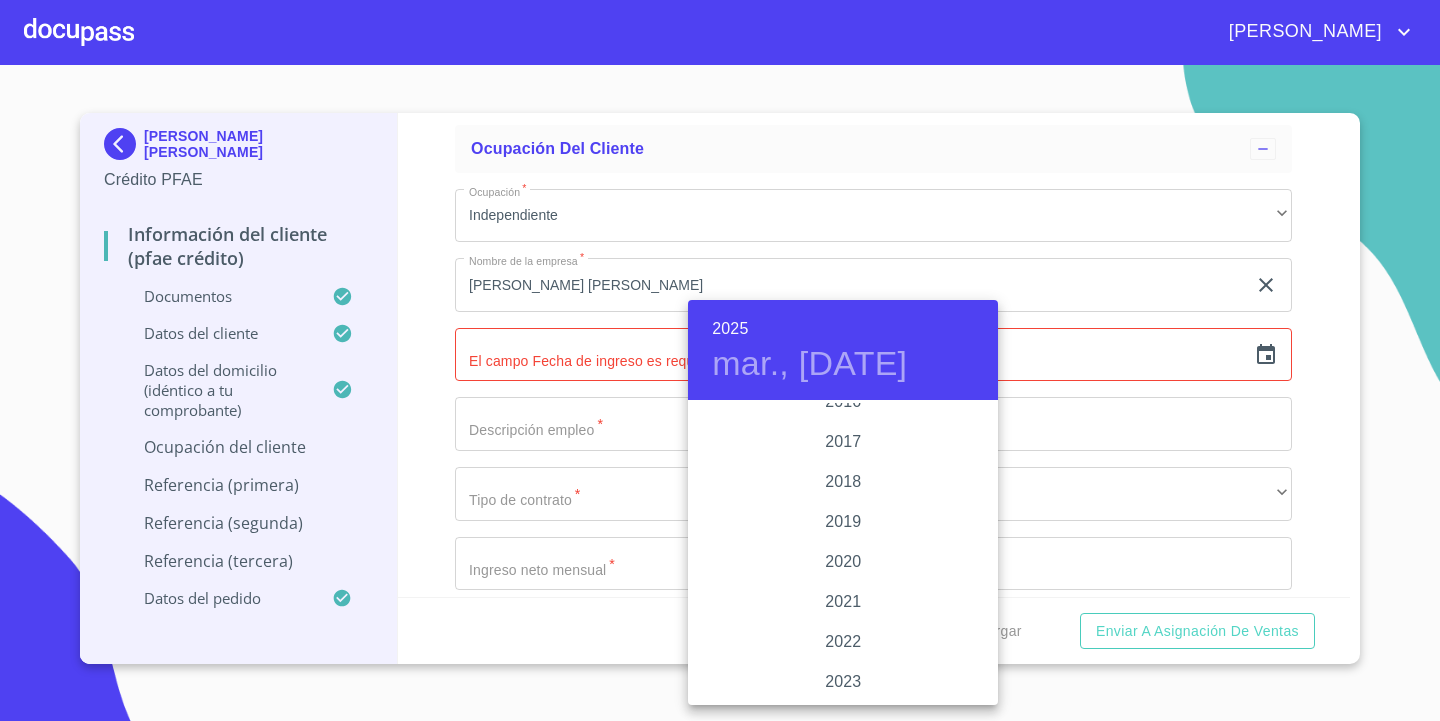 scroll, scrollTop: 3640, scrollLeft: 0, axis: vertical 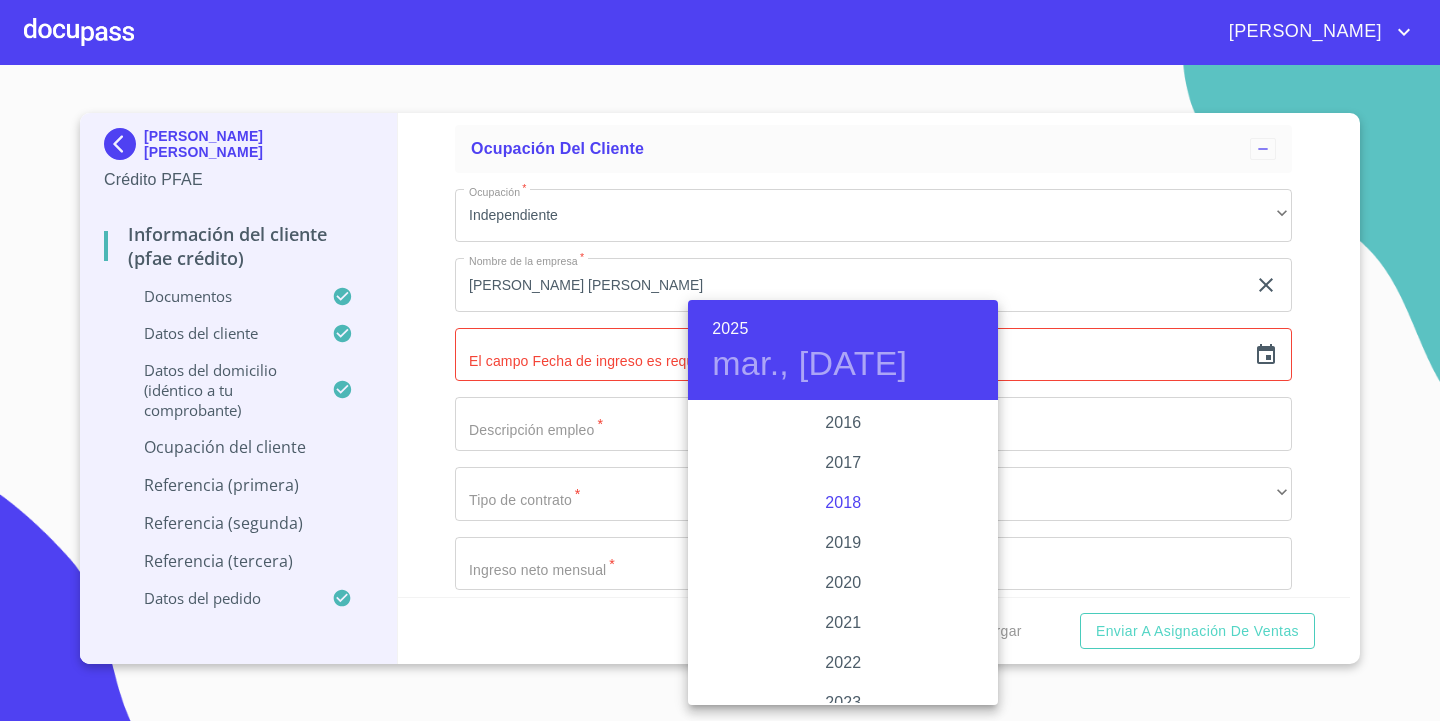 click on "2018" at bounding box center (843, 503) 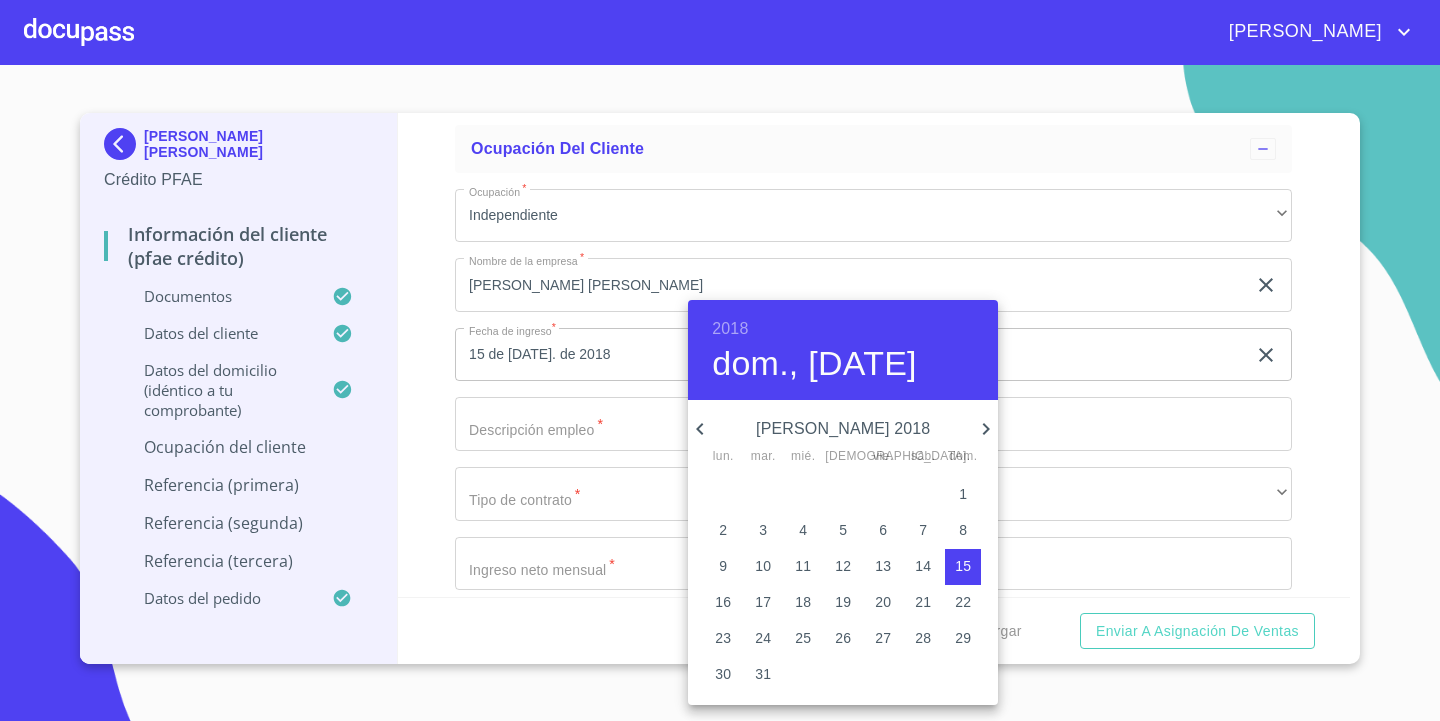 click 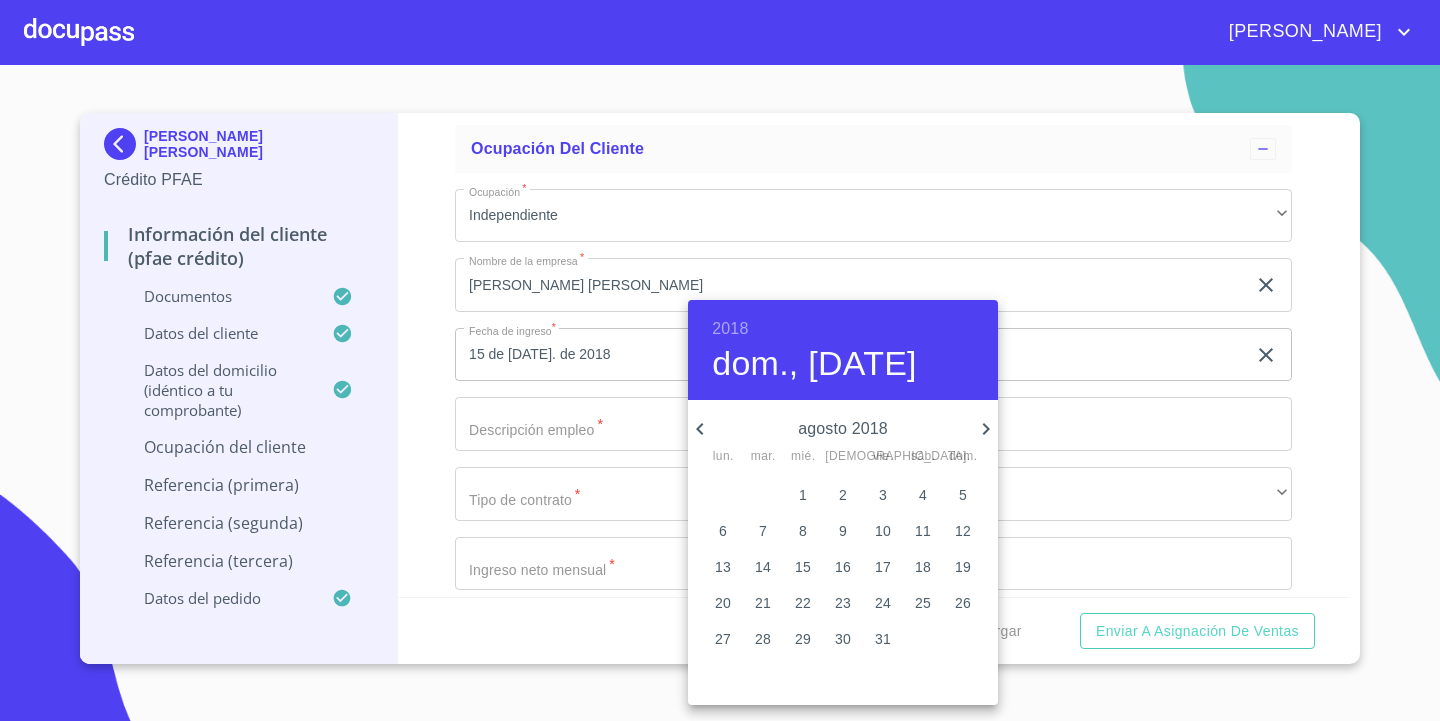 click 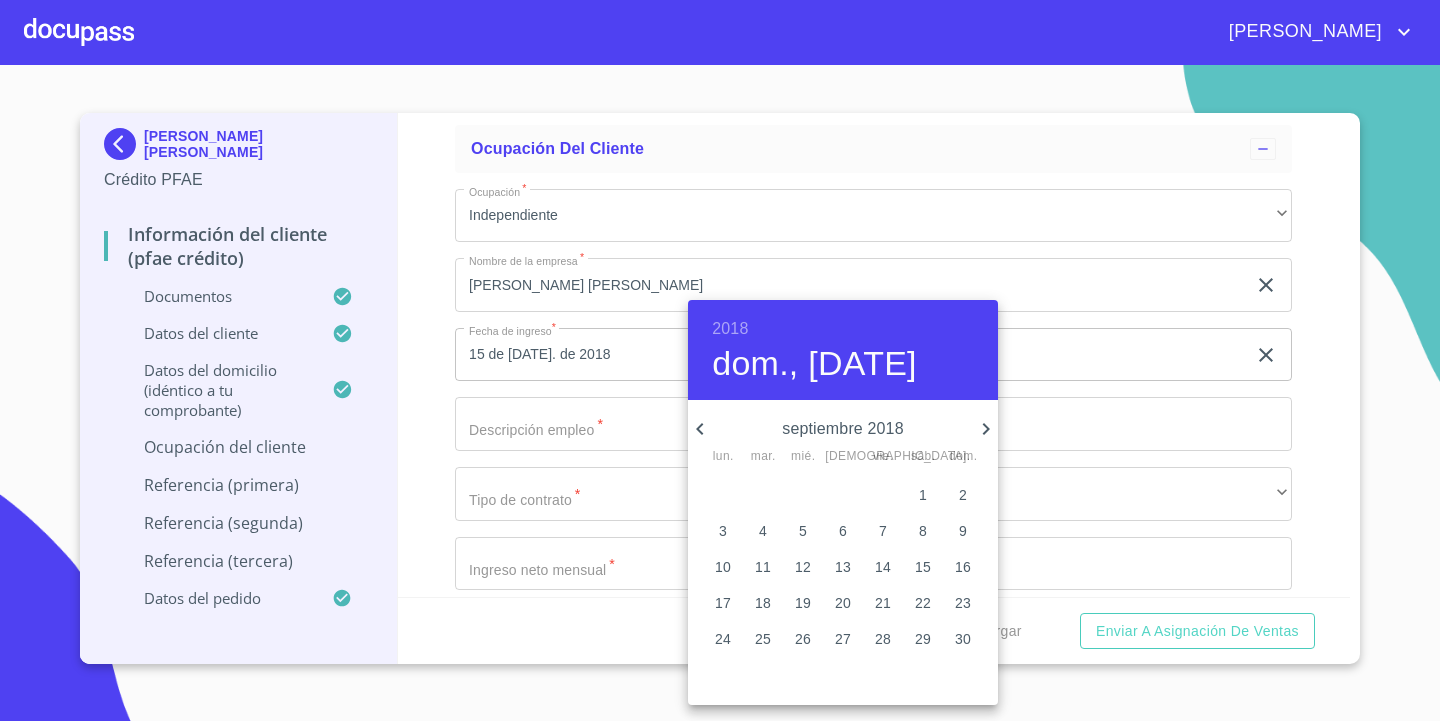 click 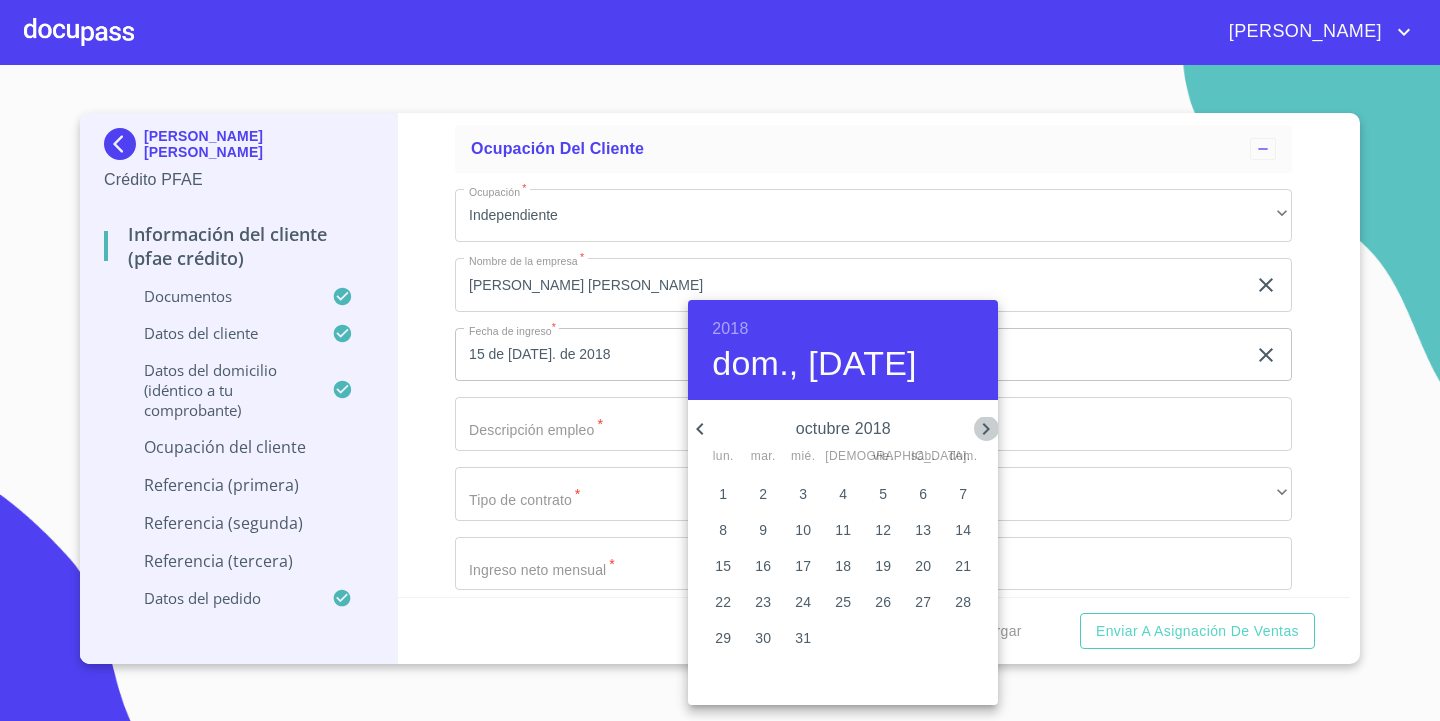 click 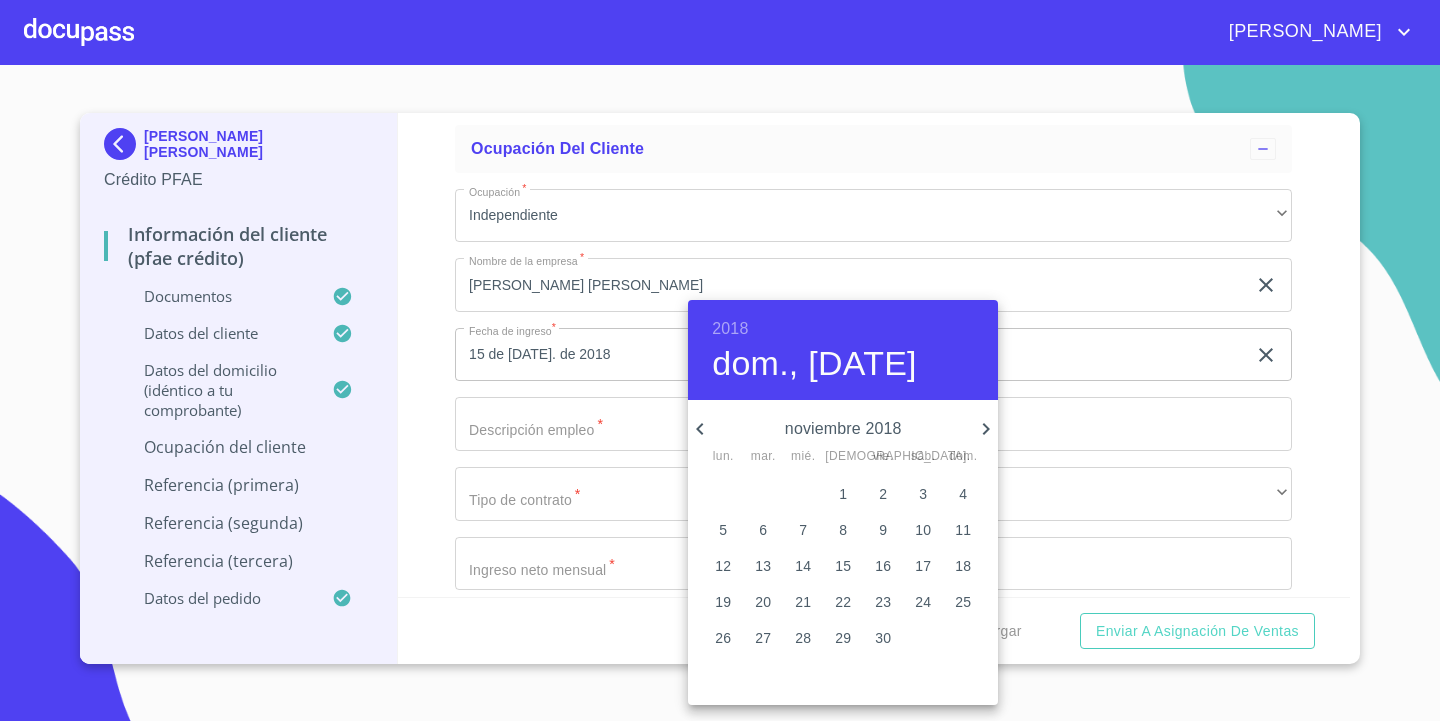 click on "15" at bounding box center [843, 566] 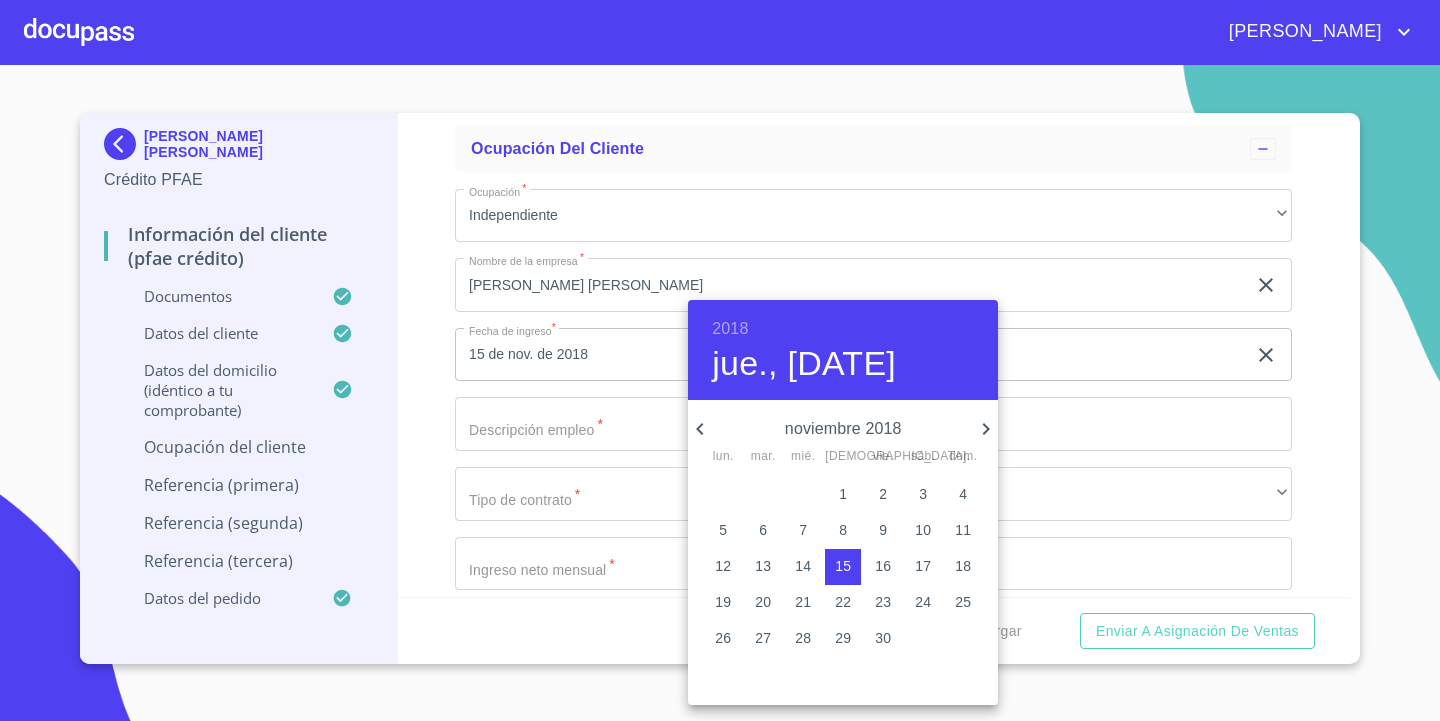 click at bounding box center (720, 360) 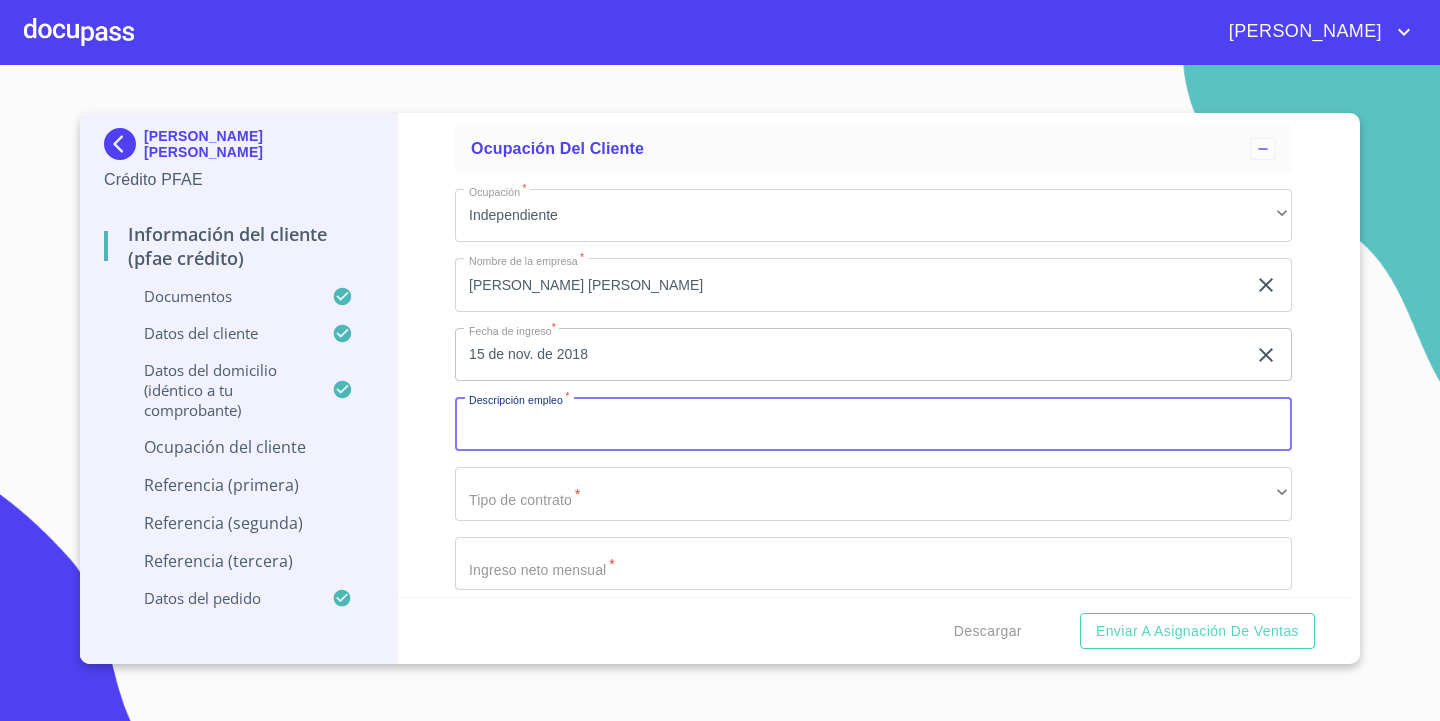 click on "Documento de identificación.   *" at bounding box center (873, 424) 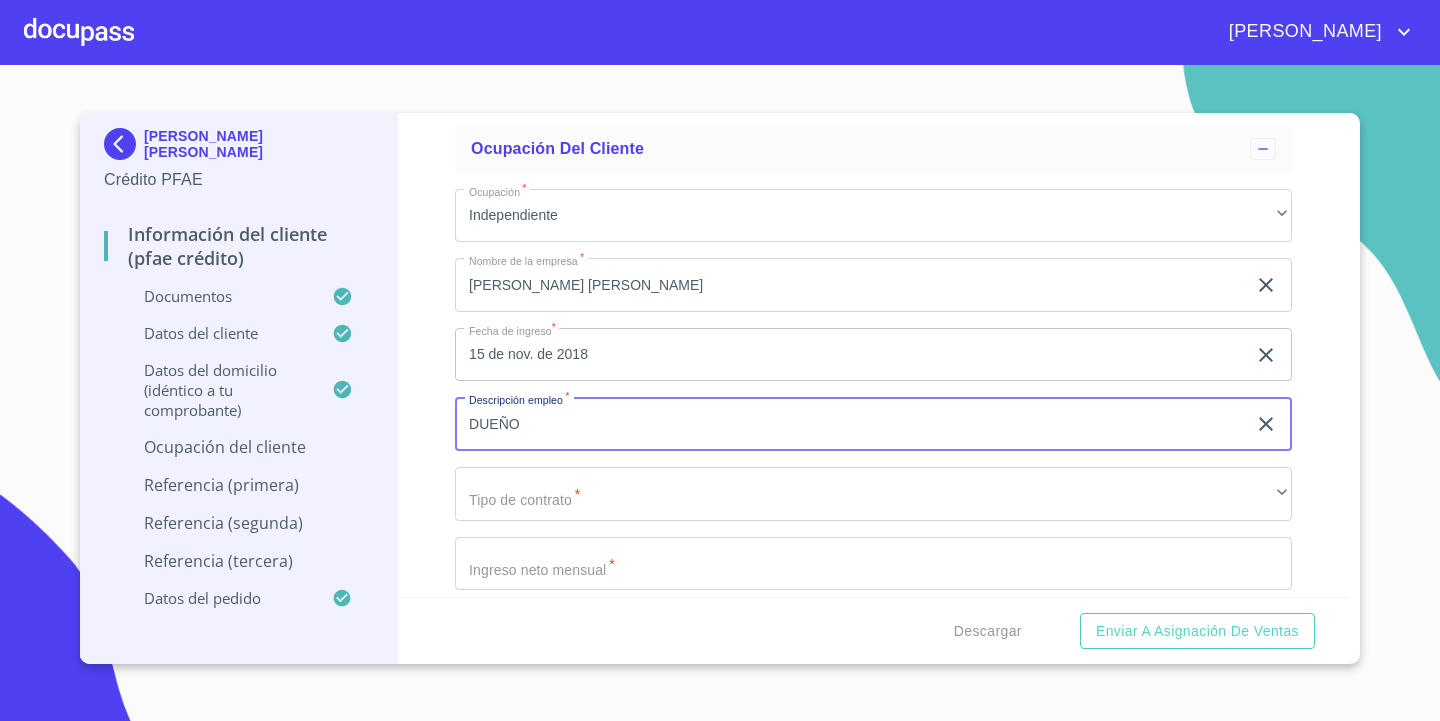 type on "DUEÑO" 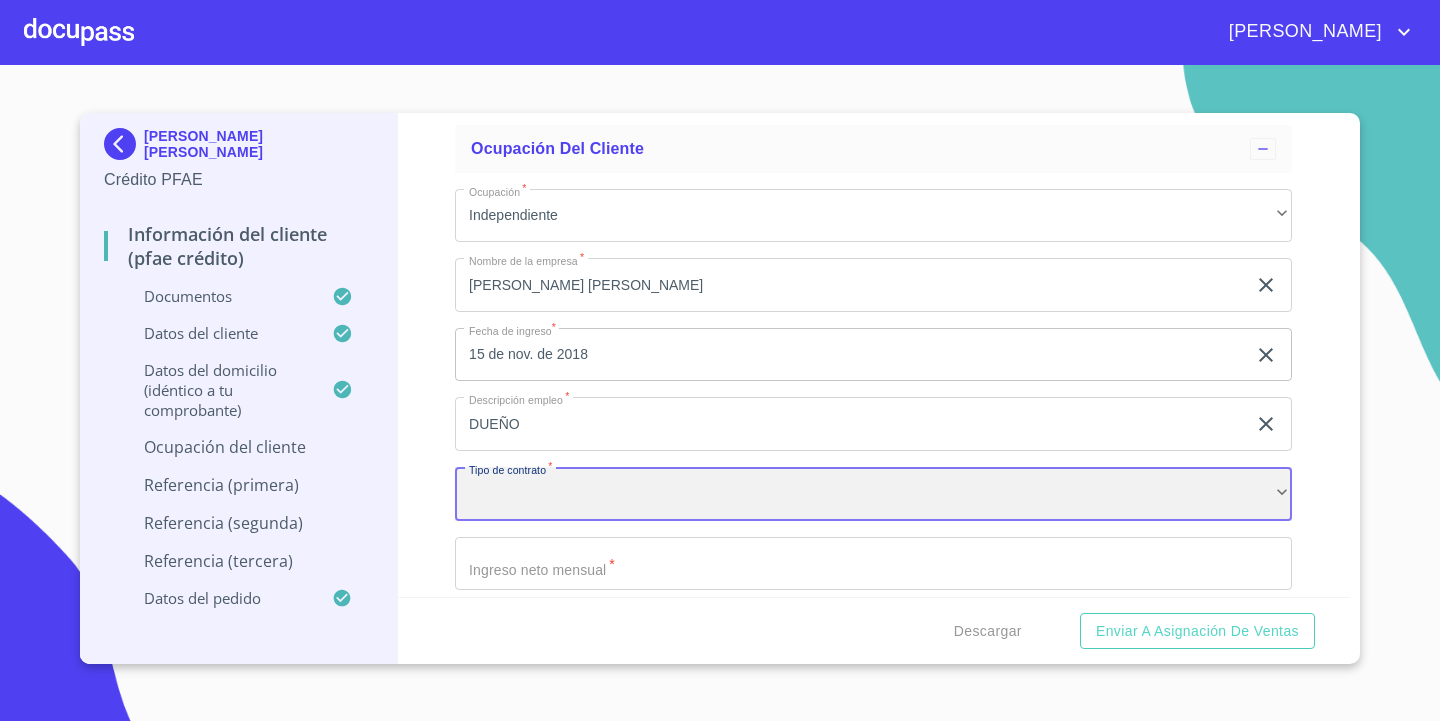click on "​" at bounding box center (873, 494) 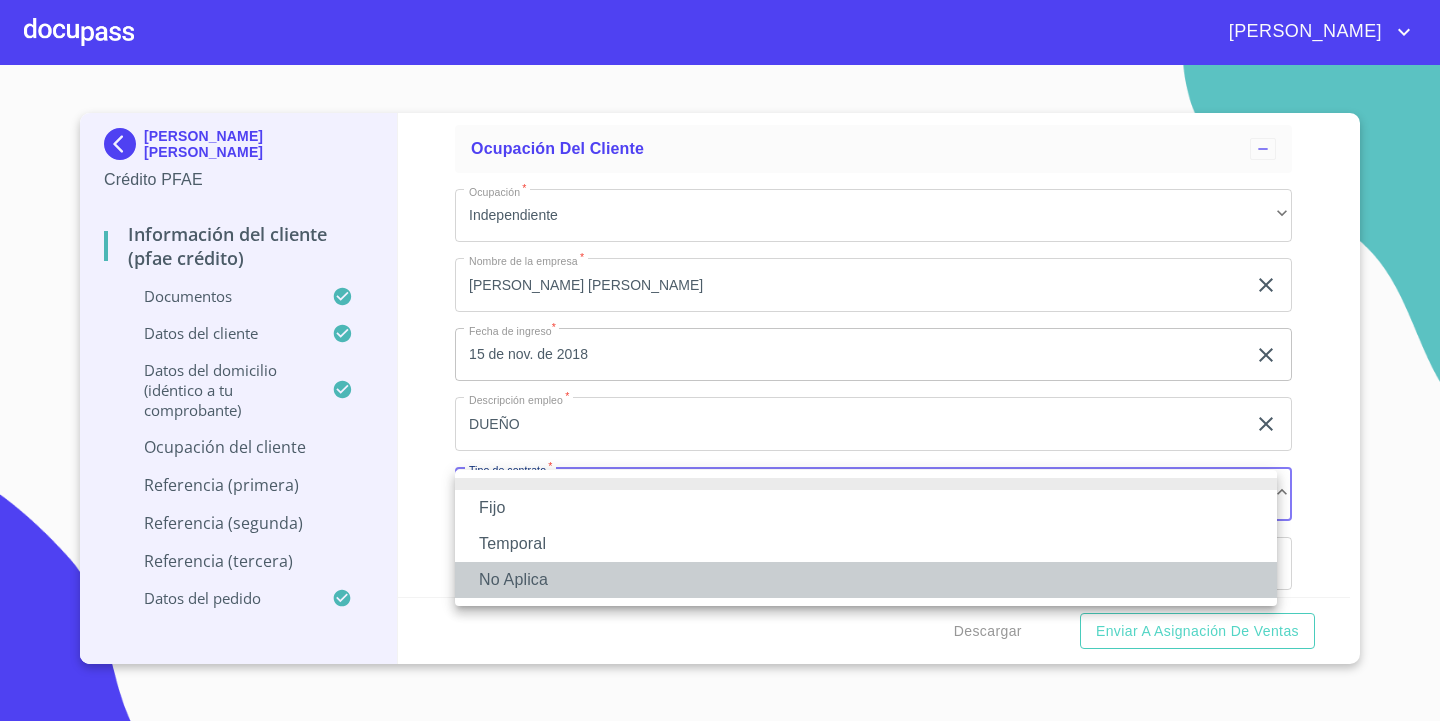 click on "No Aplica" at bounding box center [866, 580] 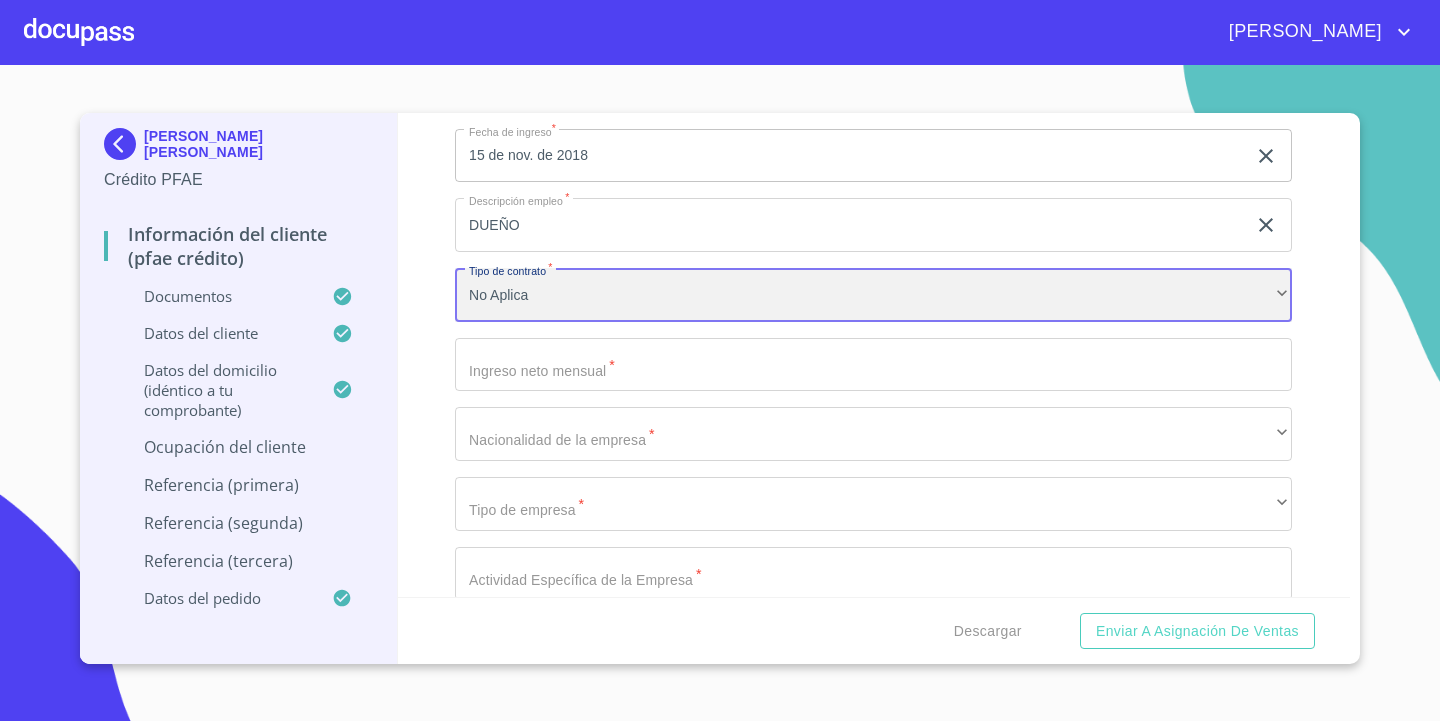 scroll, scrollTop: 8588, scrollLeft: 0, axis: vertical 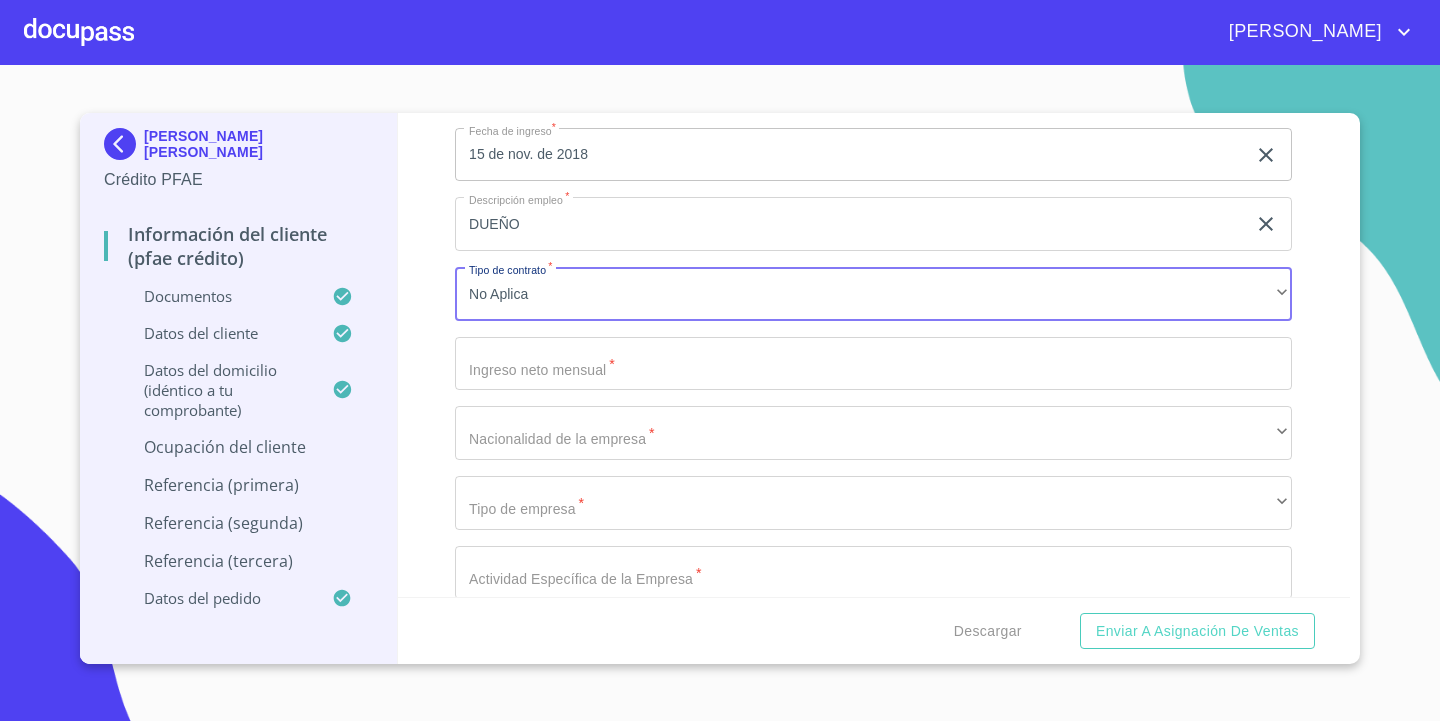 click on "Documento de identificación.   *" at bounding box center [850, -2035] 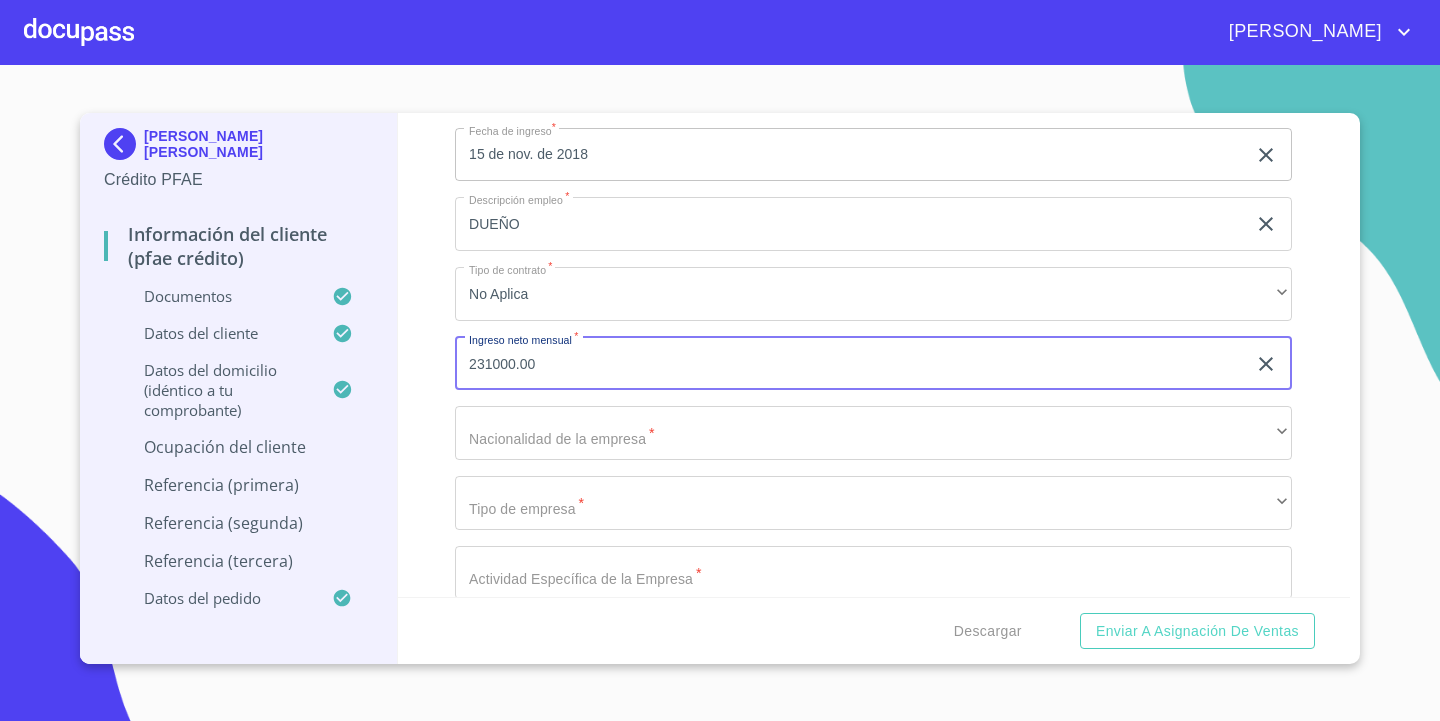 type on "231000.00" 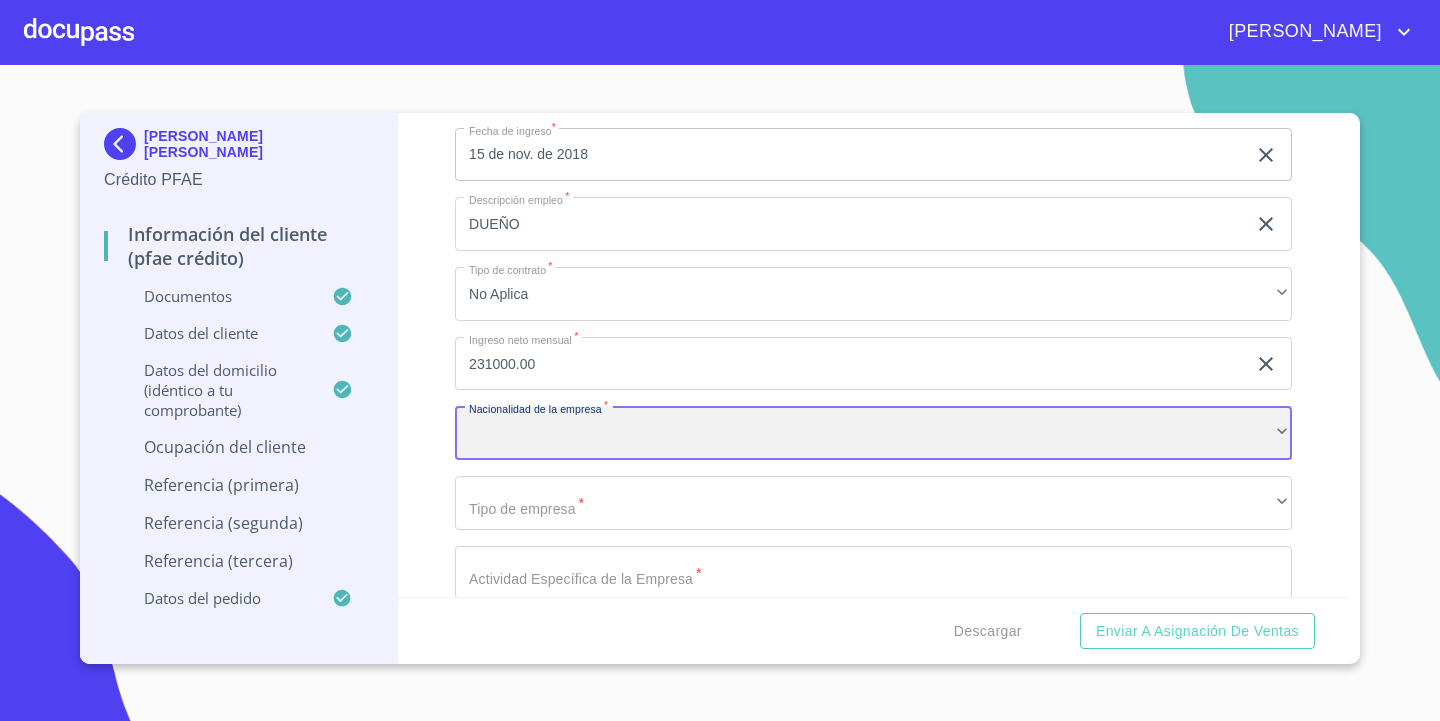click on "​" at bounding box center [873, 433] 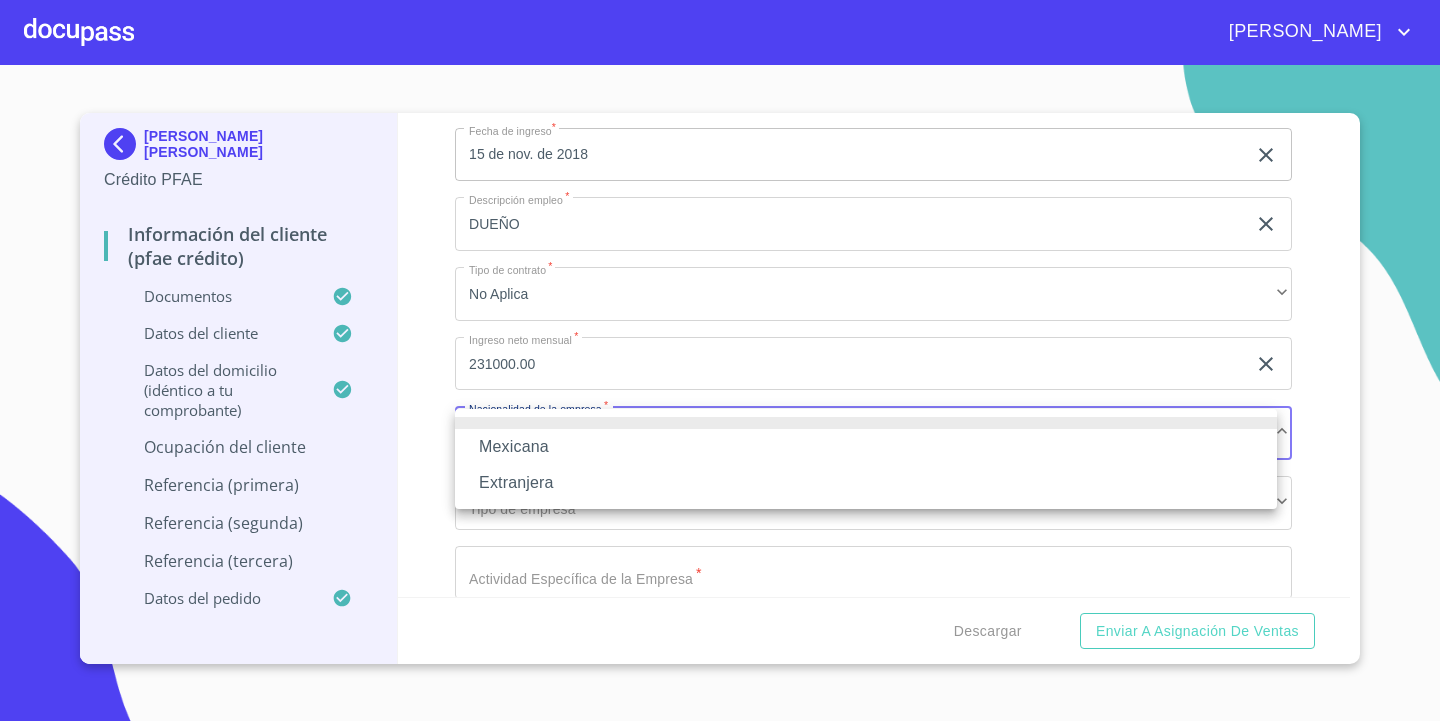 click on "Mexicana" at bounding box center [866, 447] 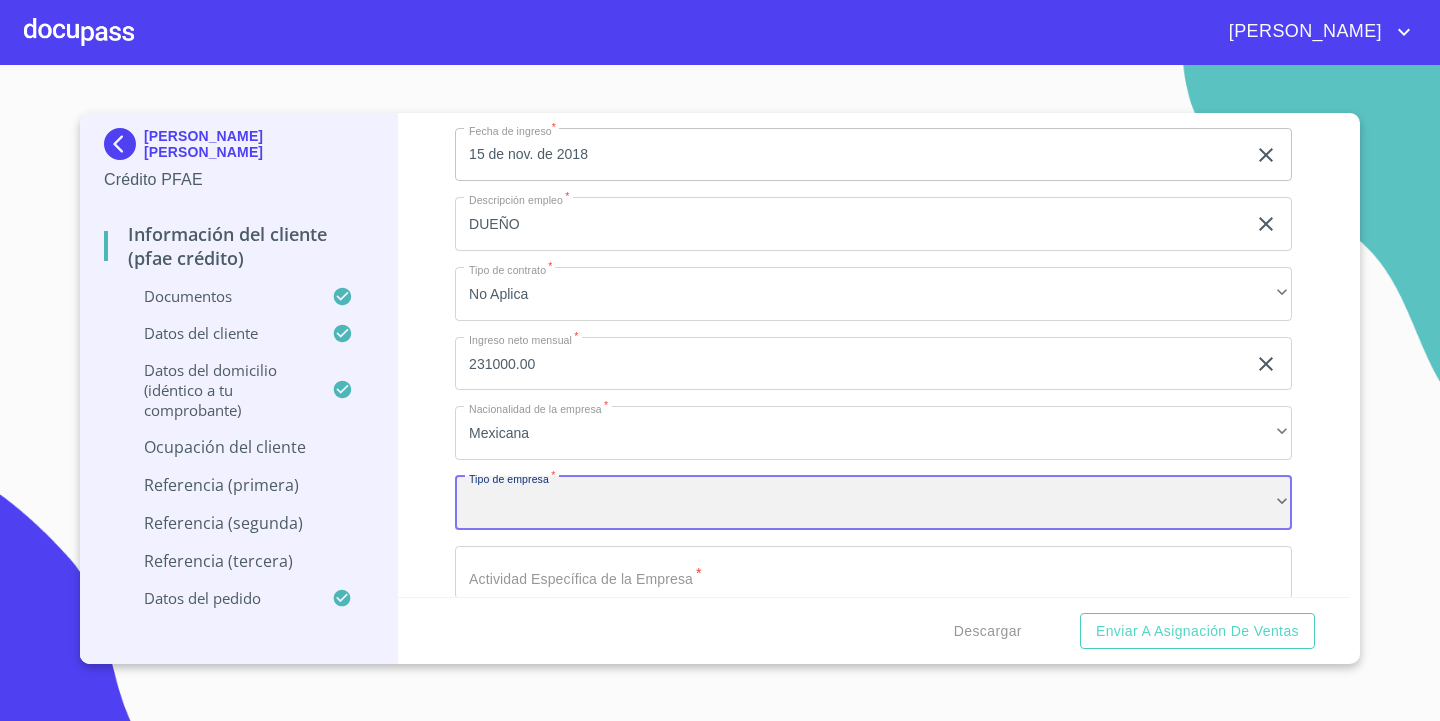 click on "​" at bounding box center [873, 503] 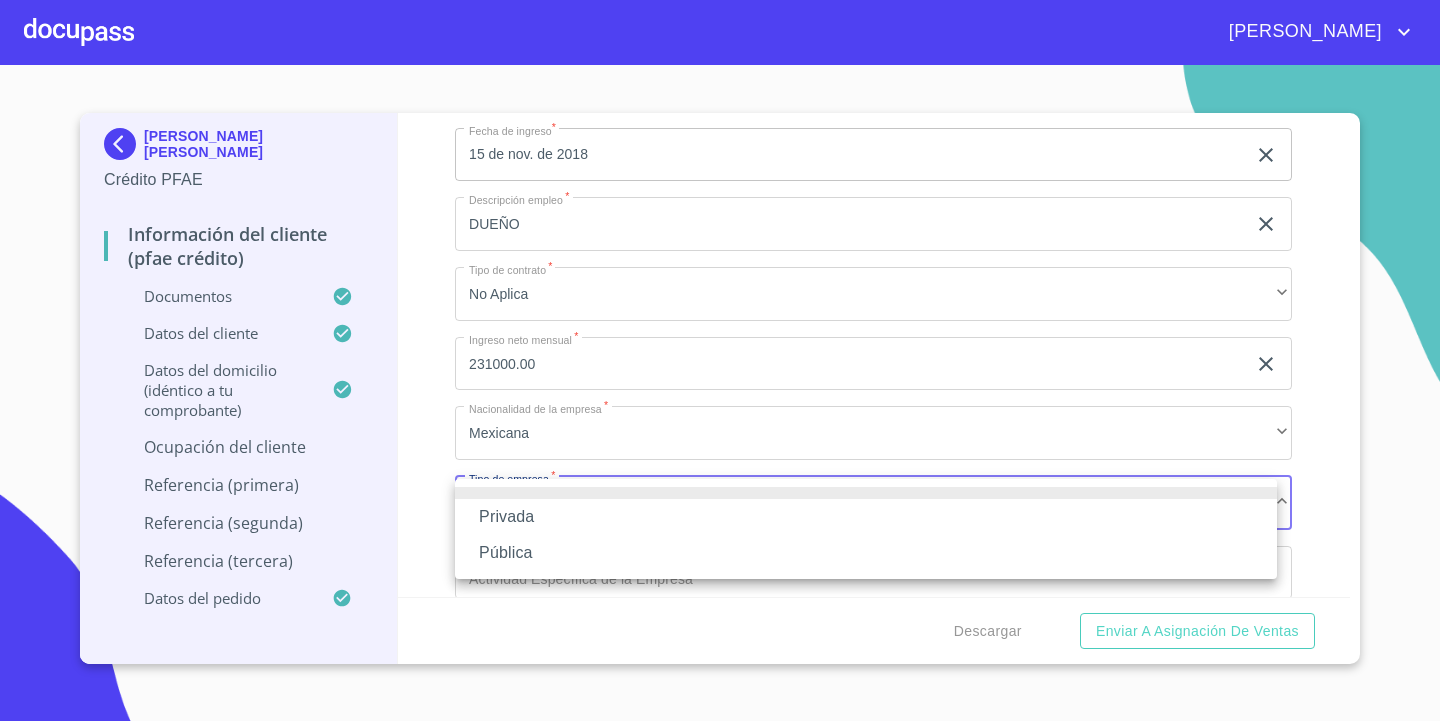 click on "Privada" at bounding box center (866, 517) 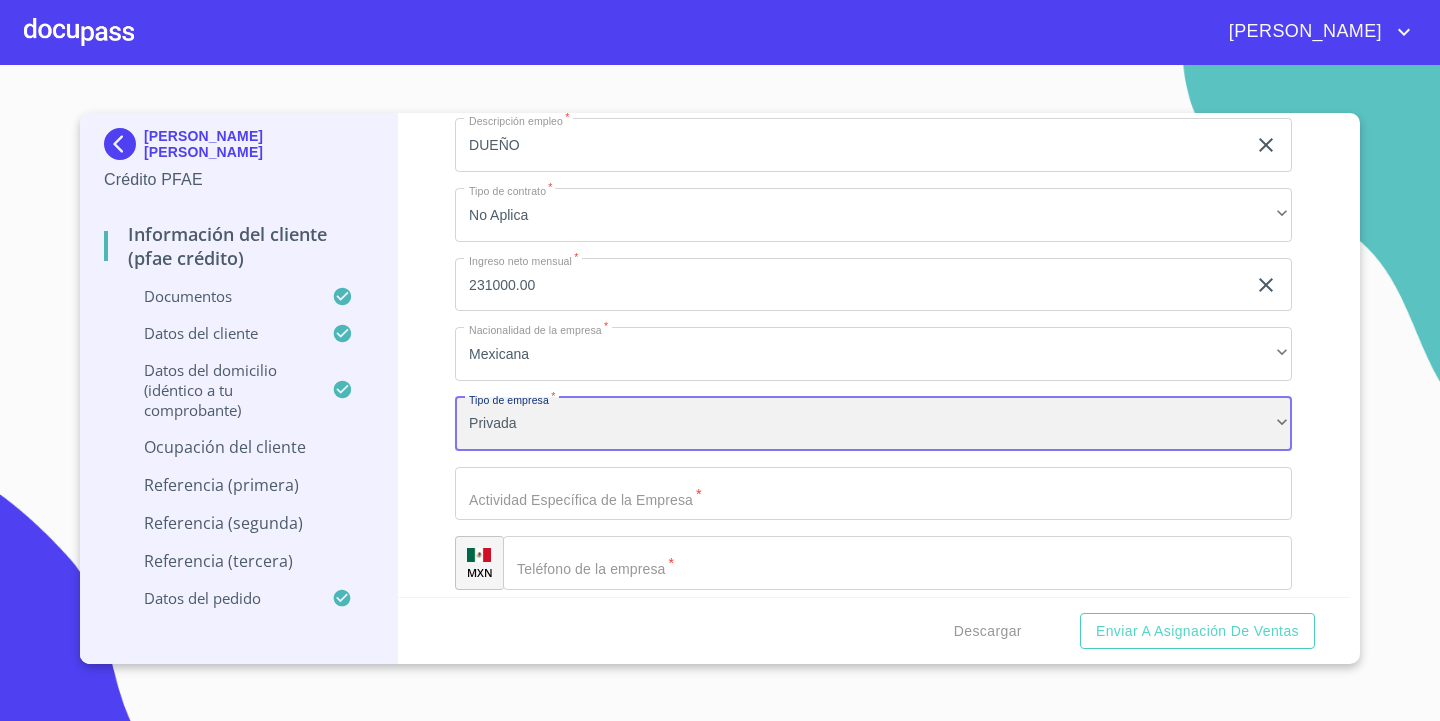 scroll, scrollTop: 8688, scrollLeft: 0, axis: vertical 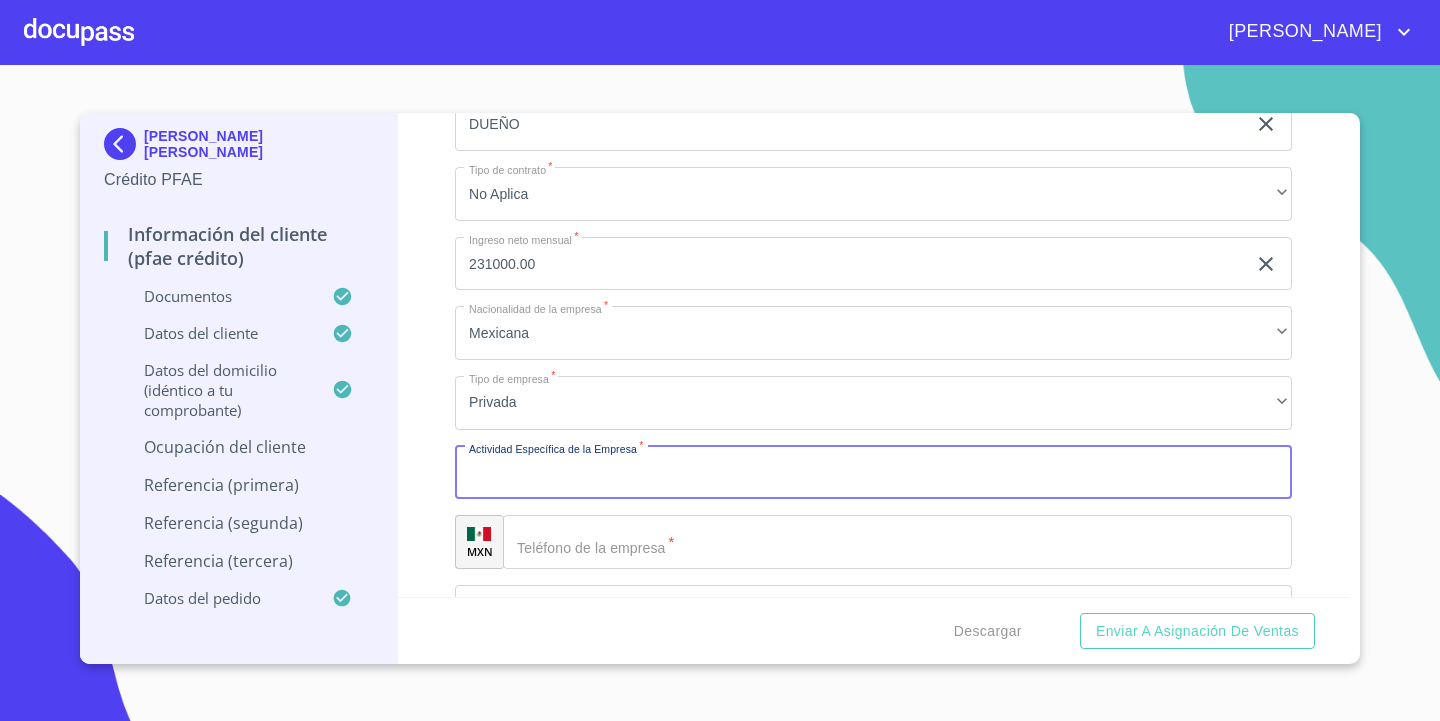 click on "Documento de identificación.   *" at bounding box center (873, 473) 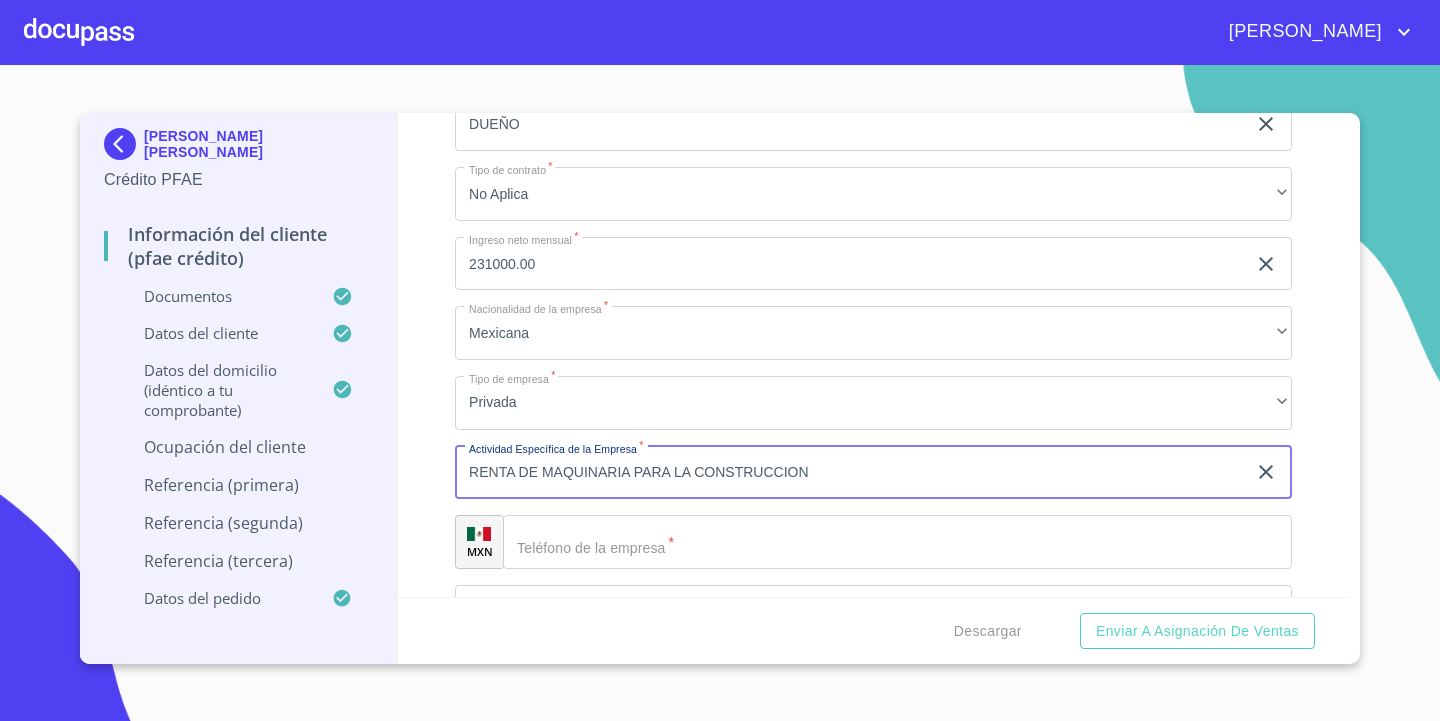 type on "RENTA DE MAQUINARIA PARA LA CONSTRUCCION" 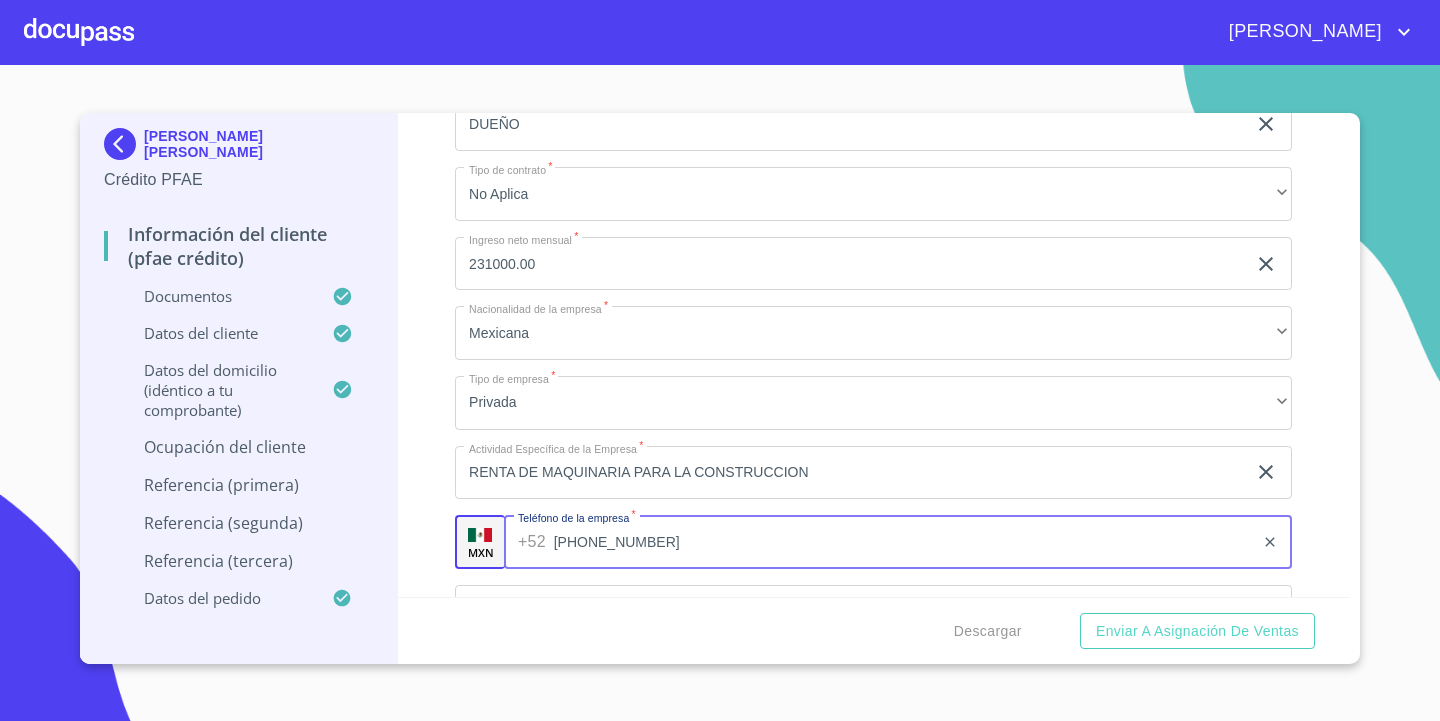 type on "(33)31336936" 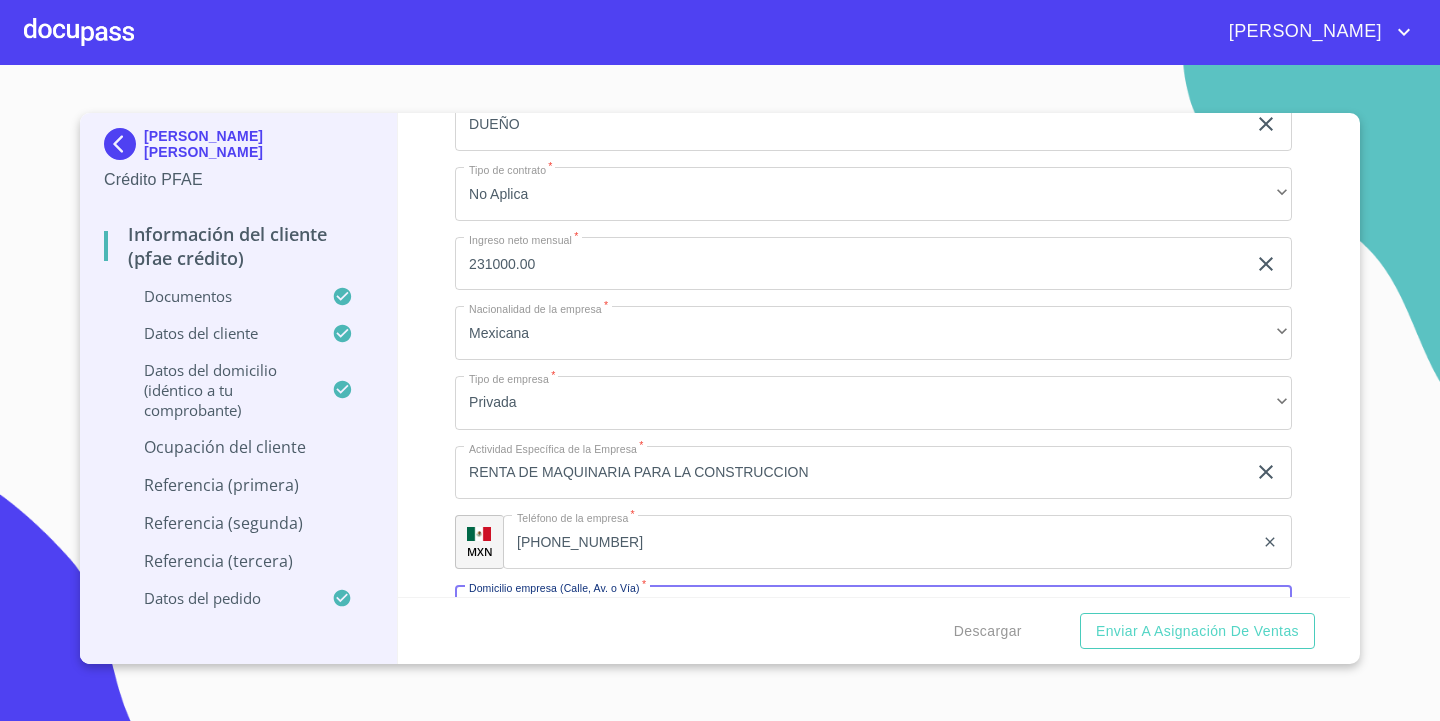 scroll, scrollTop: 8730, scrollLeft: 0, axis: vertical 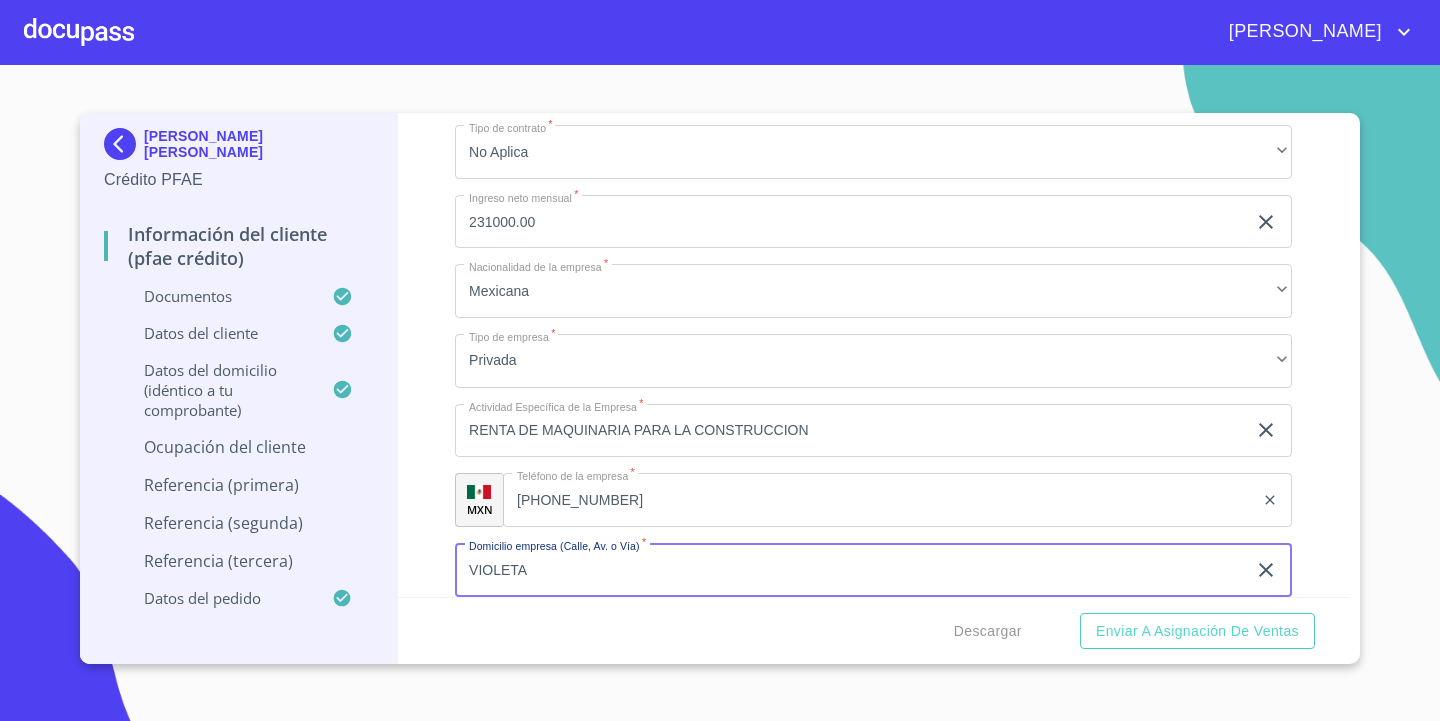 type on "VIOLETA" 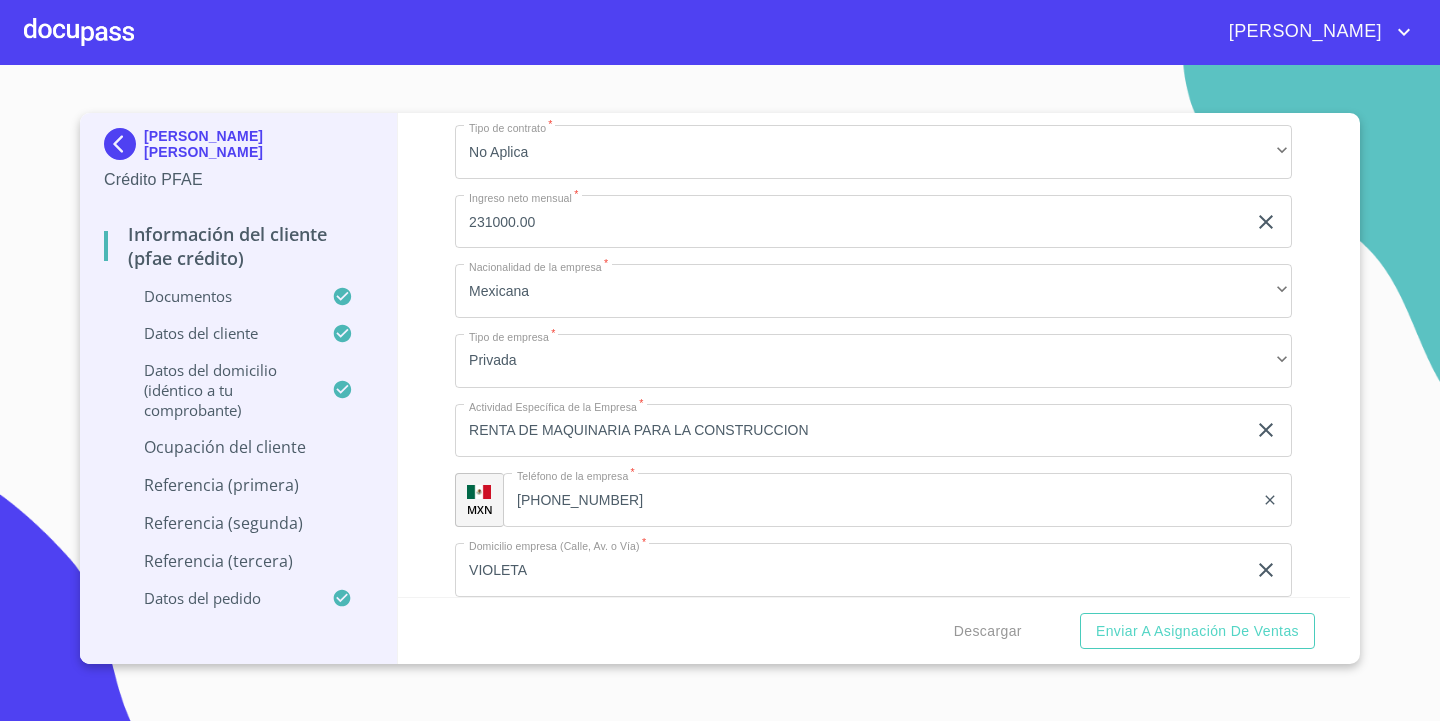 scroll, scrollTop: 9015, scrollLeft: 0, axis: vertical 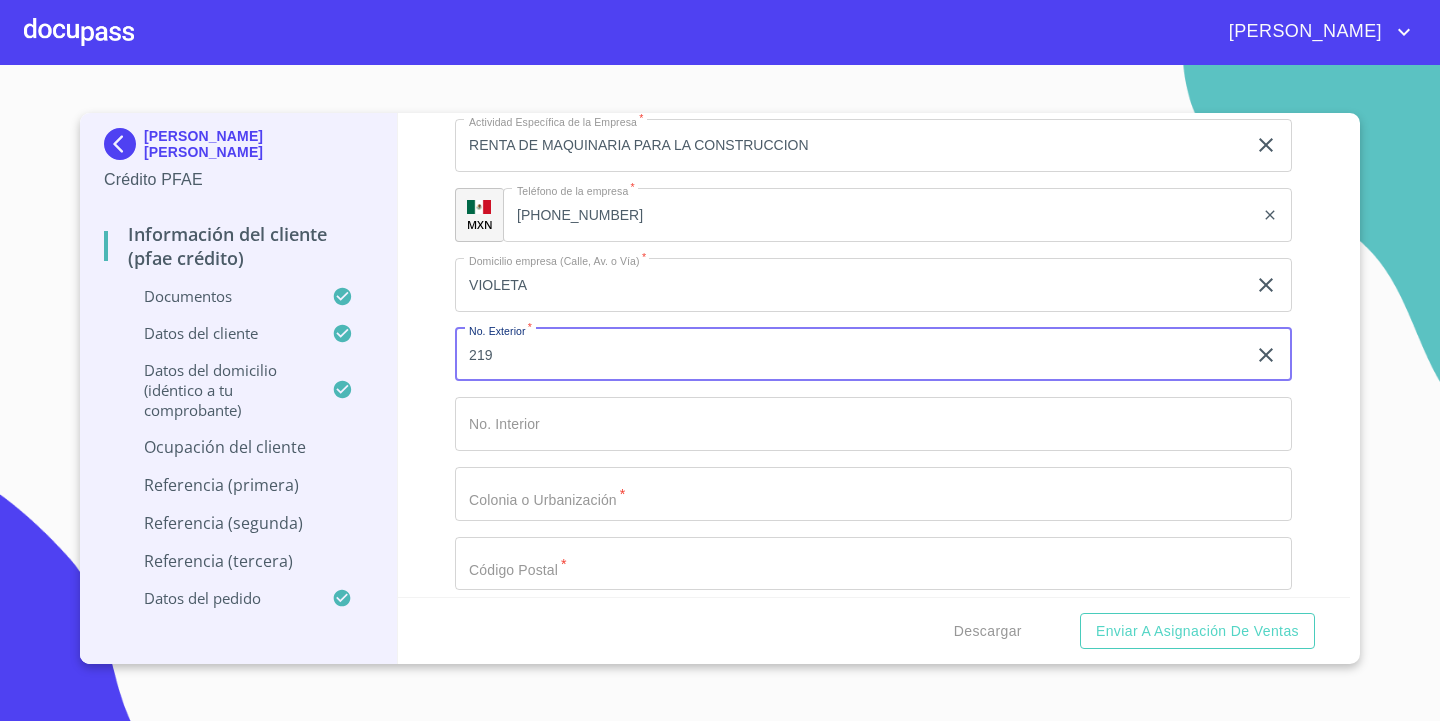 type on "219" 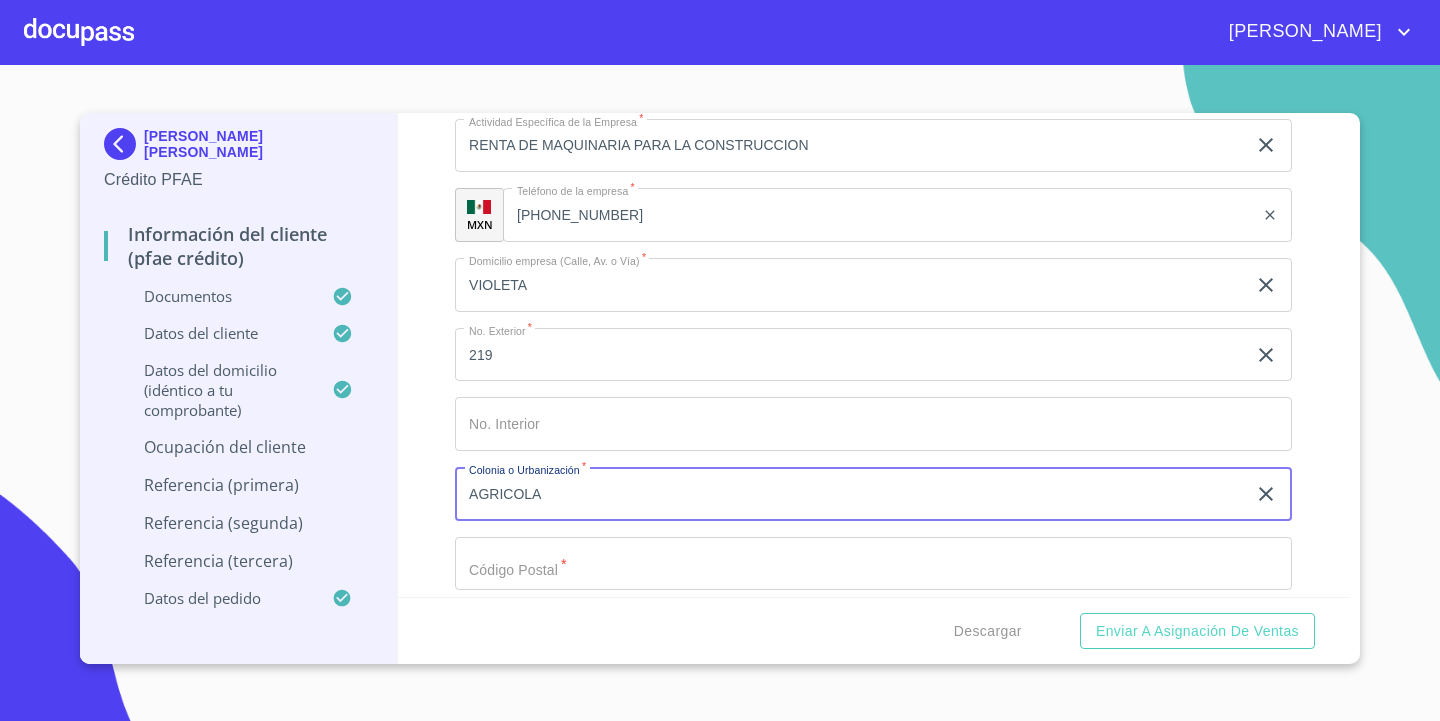 type on "AGRICOLA" 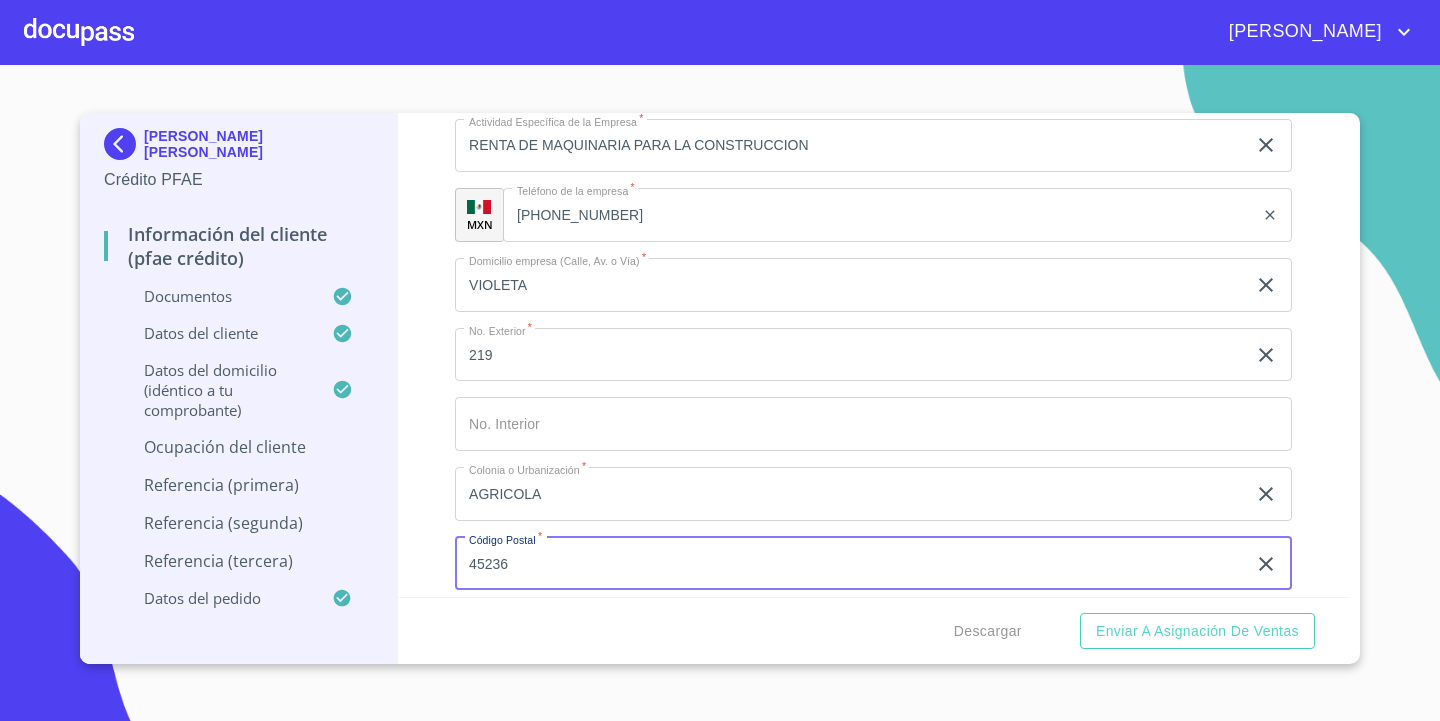 type on "45236" 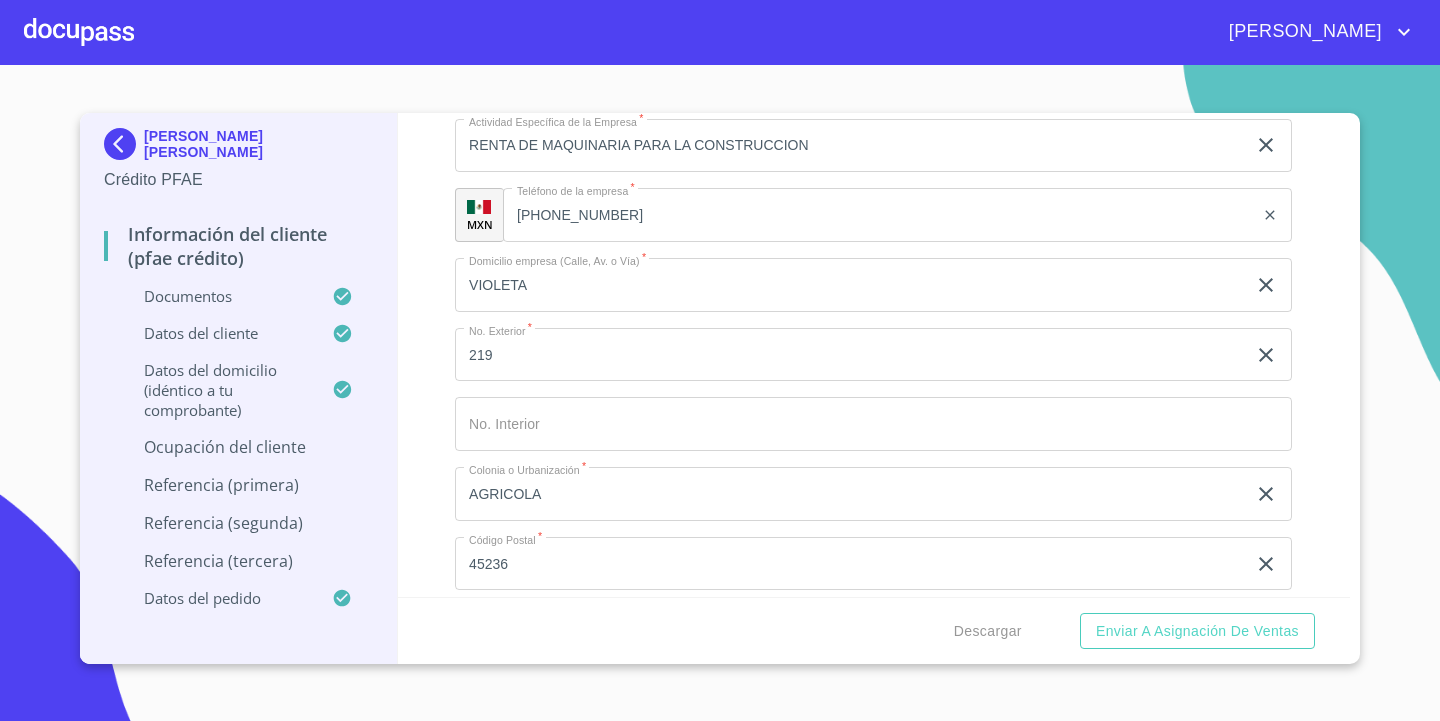 scroll, scrollTop: 9293, scrollLeft: 0, axis: vertical 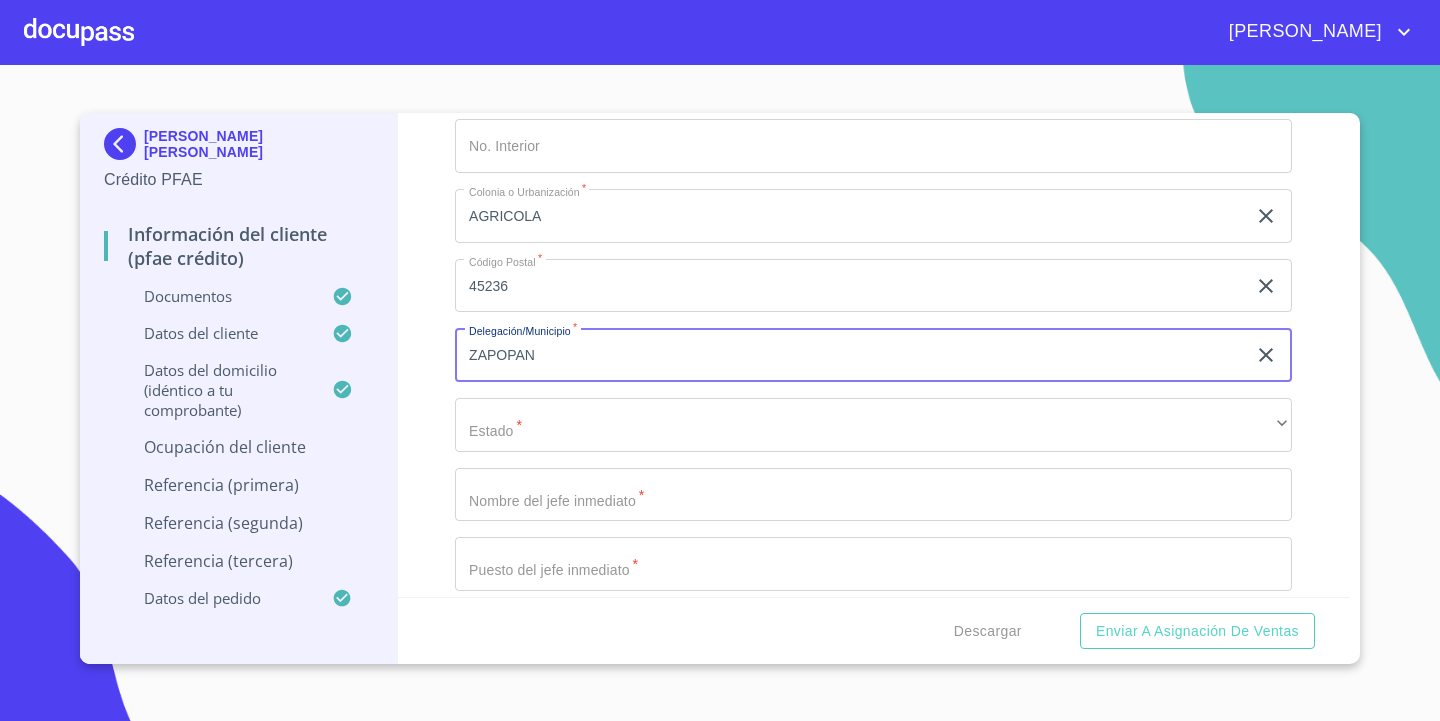 type on "ZAPOPAN" 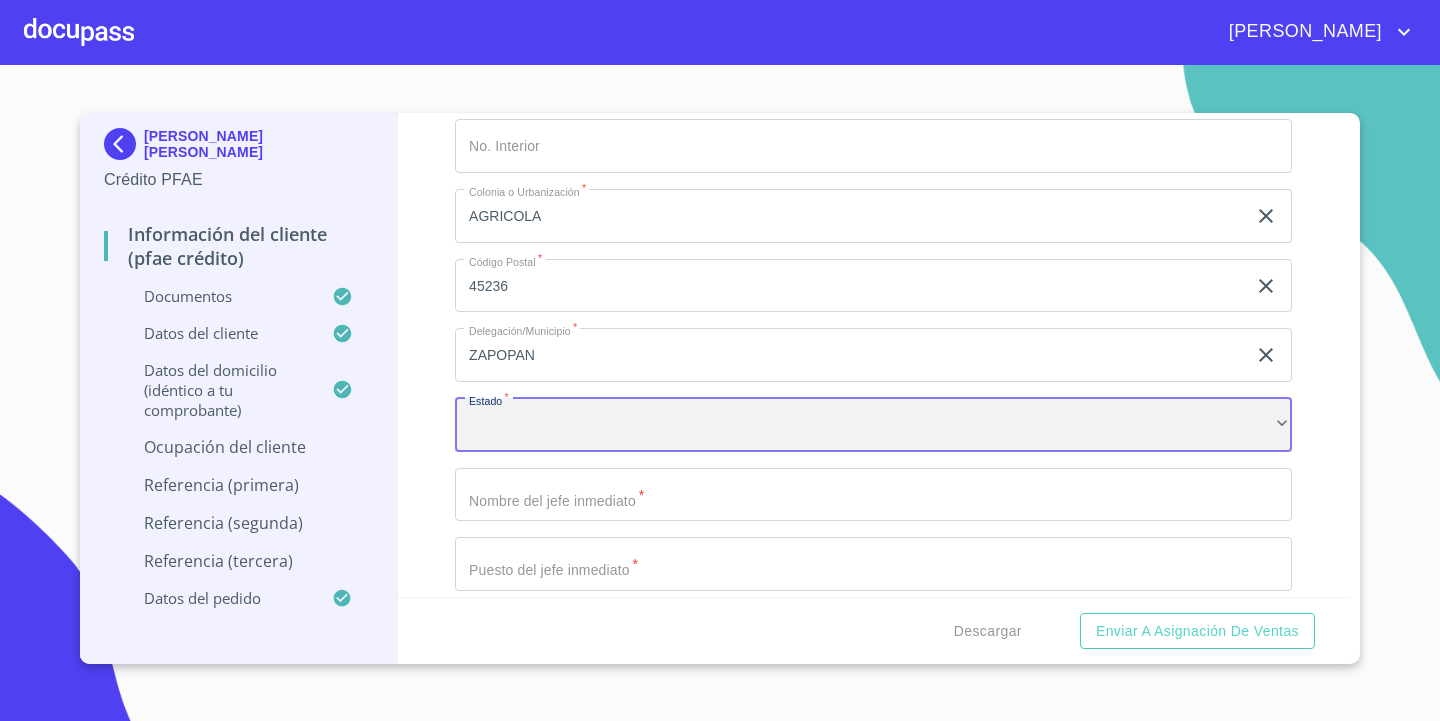 click on "​" at bounding box center [873, 425] 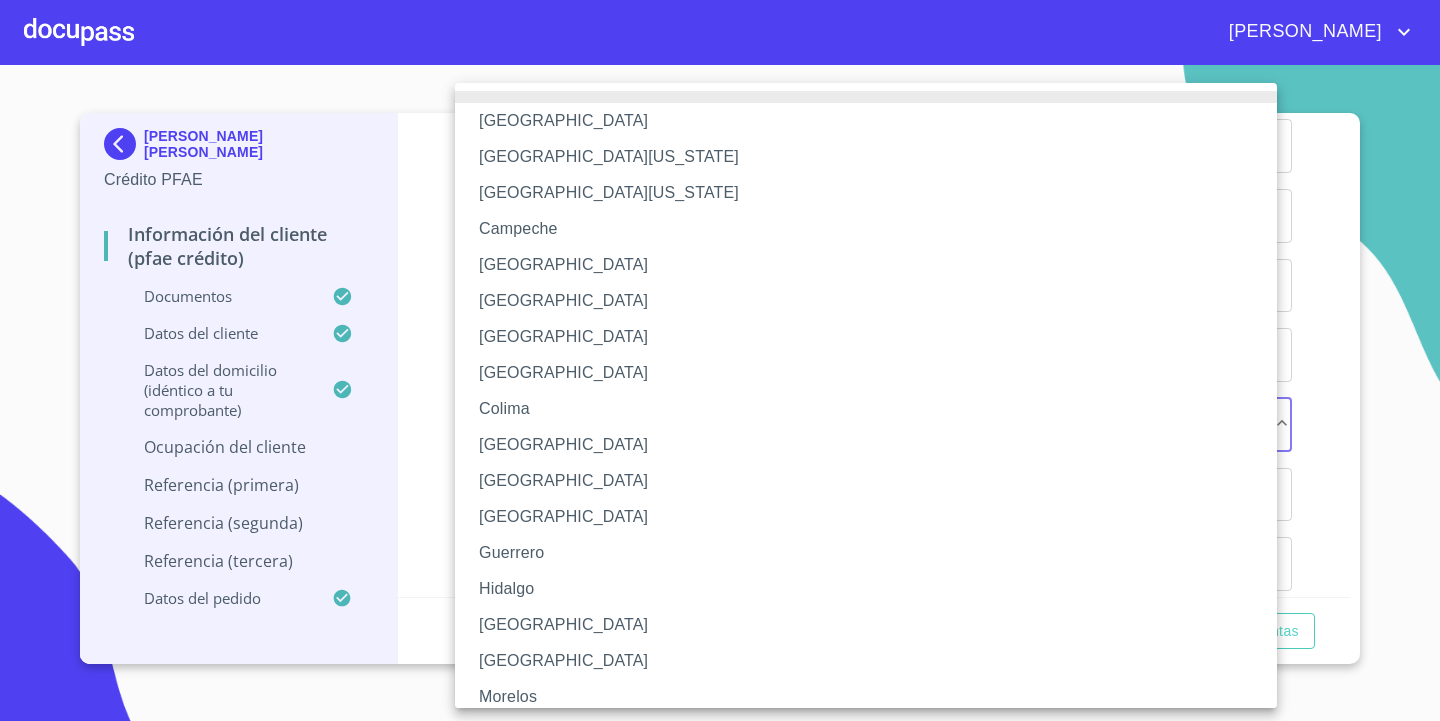 click on "Jalisco" at bounding box center (873, 625) 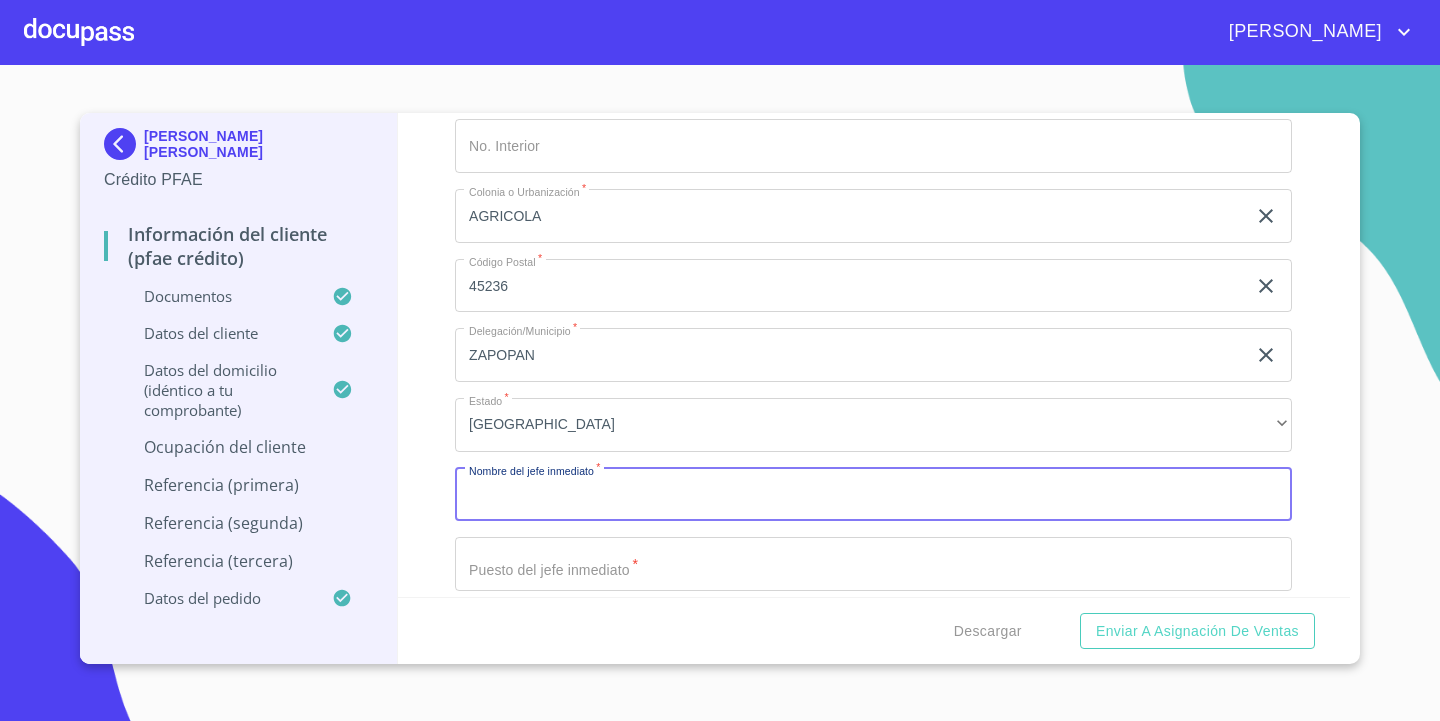 click on "Documento de identificación.   *" at bounding box center (873, 495) 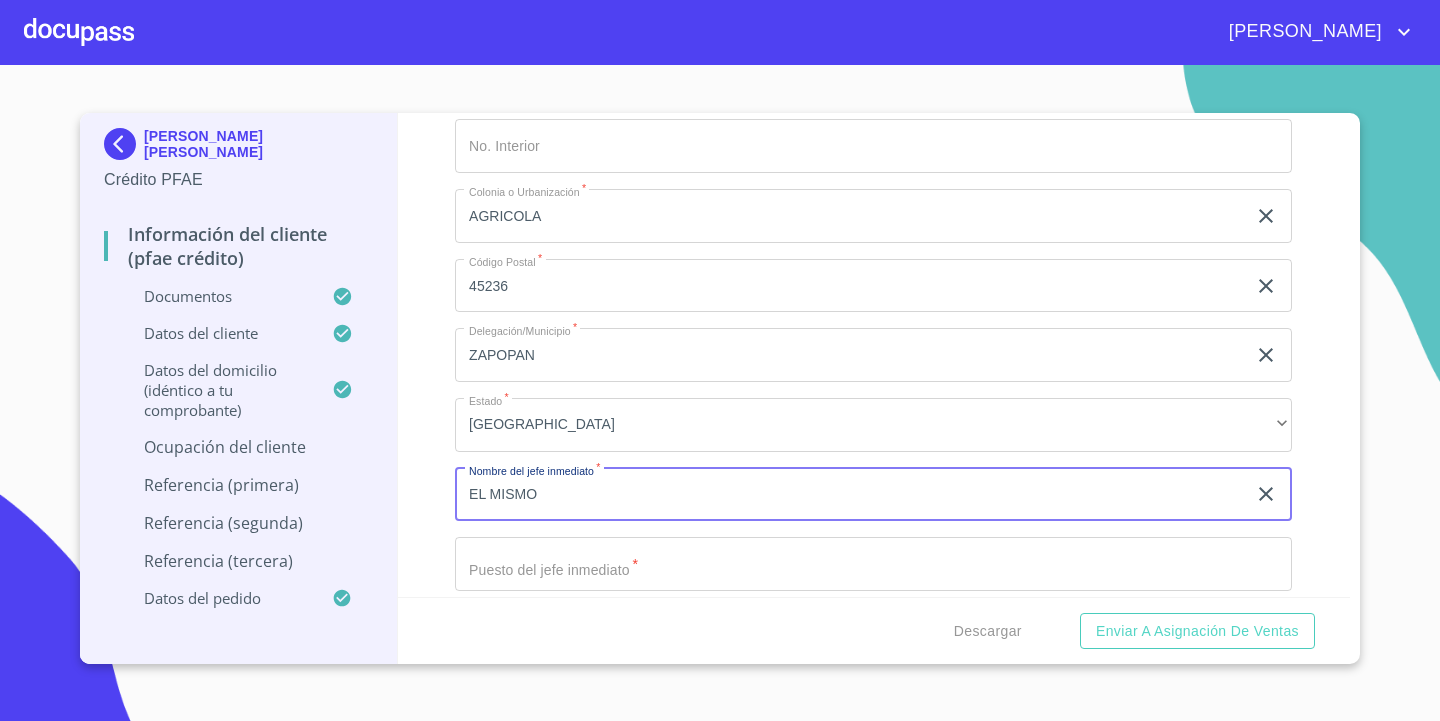 type on "EL MISMO" 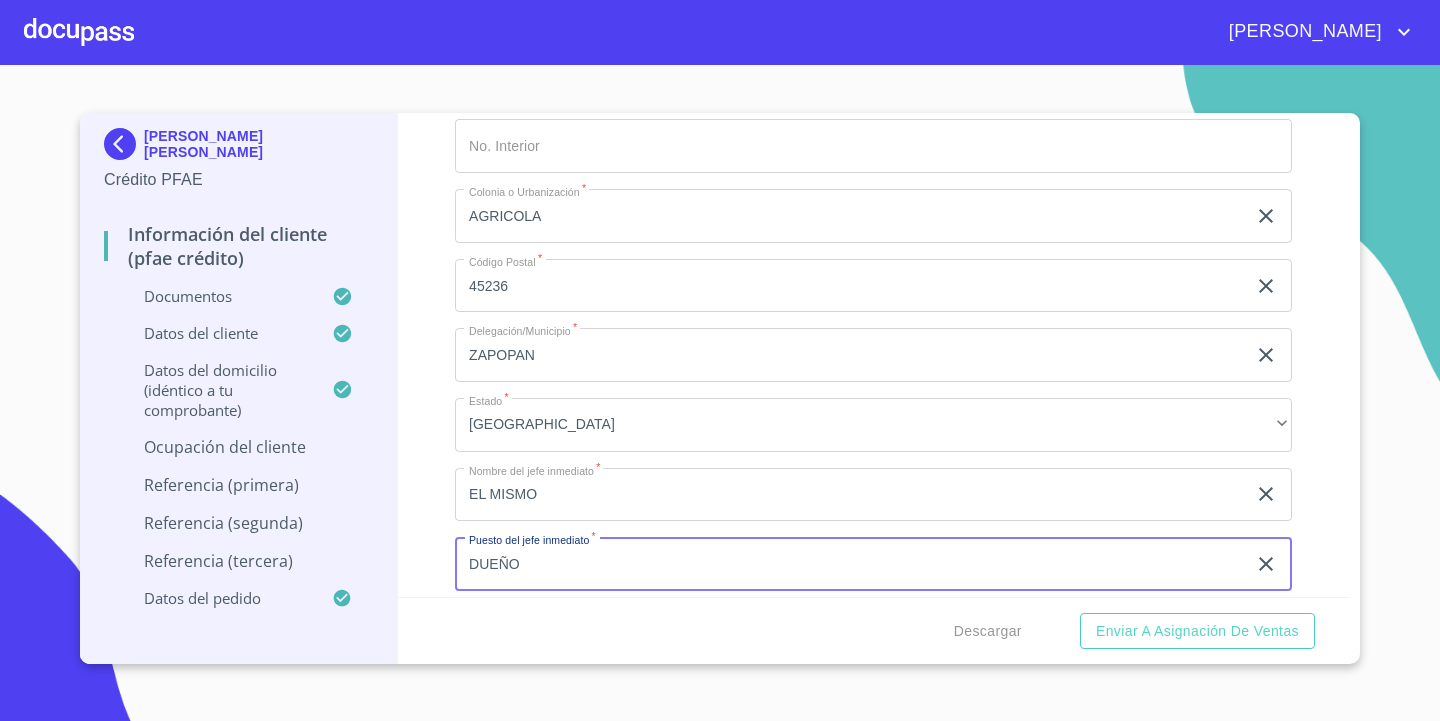 type on "DUEÑO" 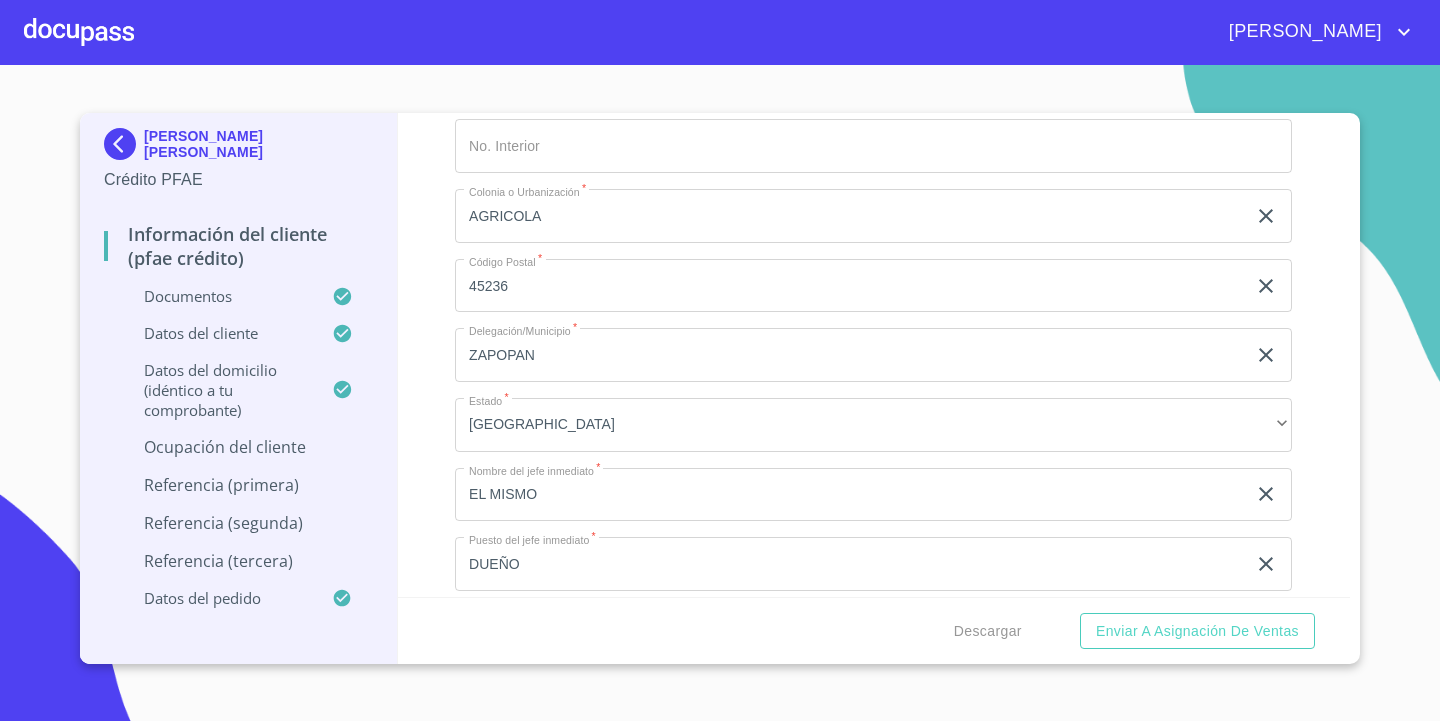scroll, scrollTop: 9572, scrollLeft: 0, axis: vertical 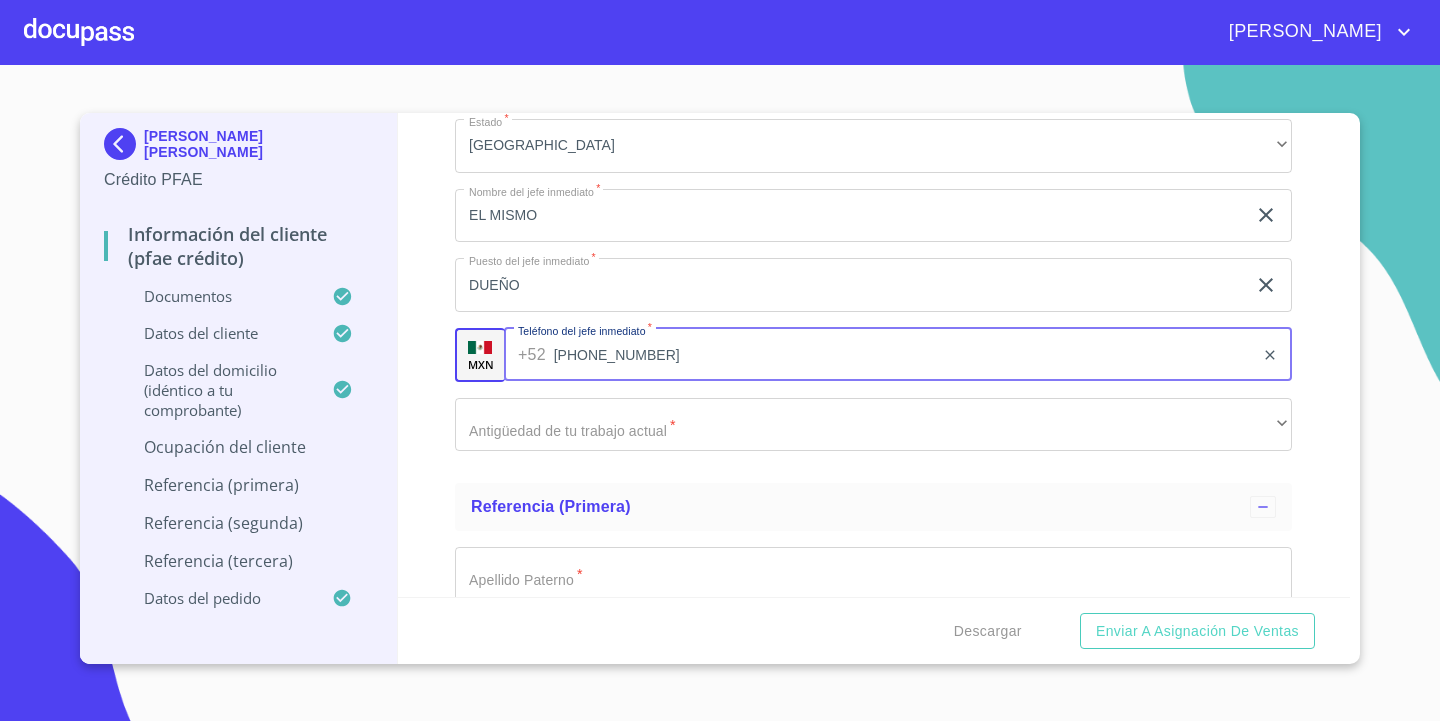 type on "[PHONE_NUMBER]" 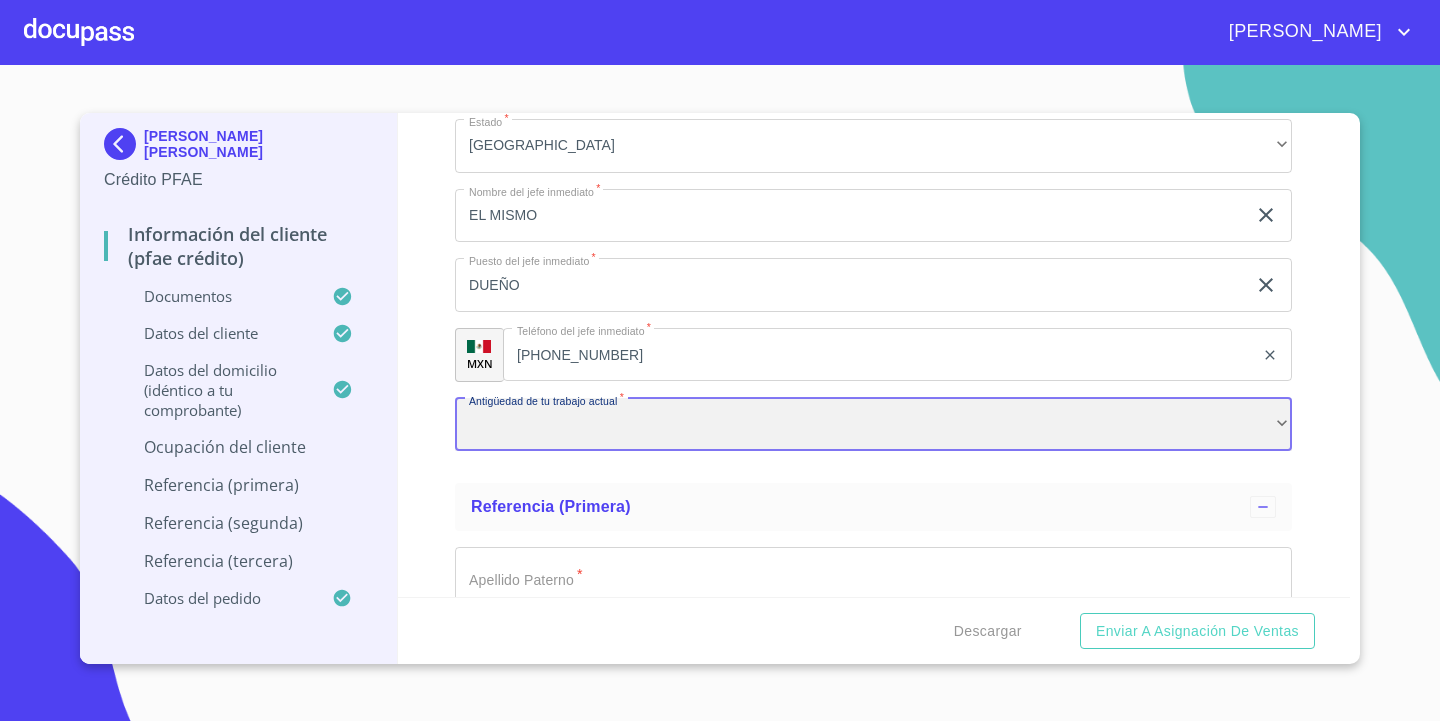 click on "​" at bounding box center (873, 425) 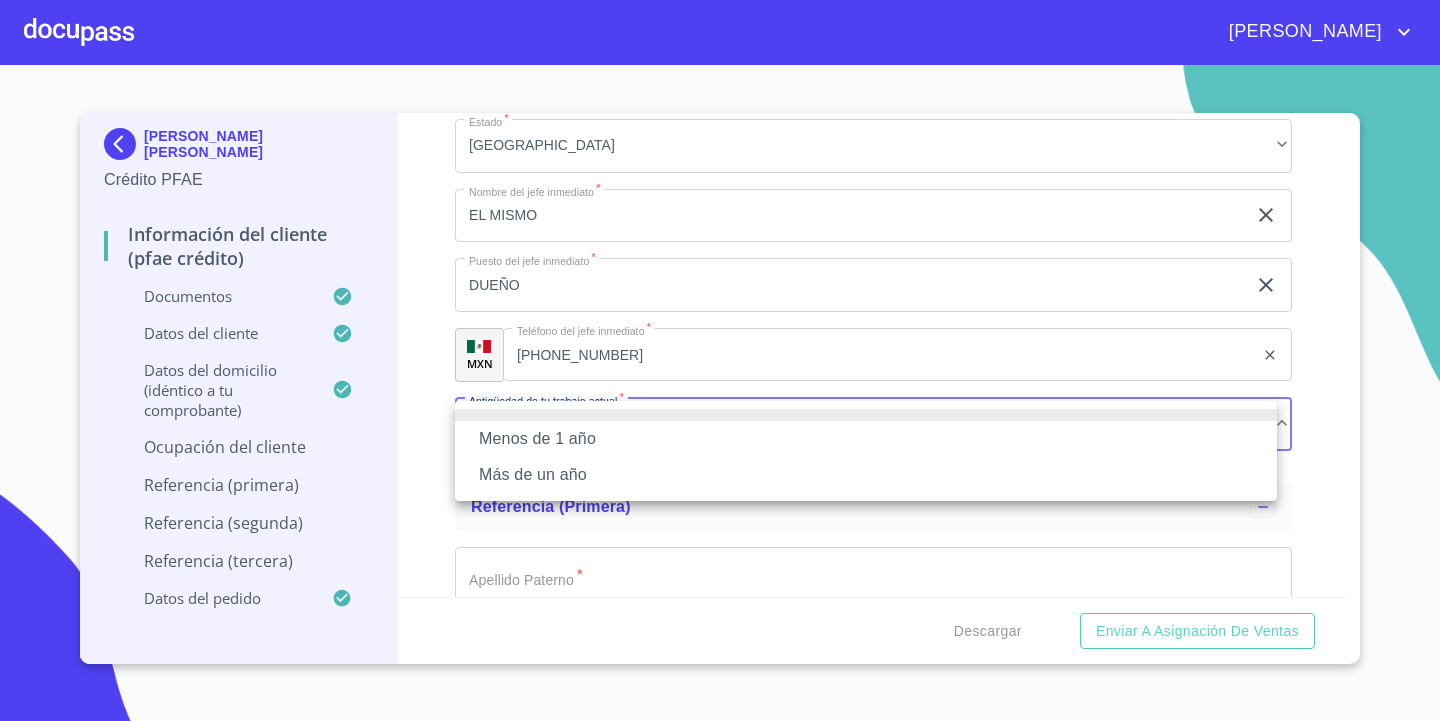 click on "Más de un año" at bounding box center [866, 475] 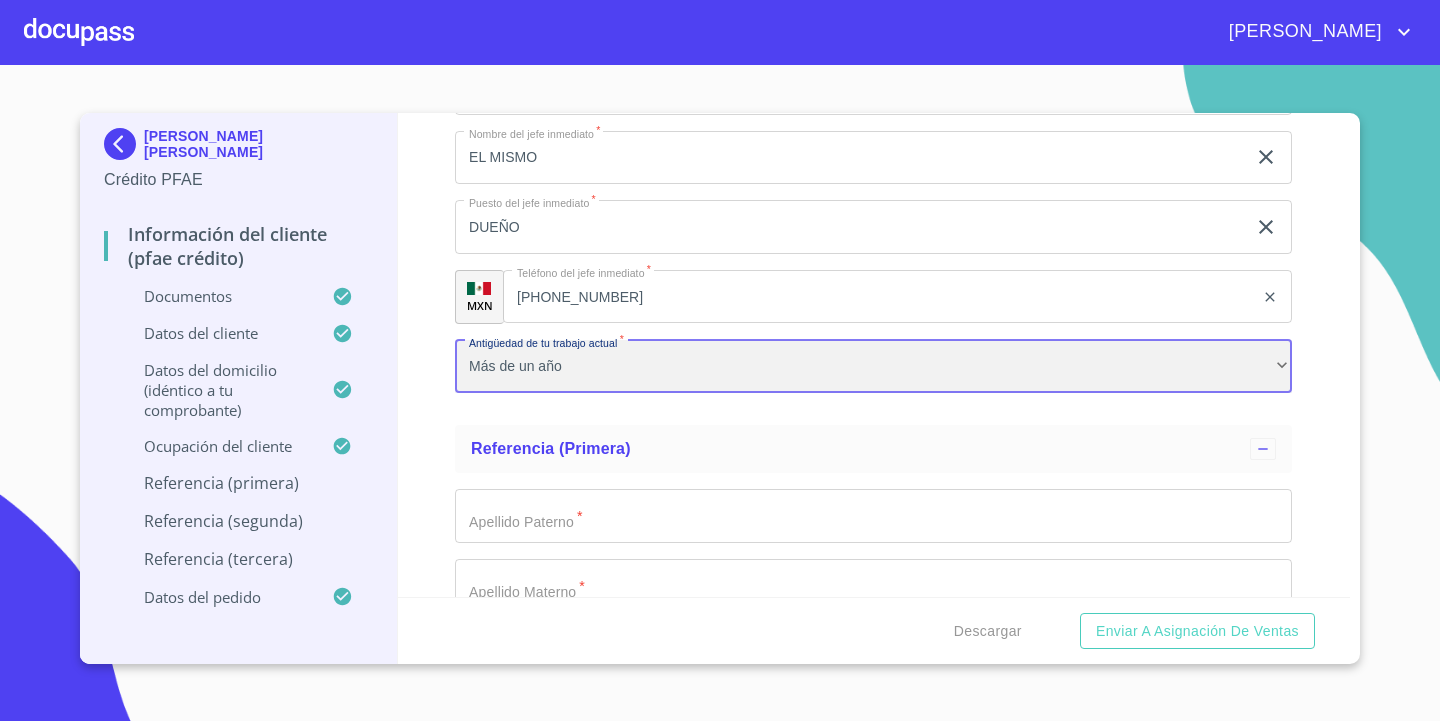 scroll, scrollTop: 9672, scrollLeft: 0, axis: vertical 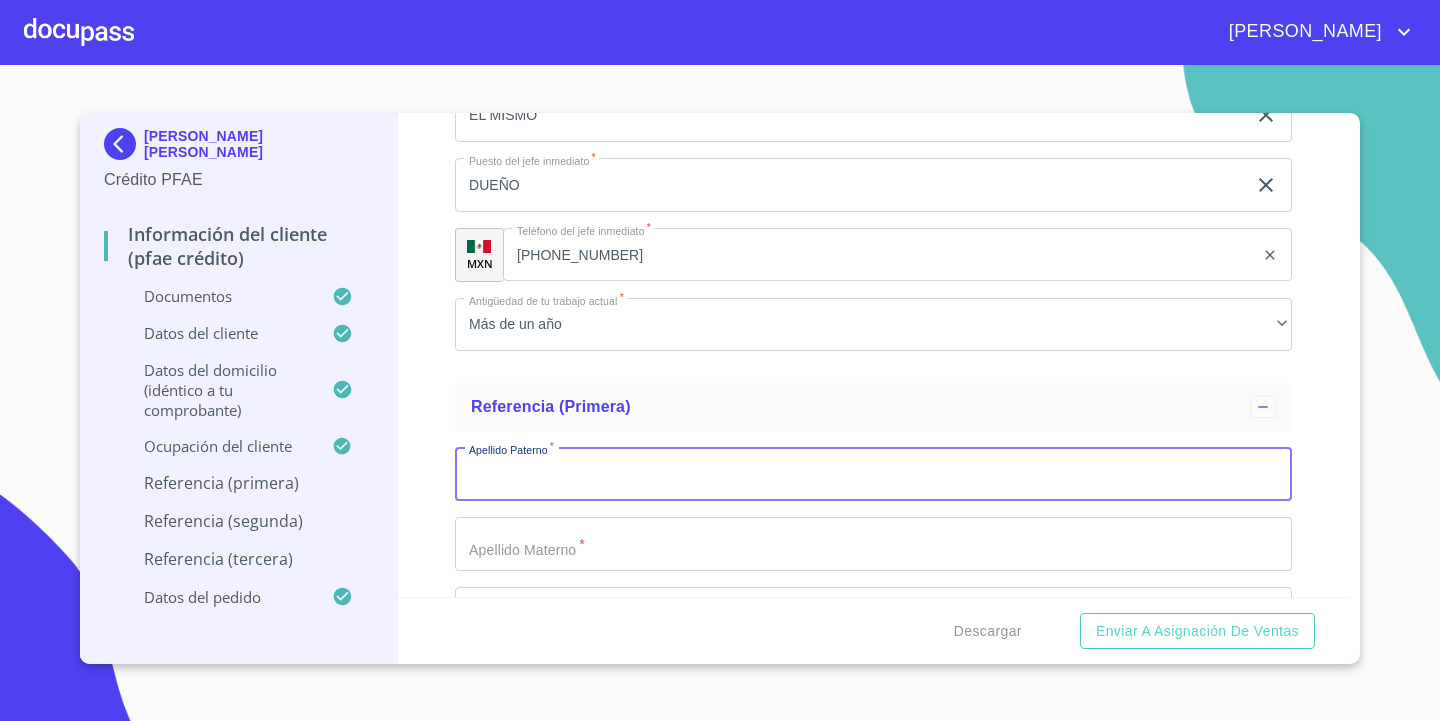 click on "Documento de identificación.   *" at bounding box center [873, 474] 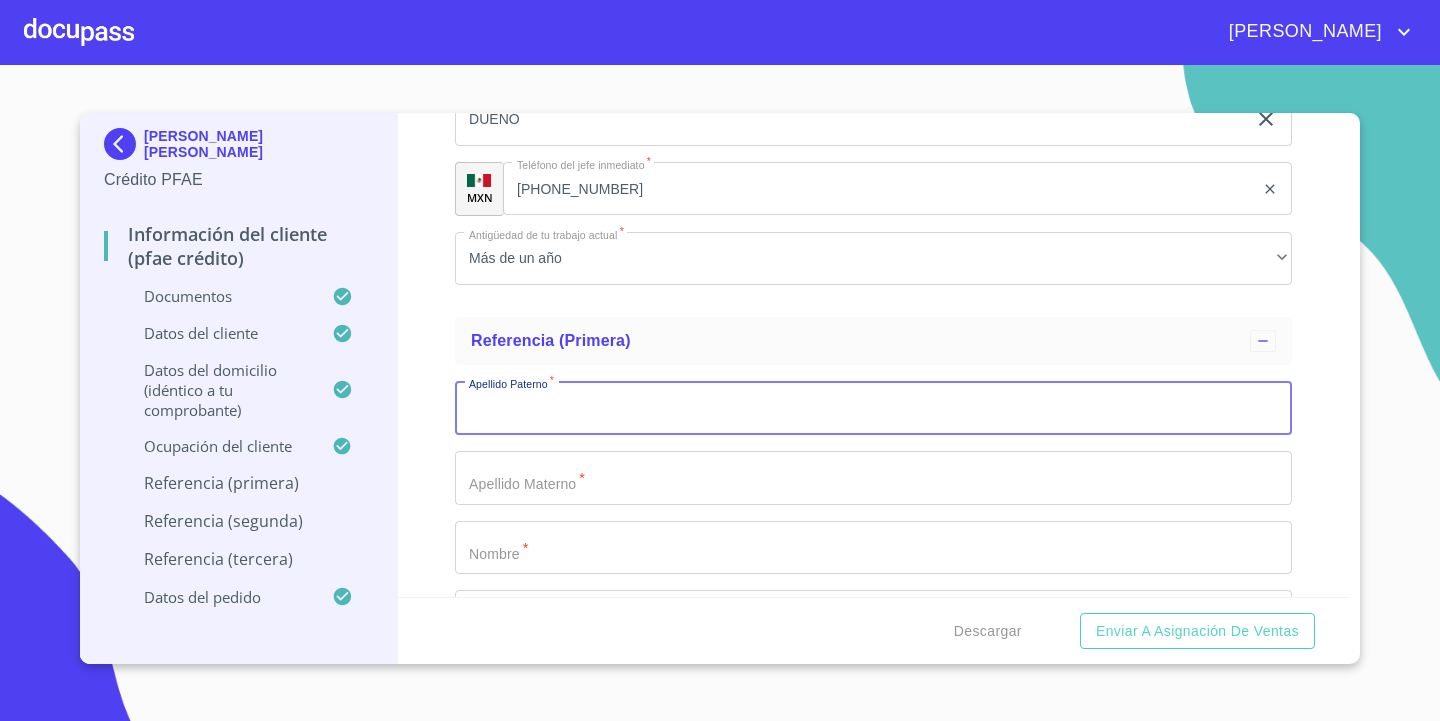 scroll, scrollTop: 9772, scrollLeft: 0, axis: vertical 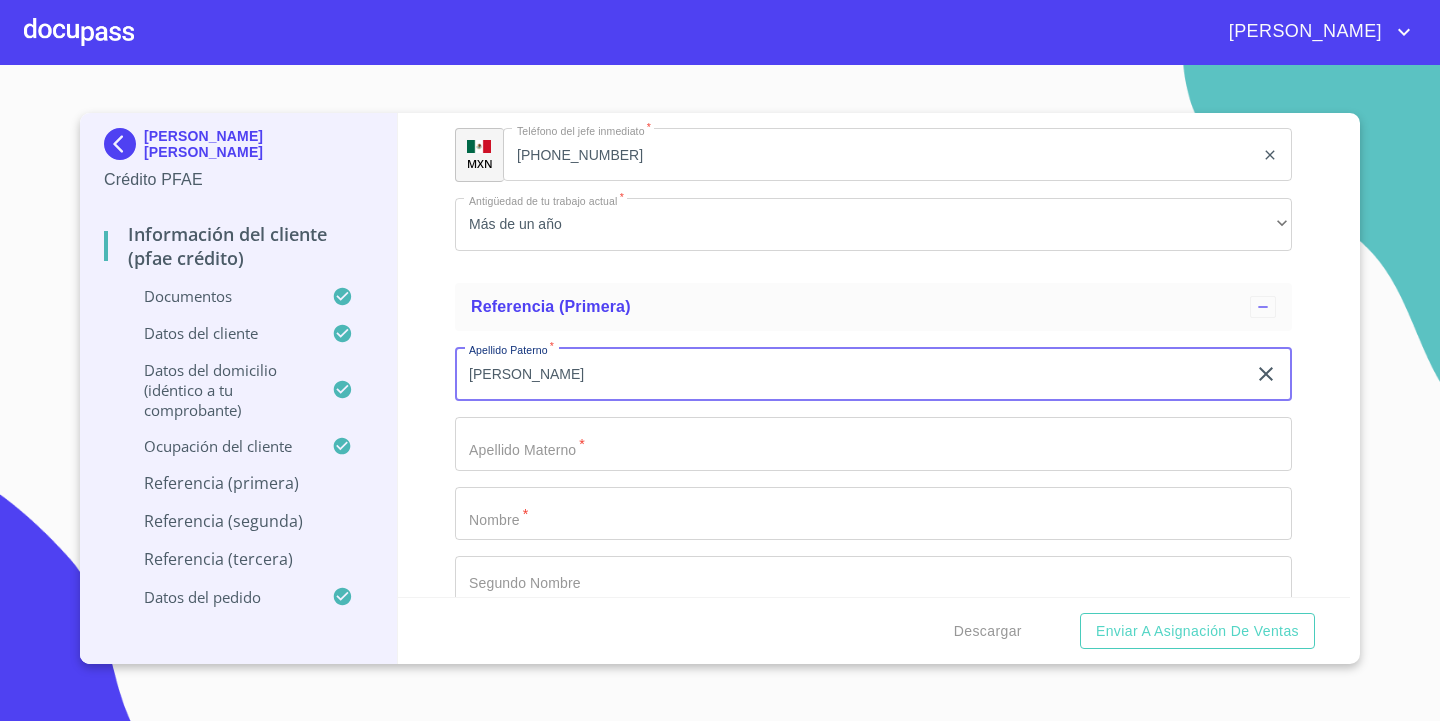 type on "[PERSON_NAME]" 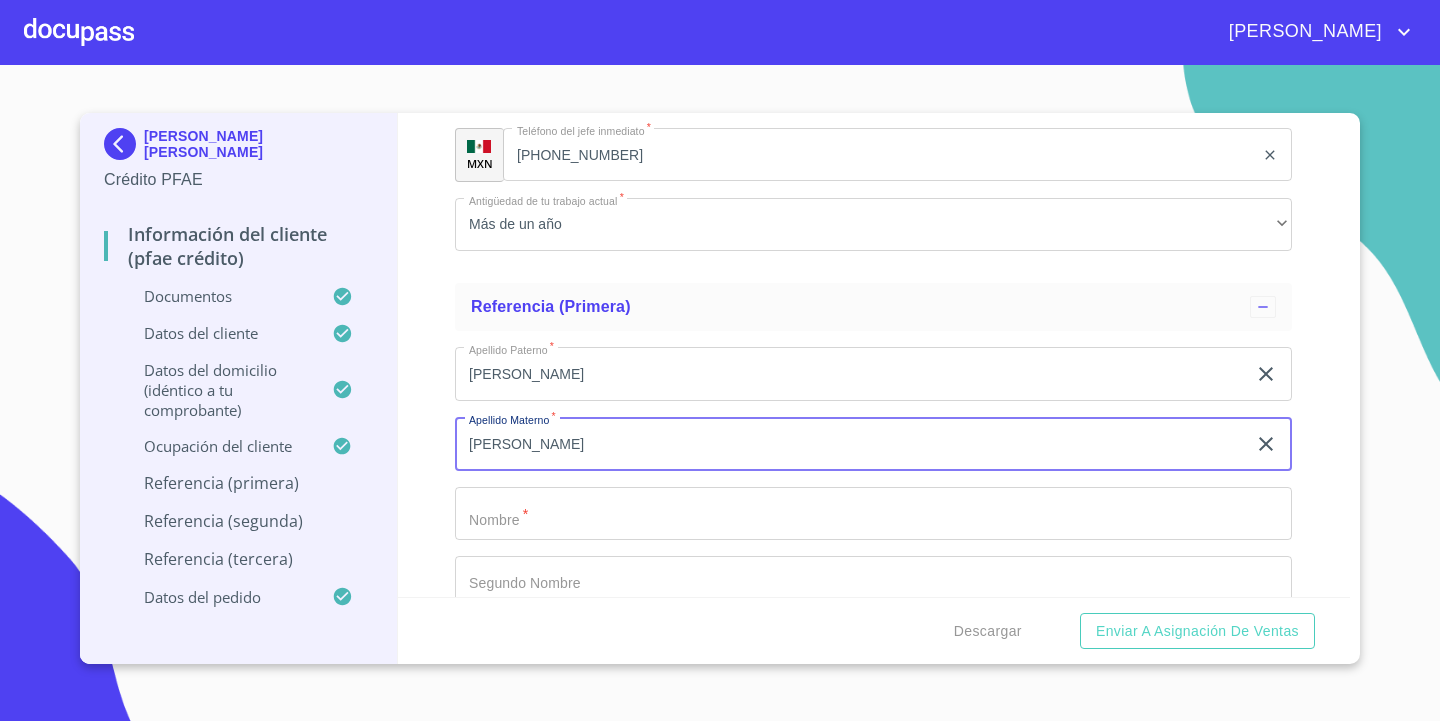 type on "[PERSON_NAME]" 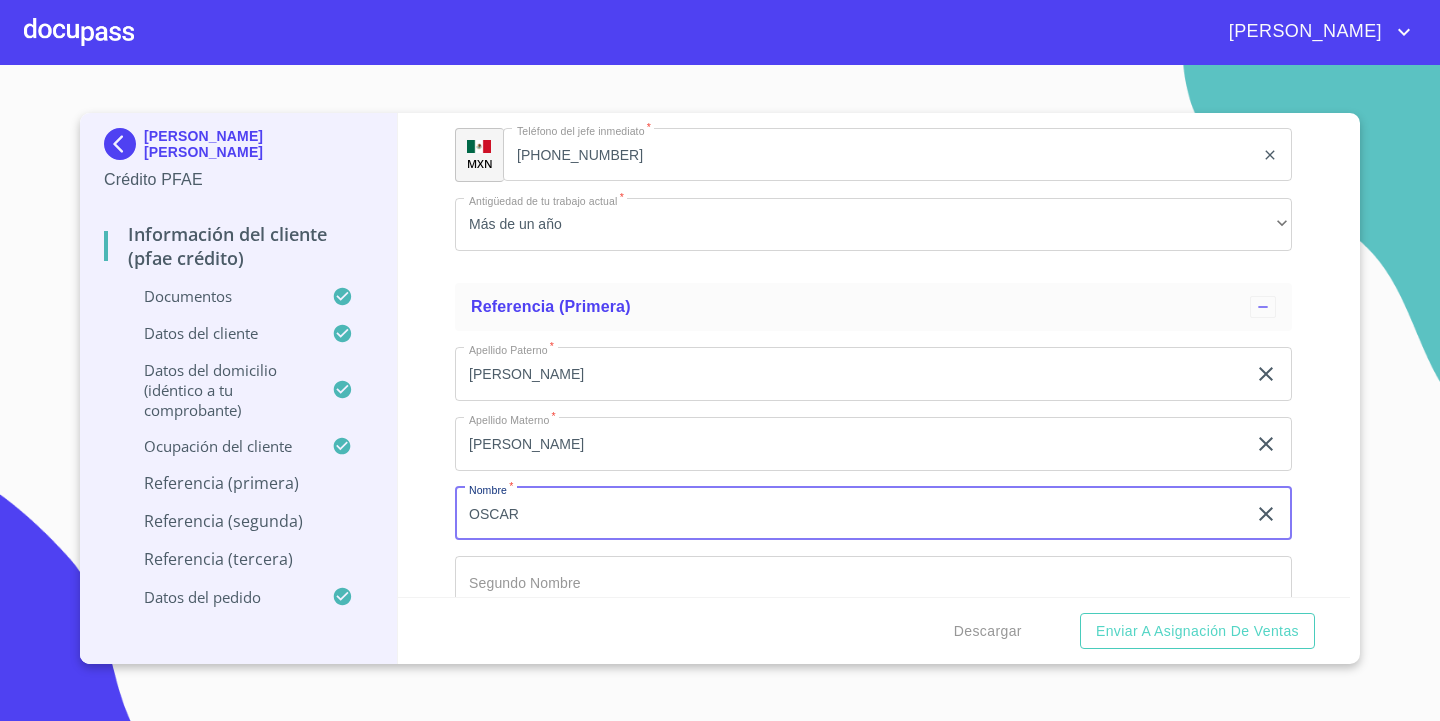 type on "OSCAR" 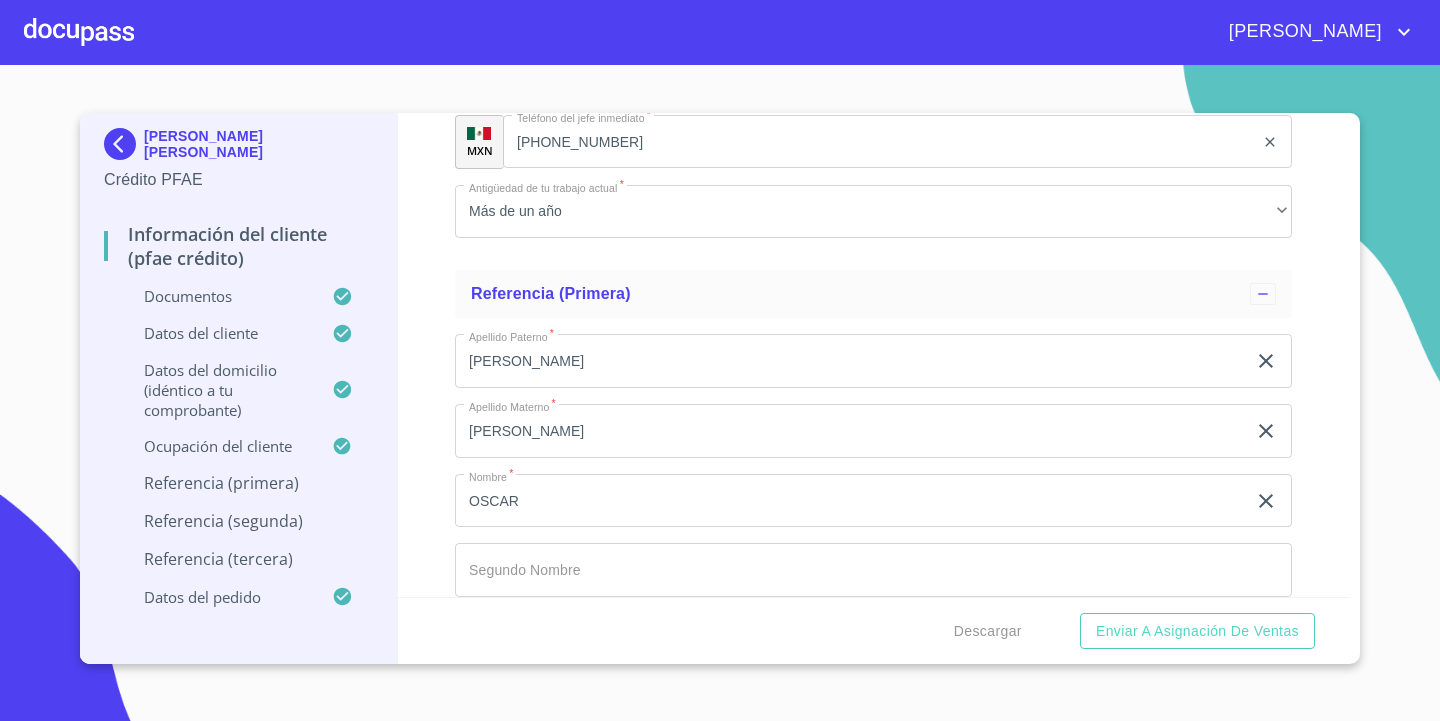 scroll, scrollTop: 10070, scrollLeft: 0, axis: vertical 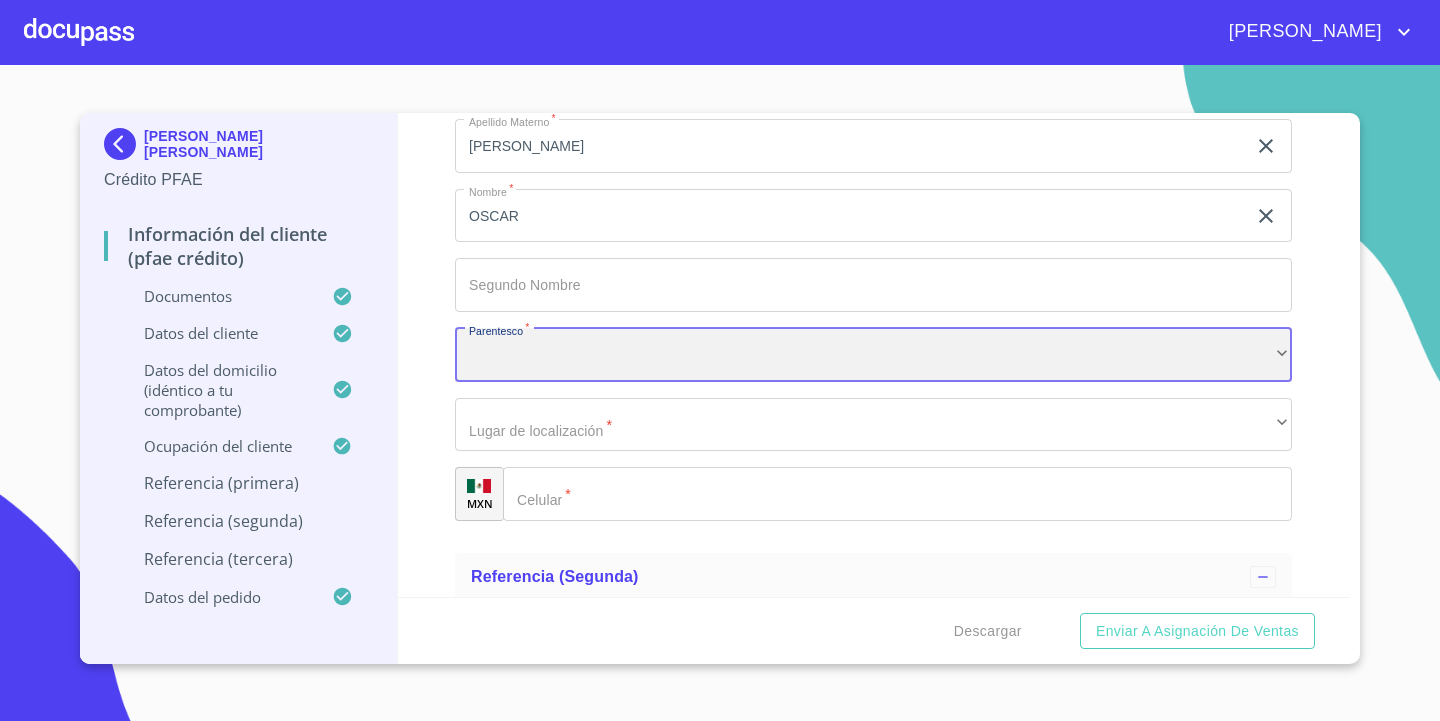 click on "​" at bounding box center [873, 355] 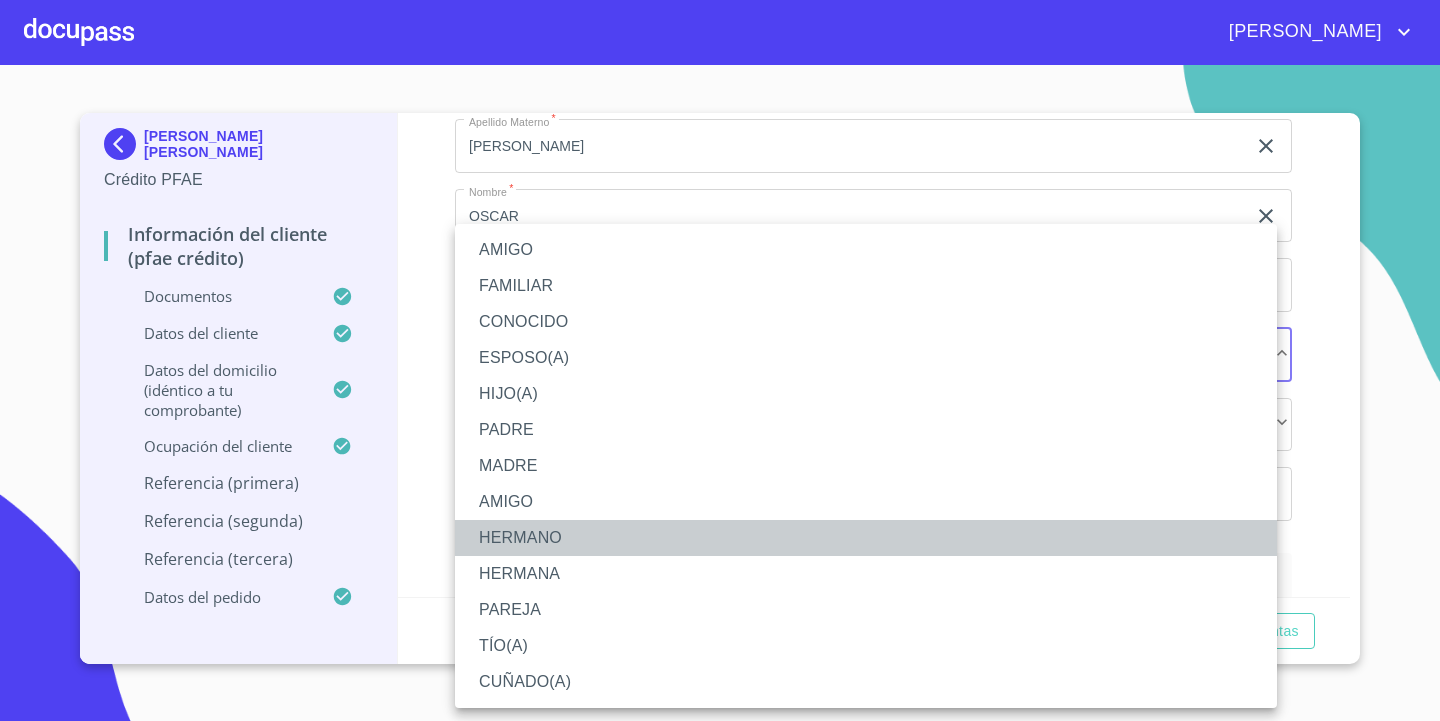click on "HERMANO" at bounding box center (866, 538) 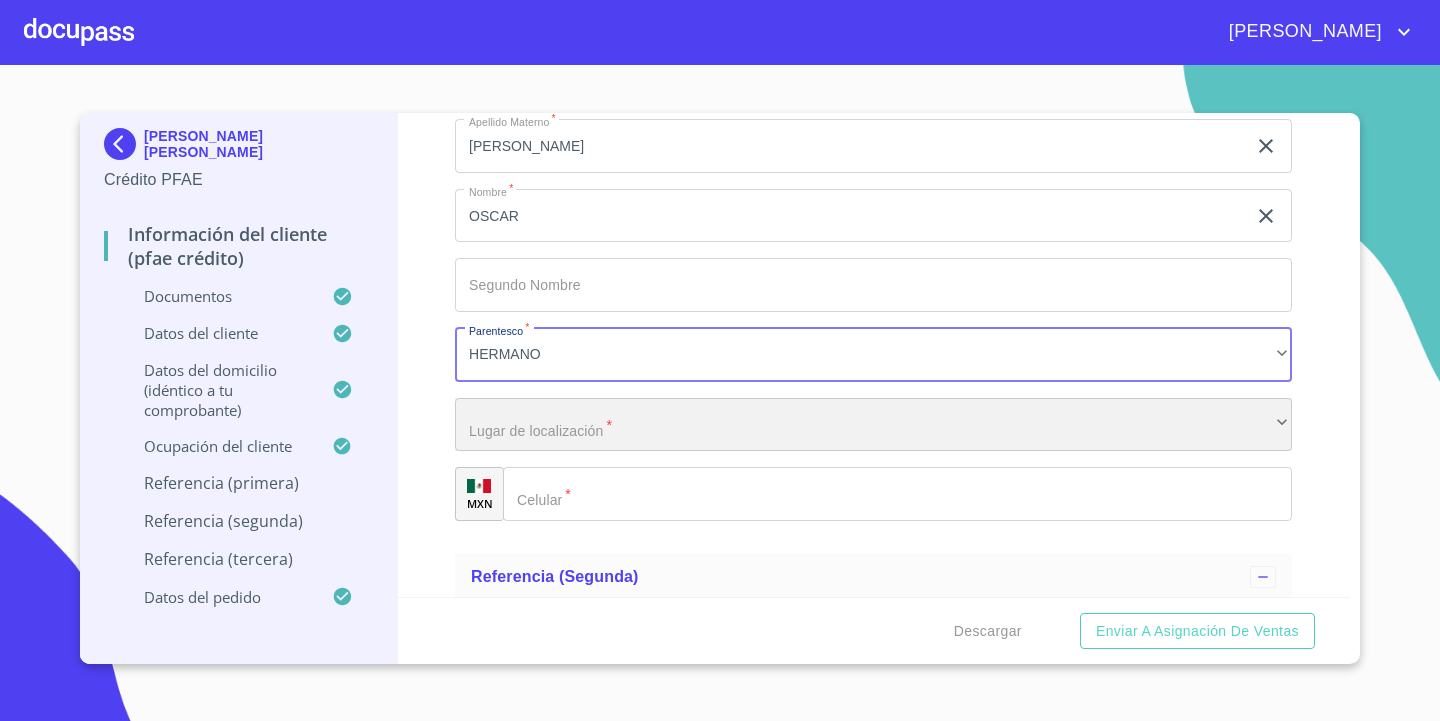 click on "​" at bounding box center [873, 425] 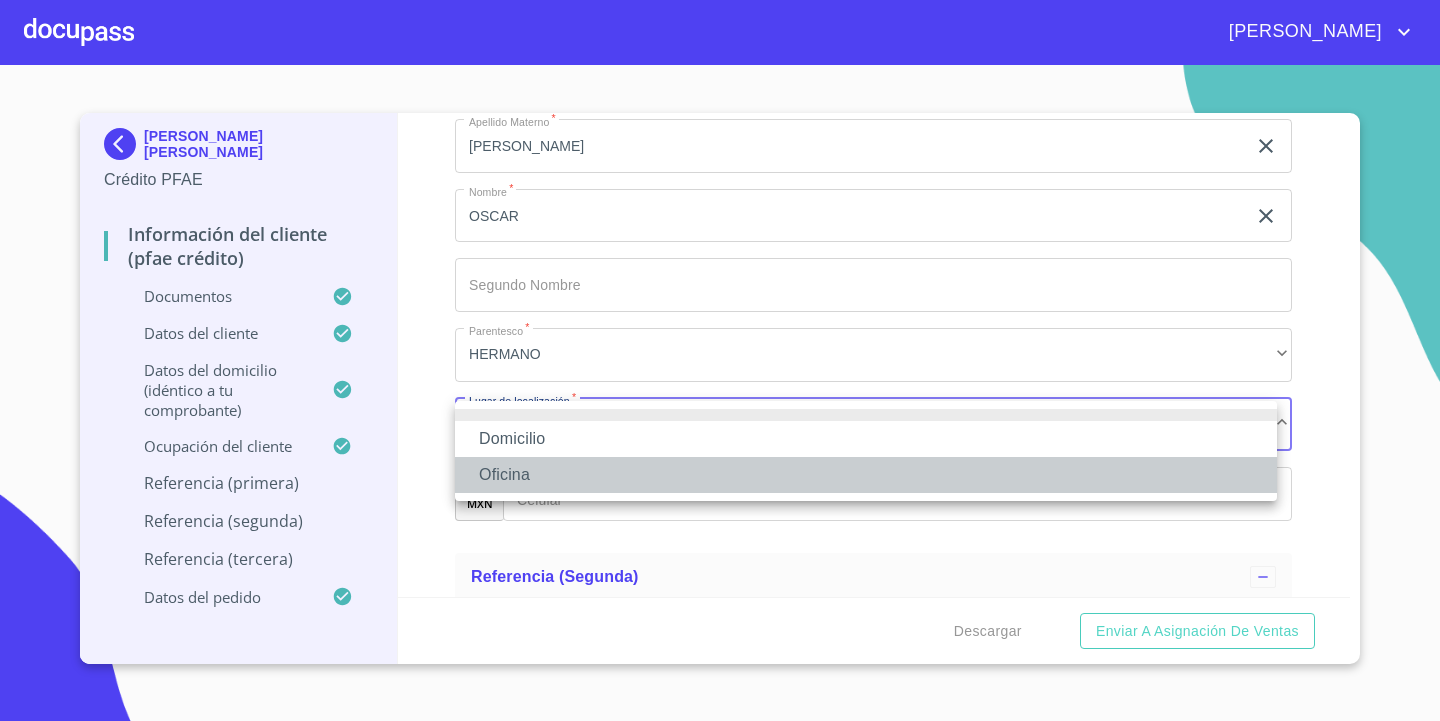click on "Oficina" at bounding box center (866, 475) 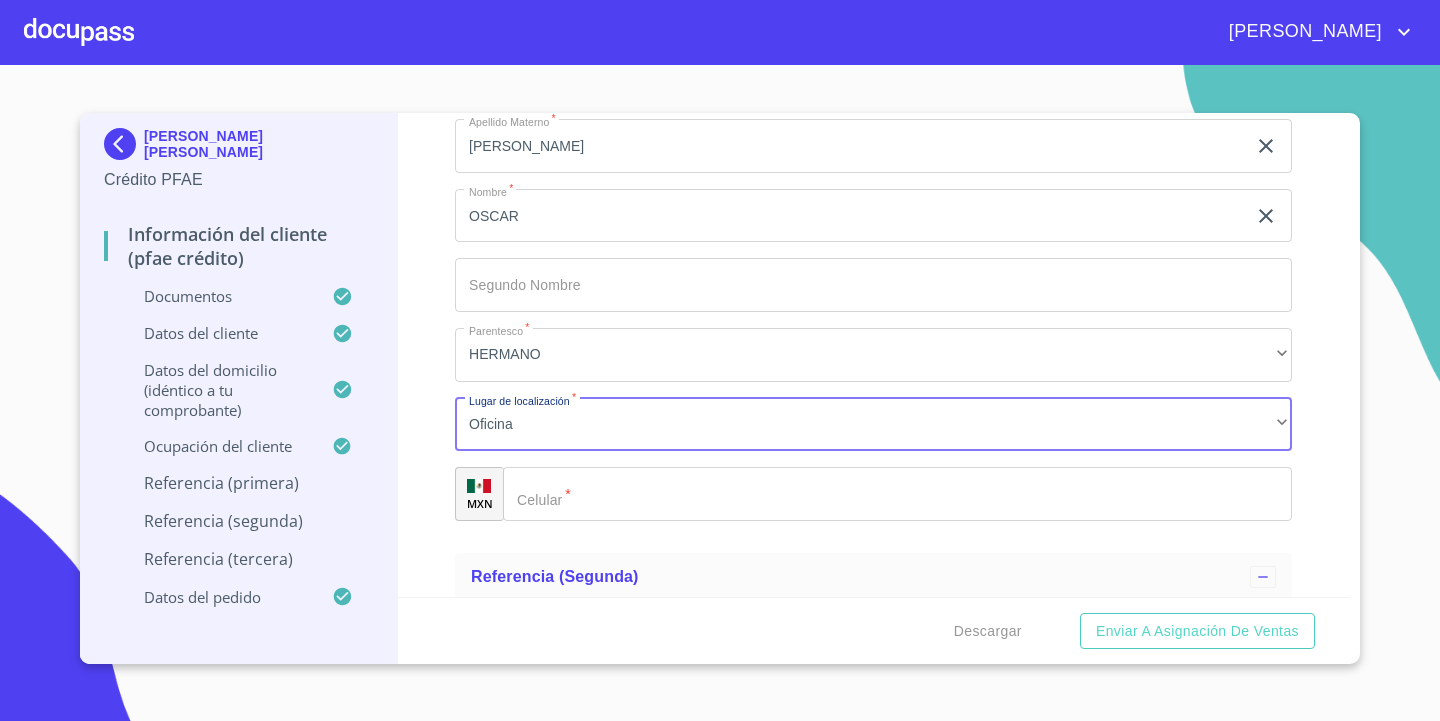 click on "Documento de identificación.   *" 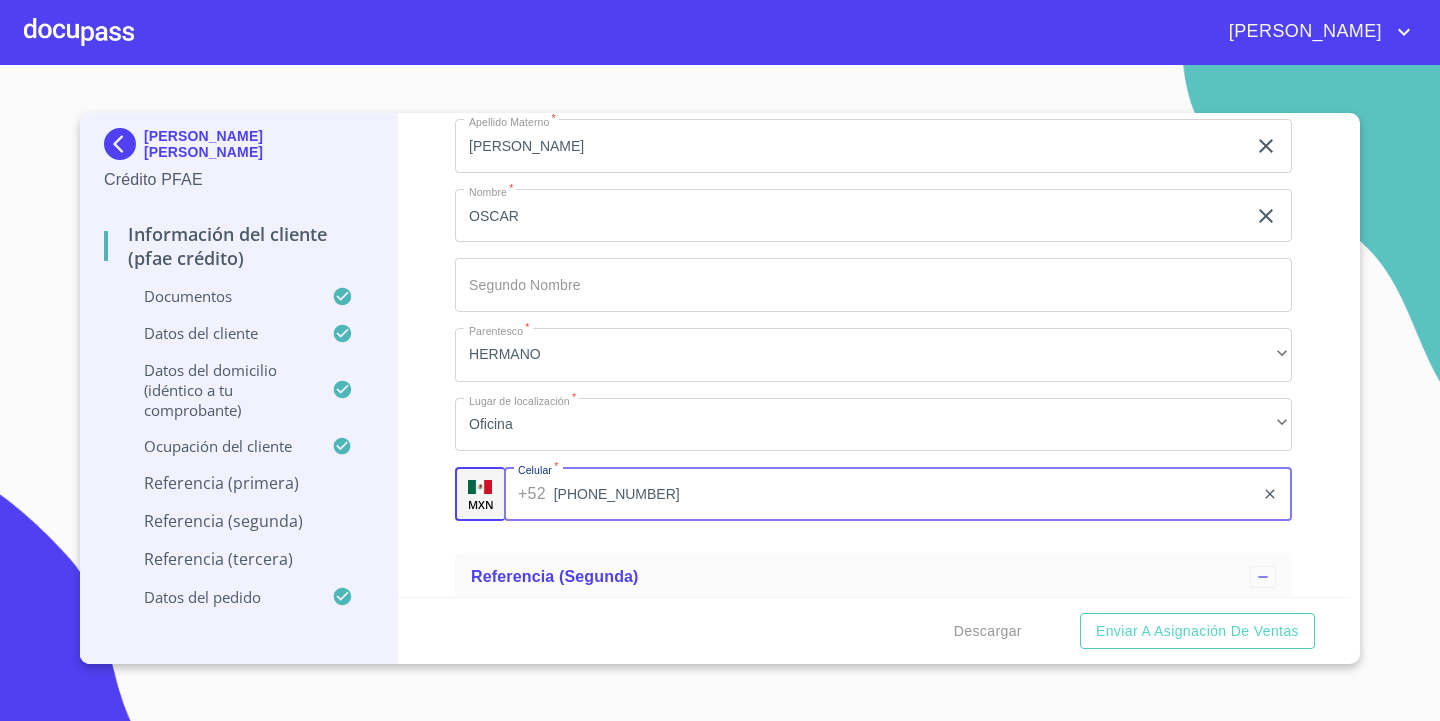 type on "(33)13139494" 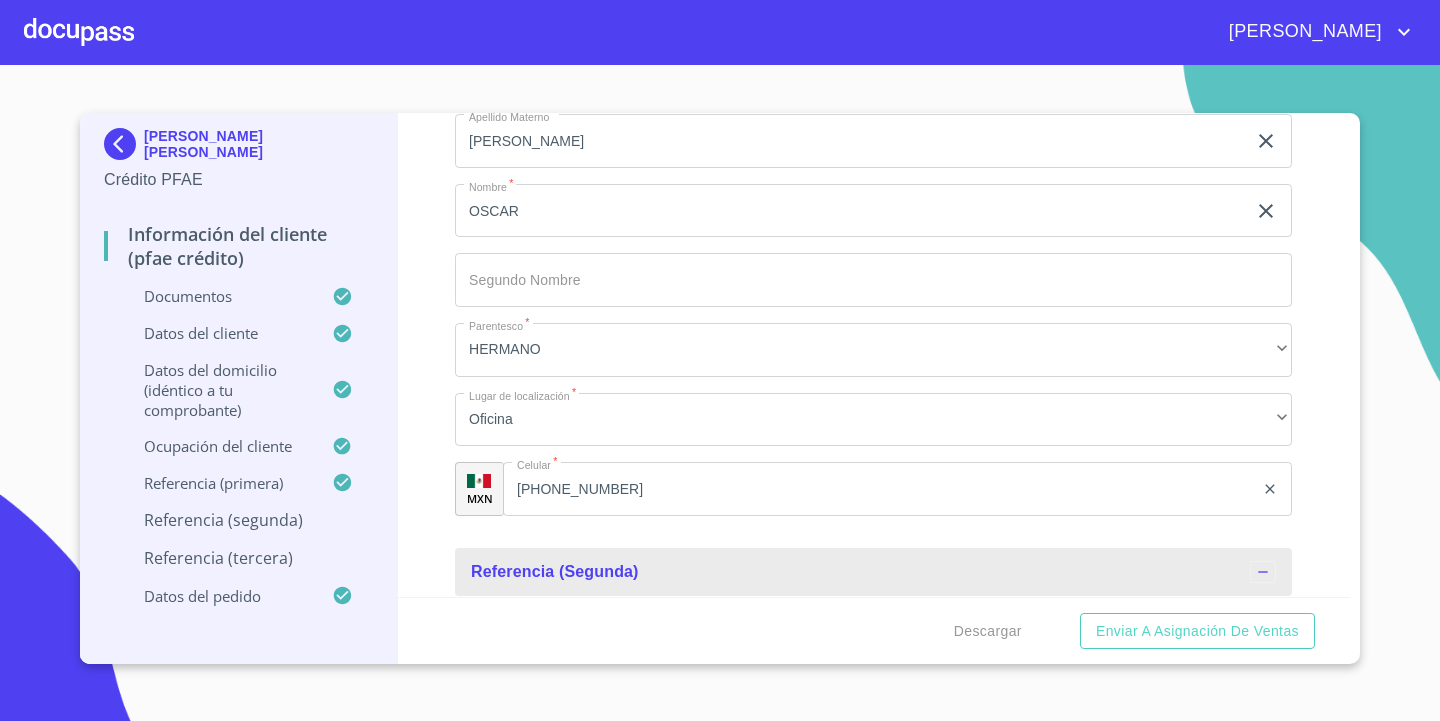 scroll, scrollTop: 10359, scrollLeft: 0, axis: vertical 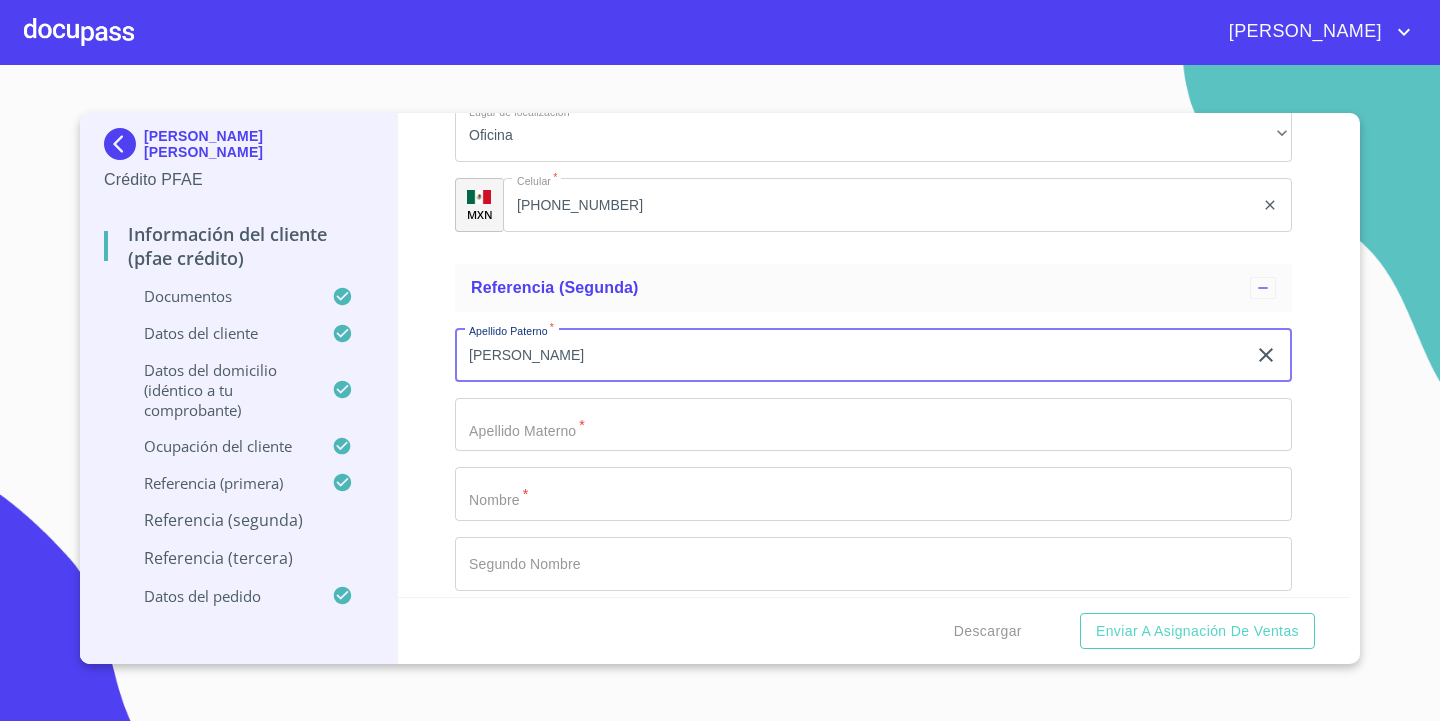 type on "[PERSON_NAME]" 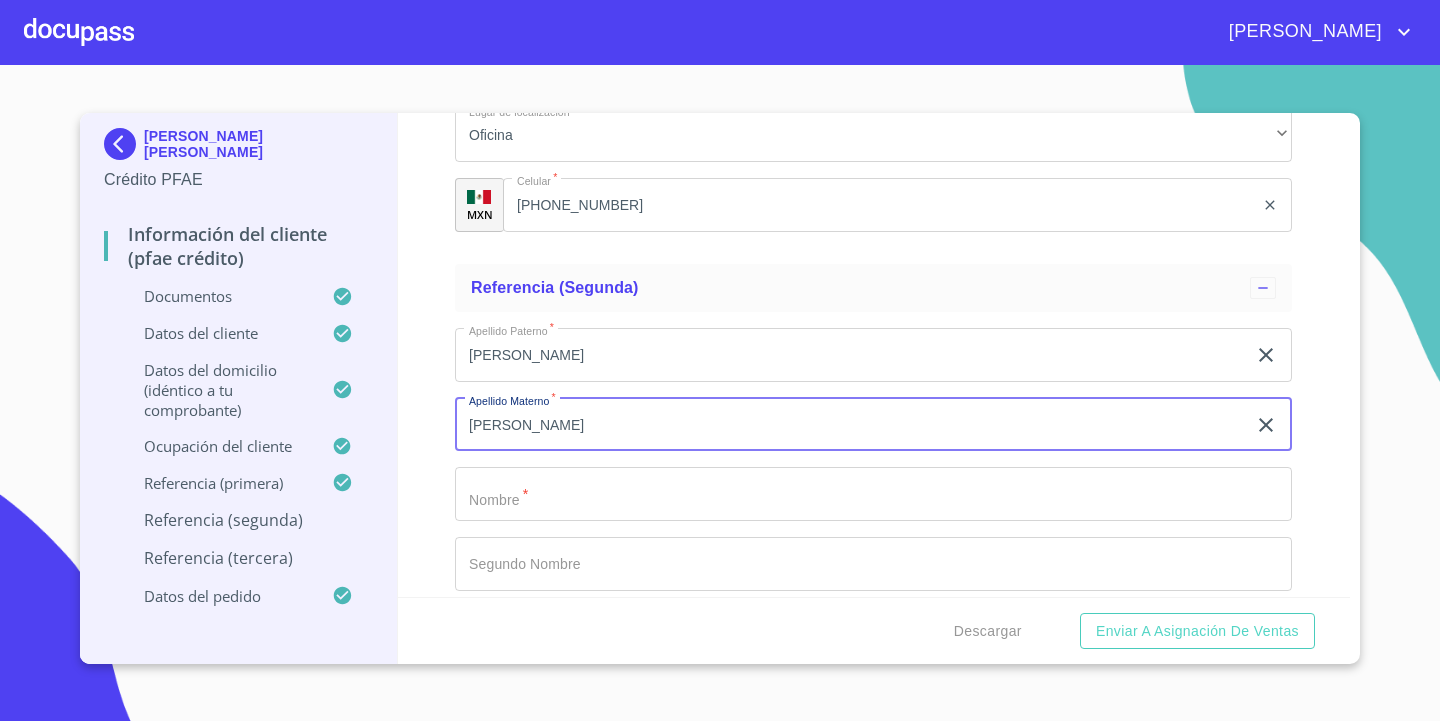type on "[PERSON_NAME]" 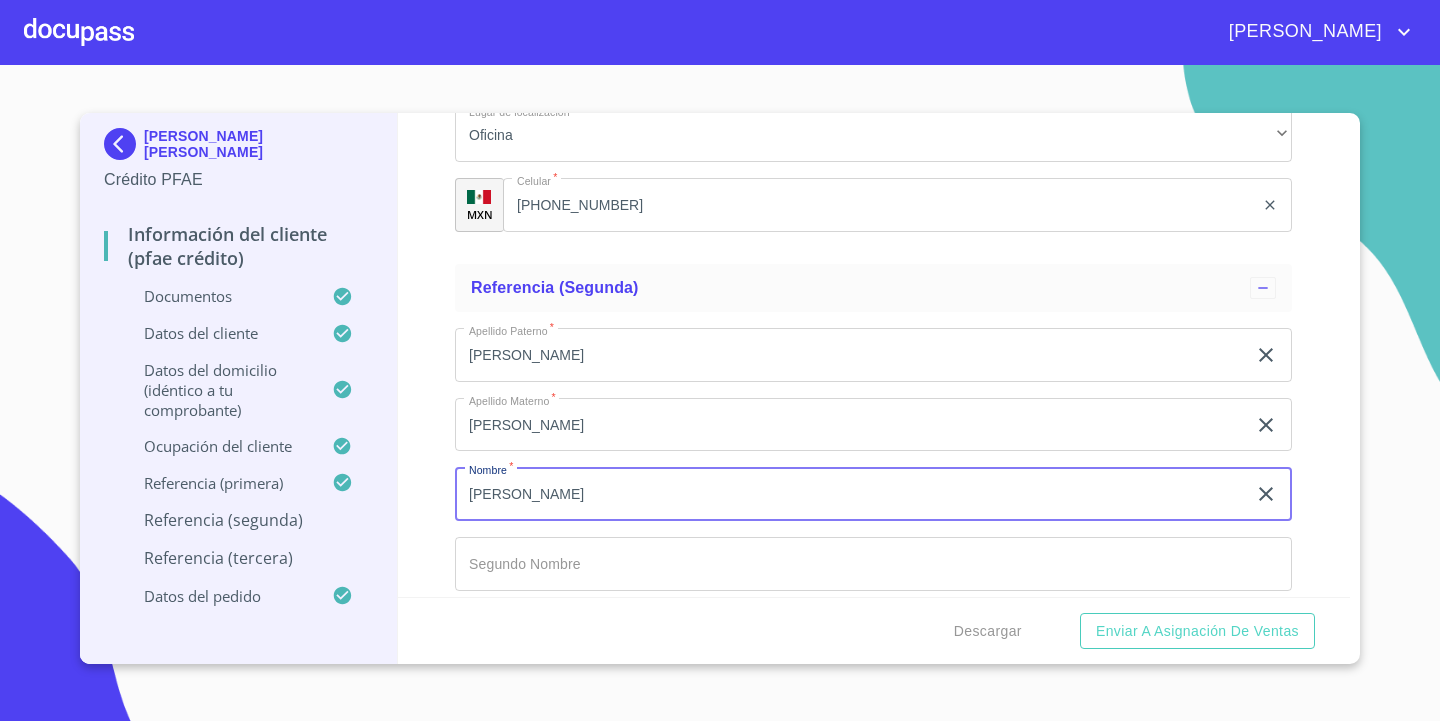 type on "EDER" 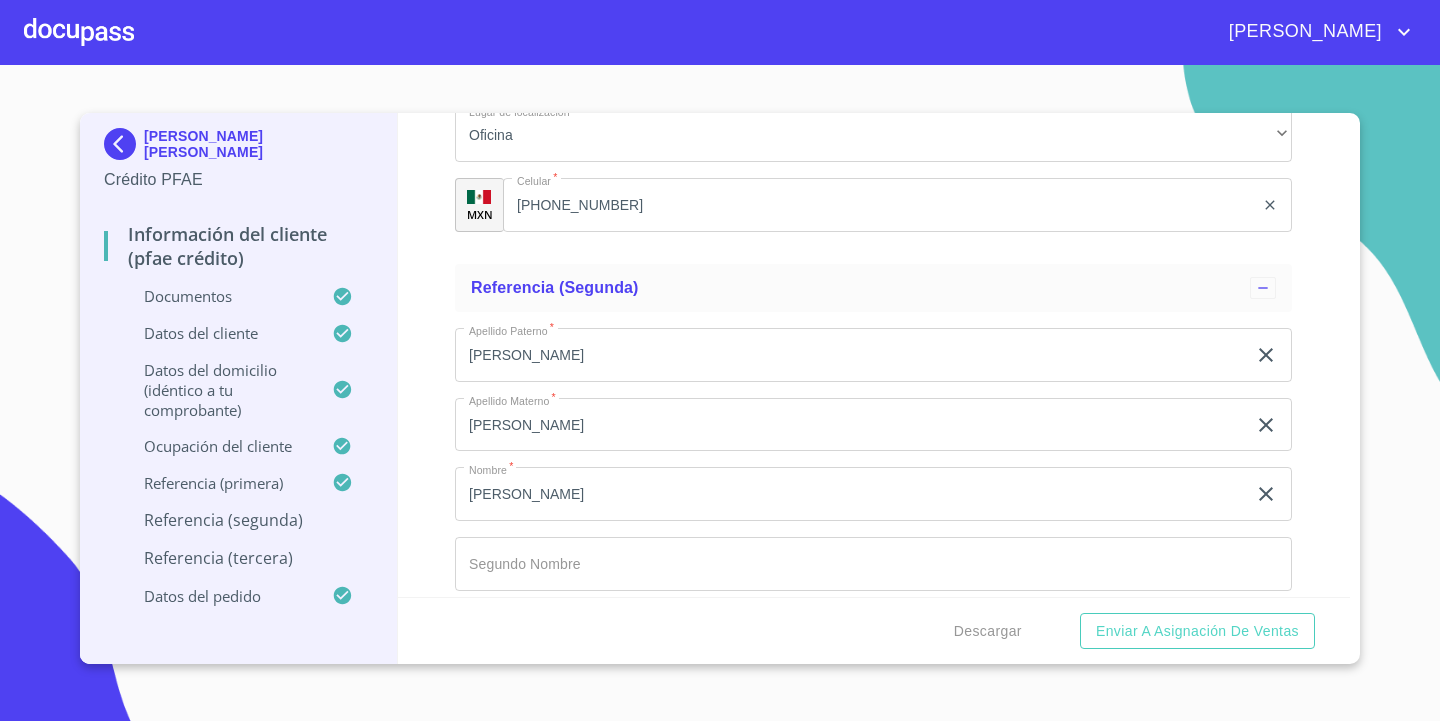 scroll, scrollTop: 10638, scrollLeft: 0, axis: vertical 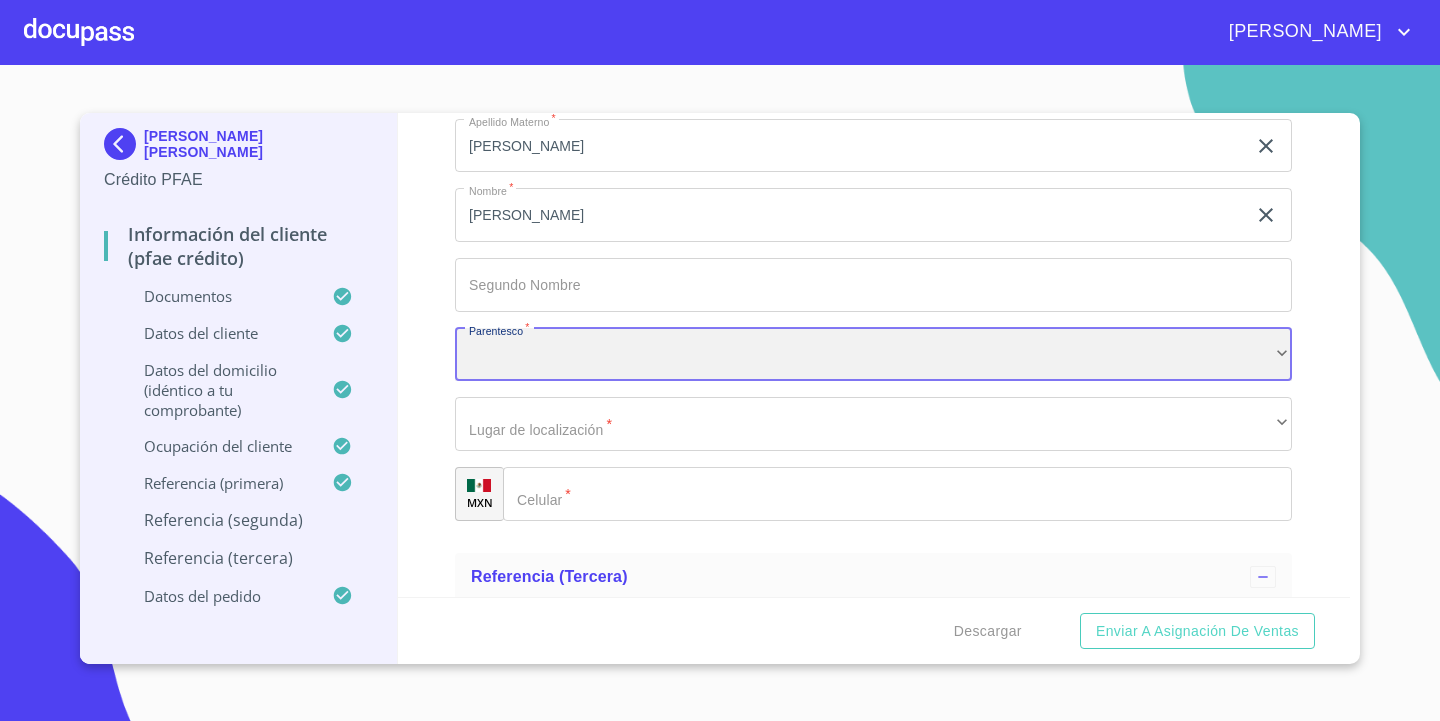click on "​" at bounding box center [873, 355] 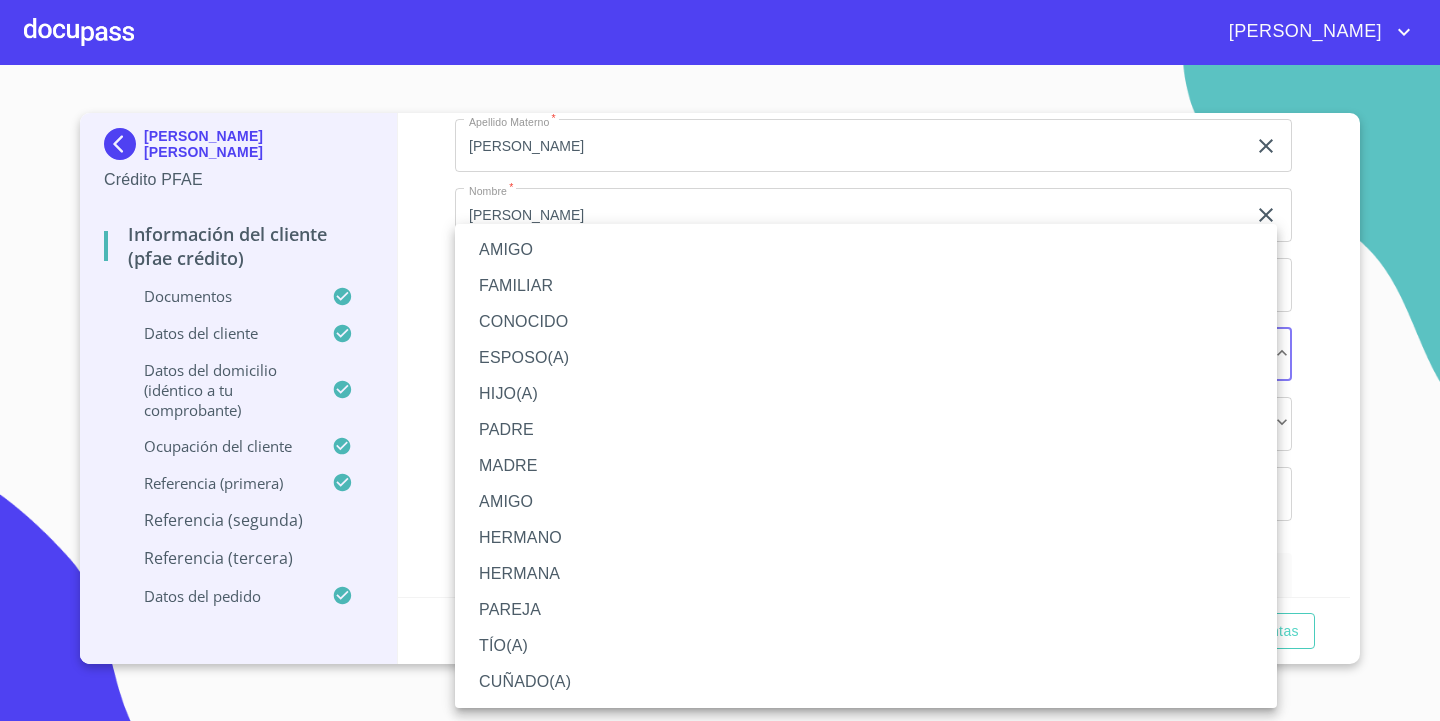 click on "HERMANO" at bounding box center [866, 538] 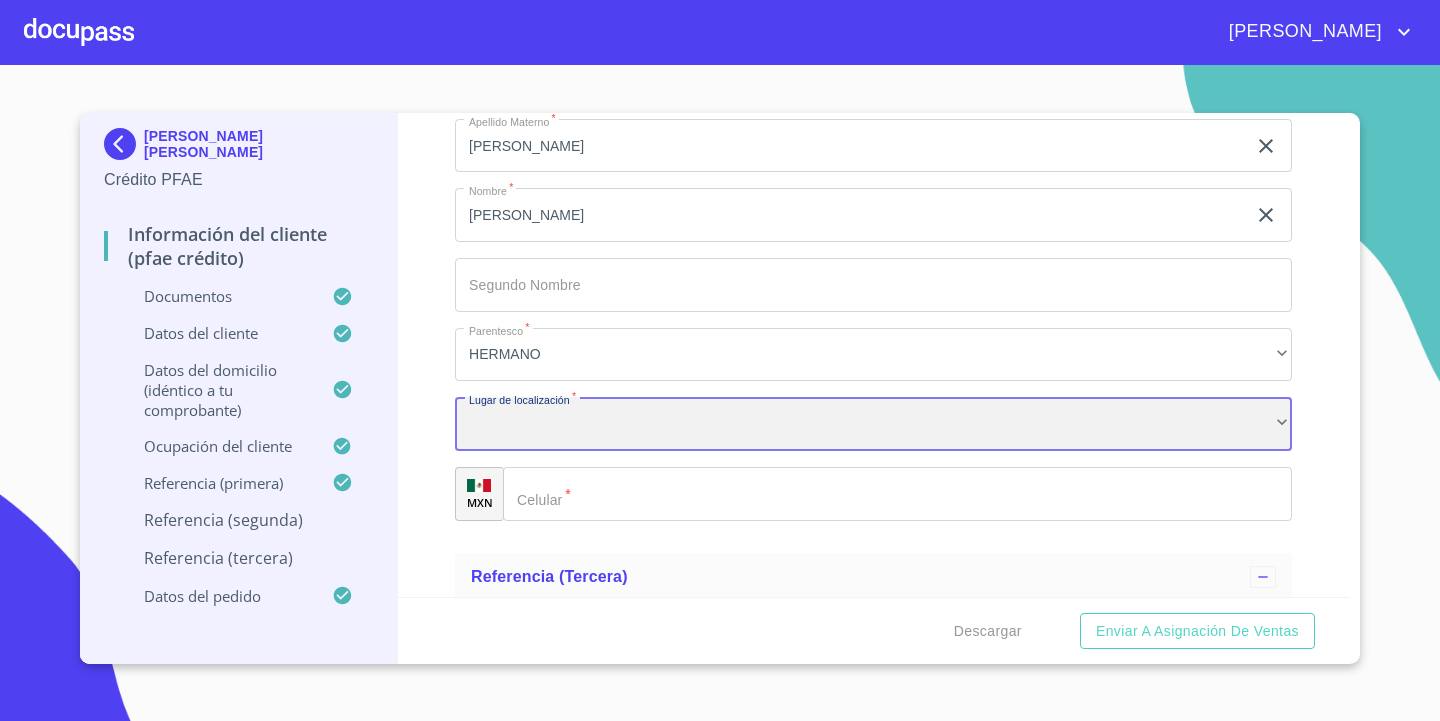 click on "​" at bounding box center [873, 424] 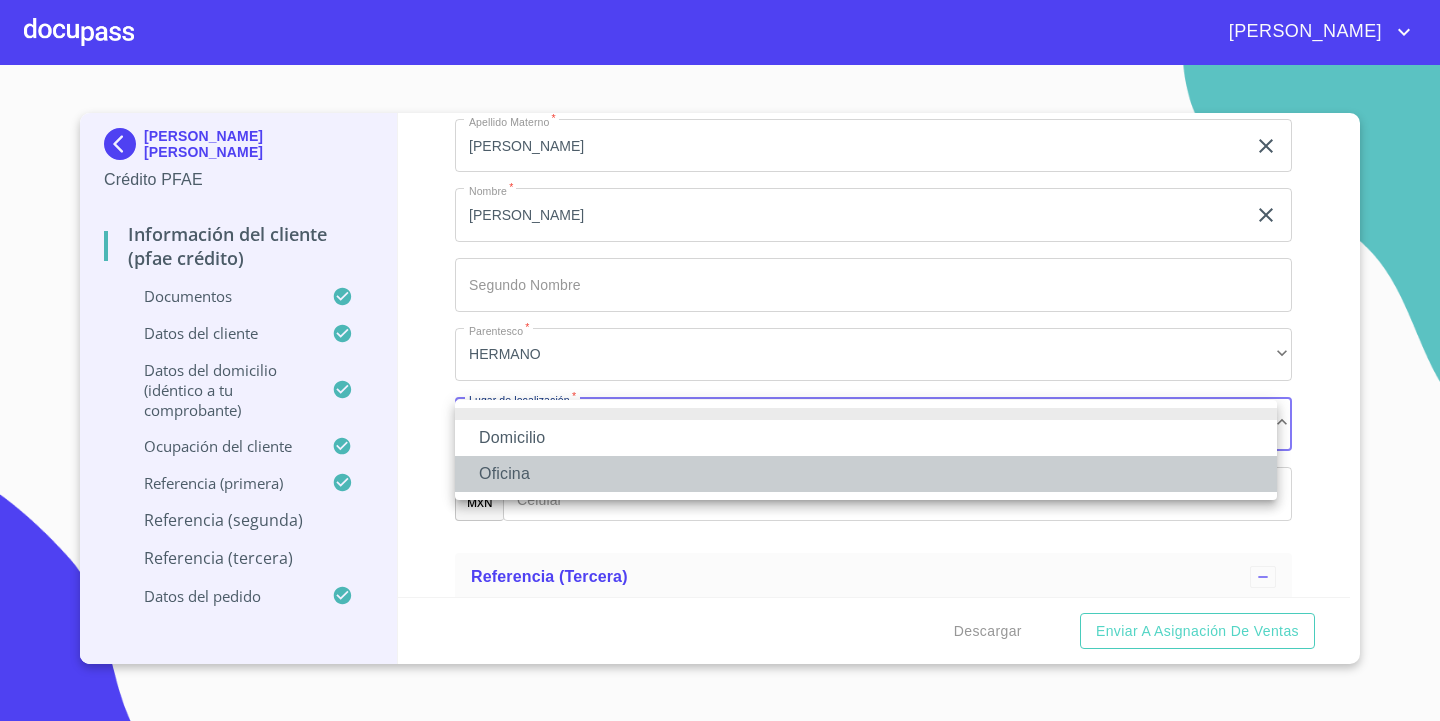 click on "Oficina" at bounding box center (866, 474) 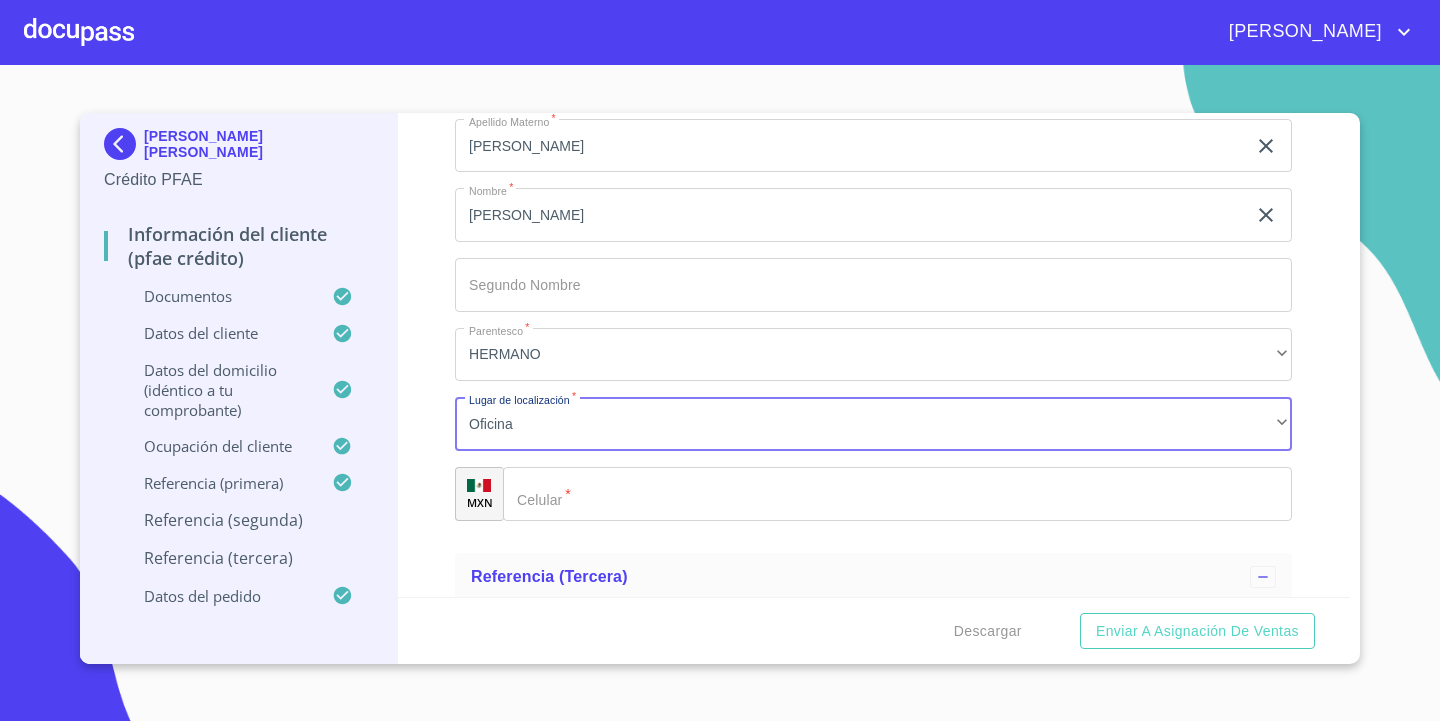 click on "Documento de identificación.   *" 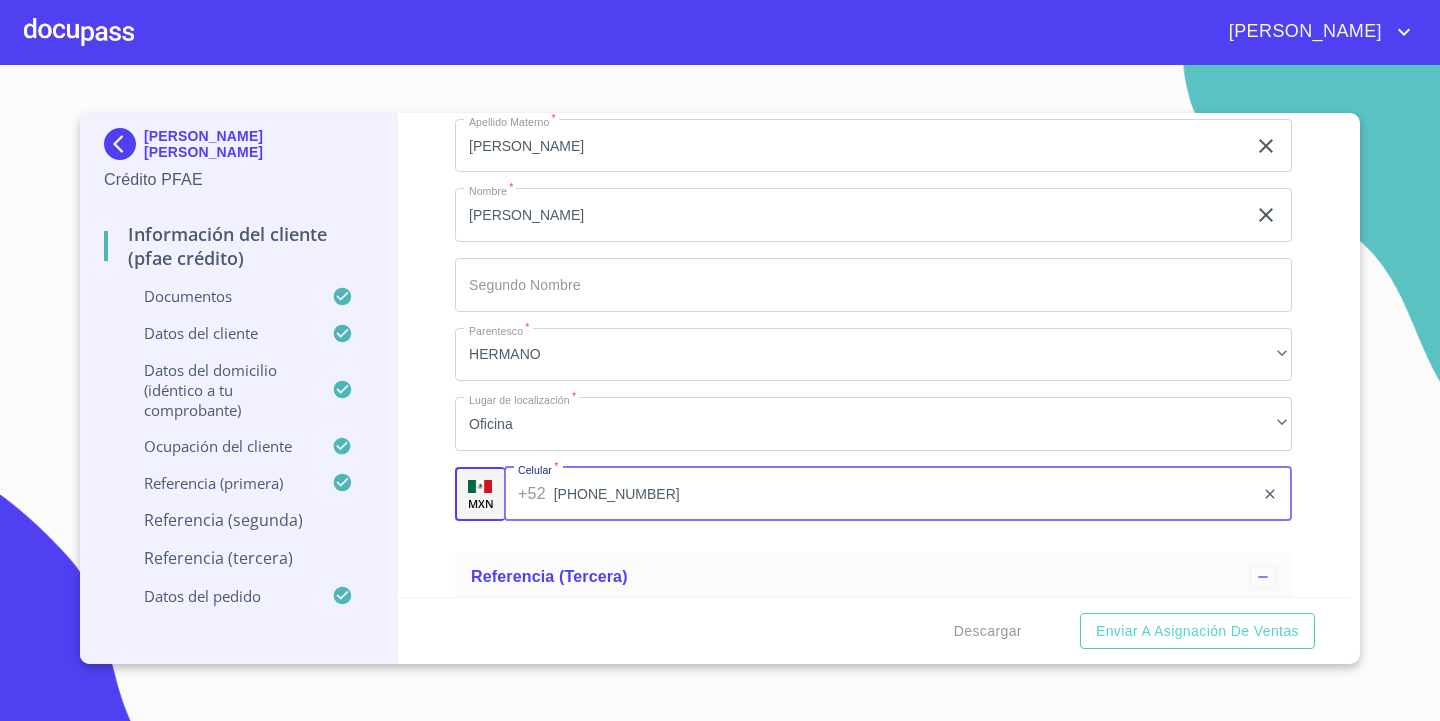 type on "(33)12201633" 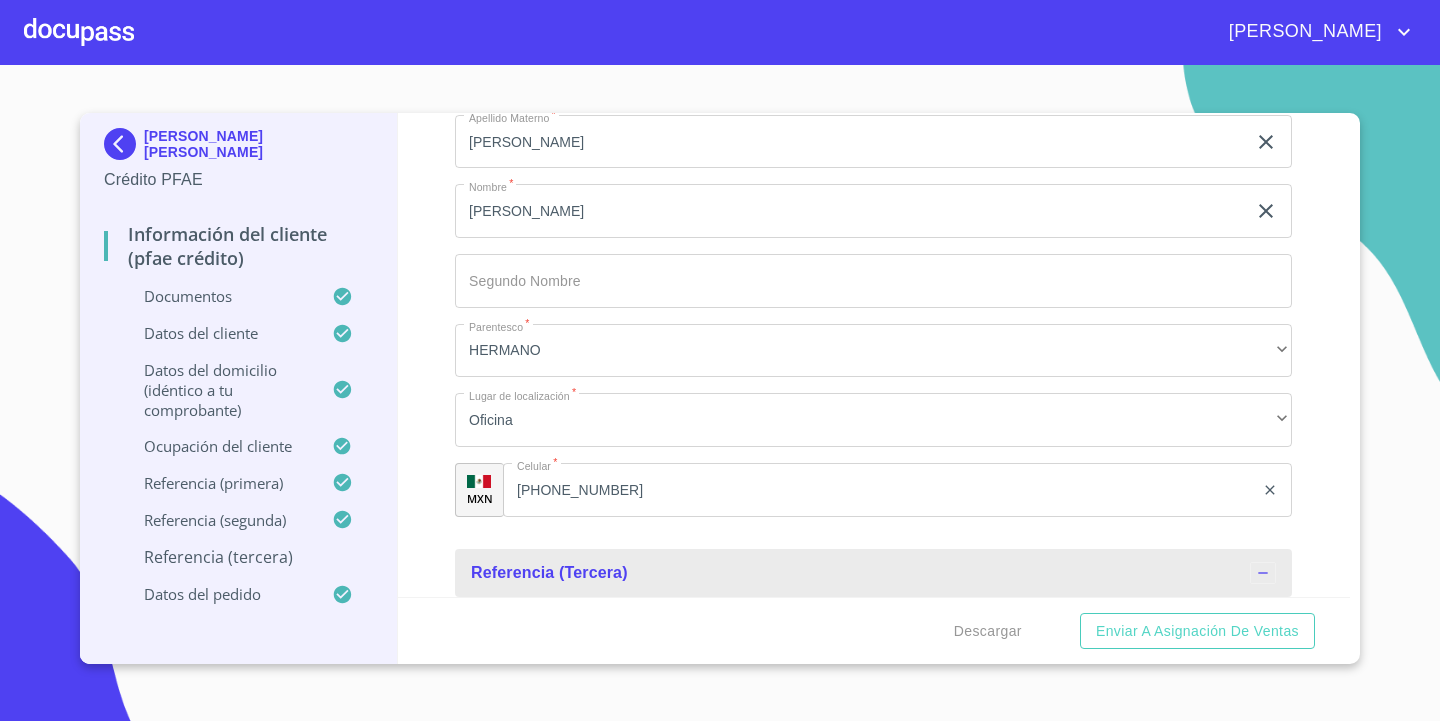 scroll, scrollTop: 10927, scrollLeft: 0, axis: vertical 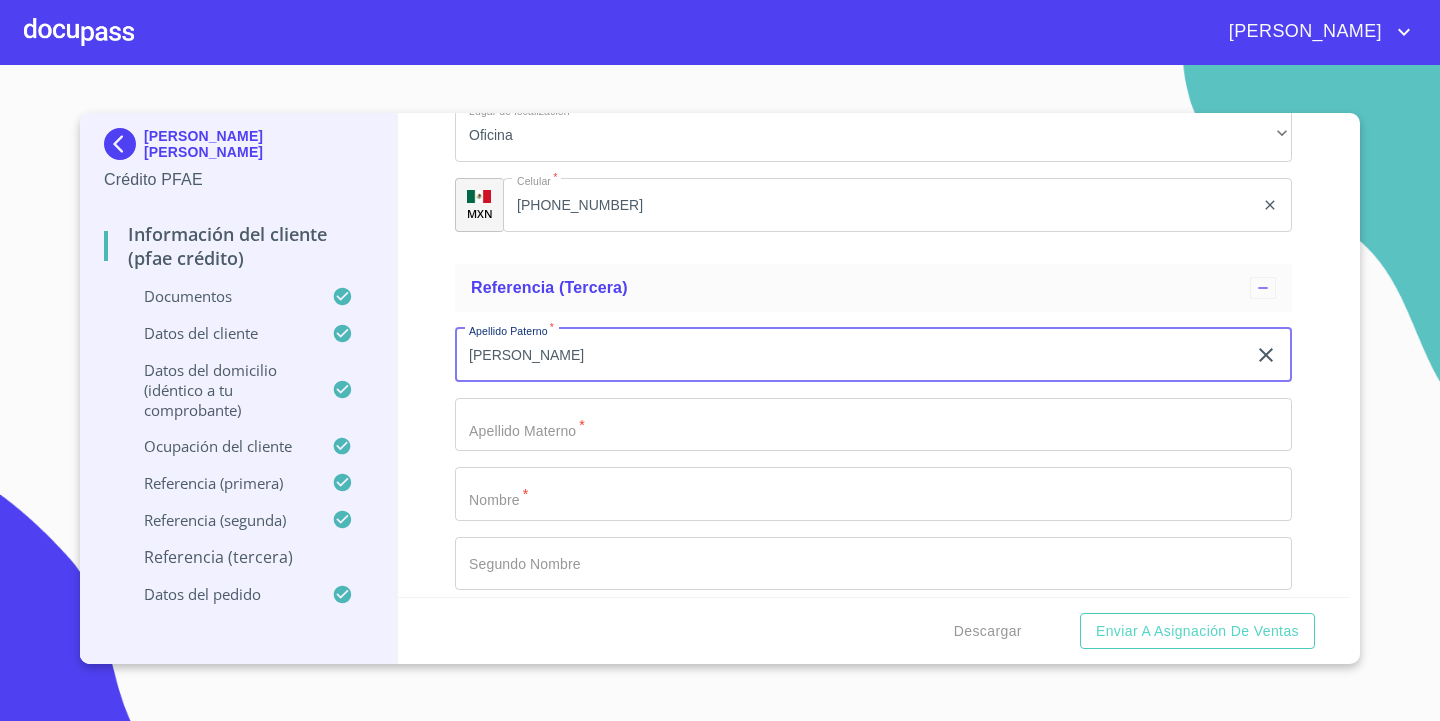type on "MUÑOZ" 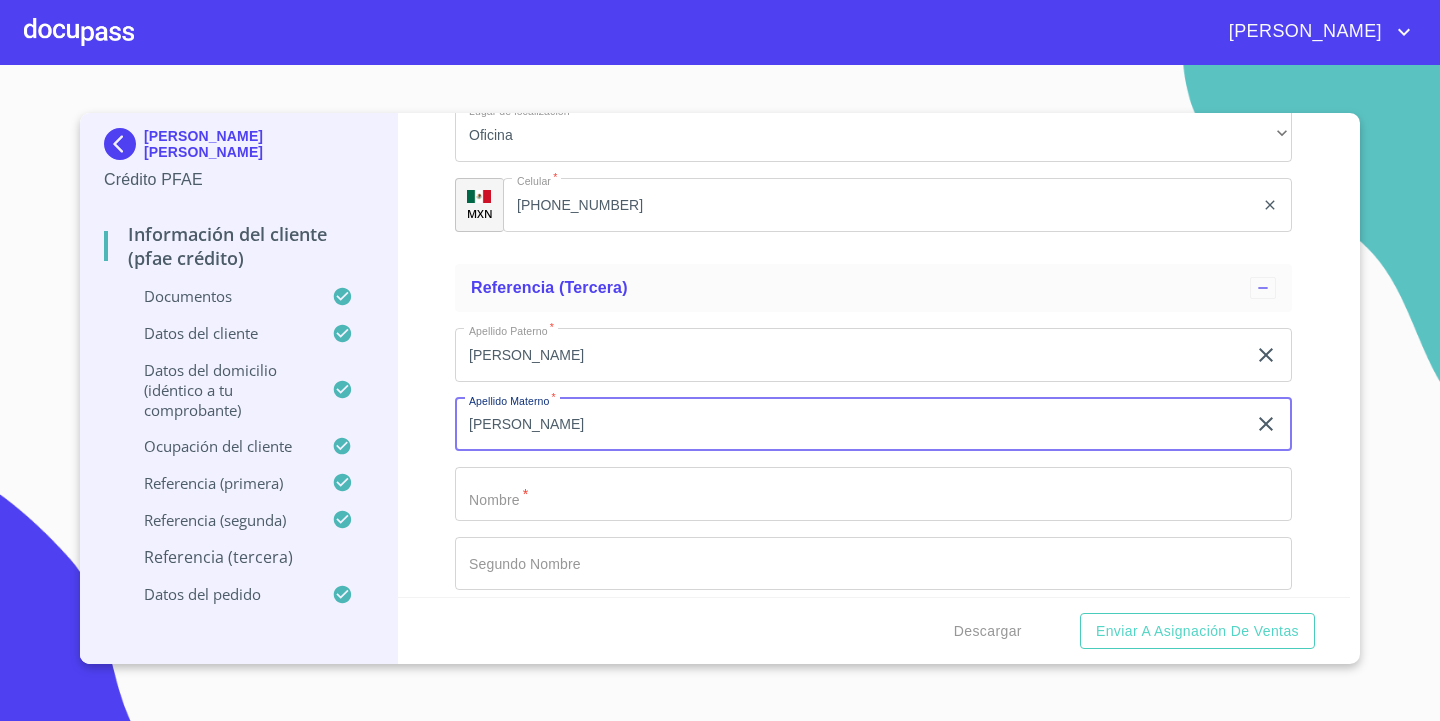 type on "ANGUIANO" 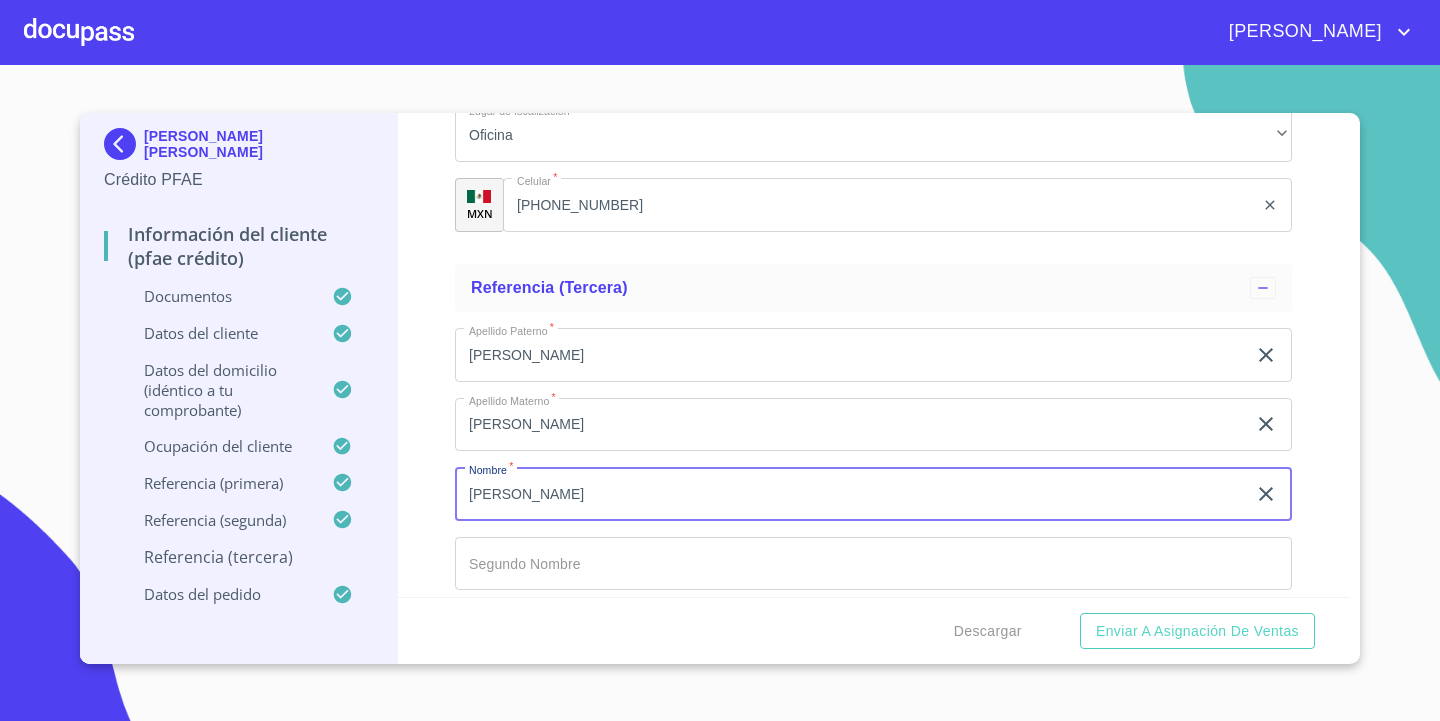 type on "PEDRO" 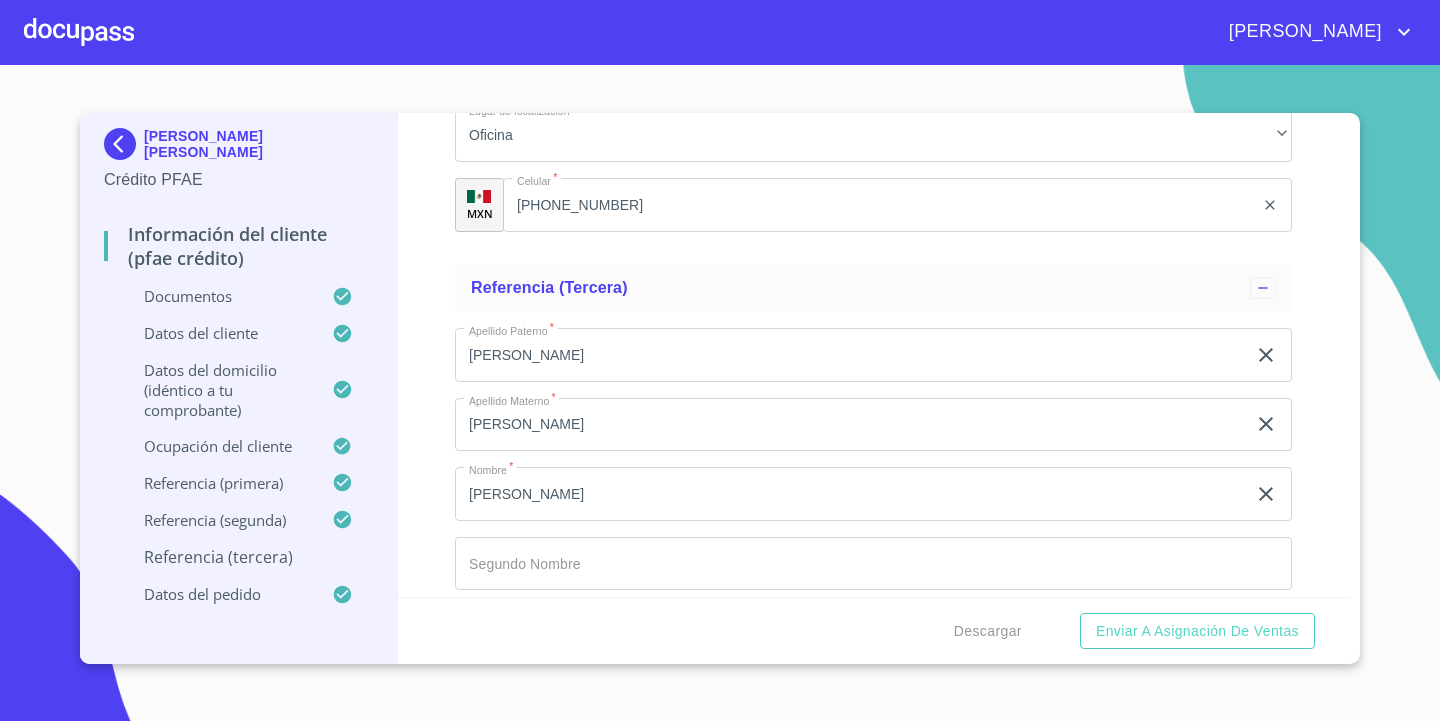 scroll, scrollTop: 11206, scrollLeft: 0, axis: vertical 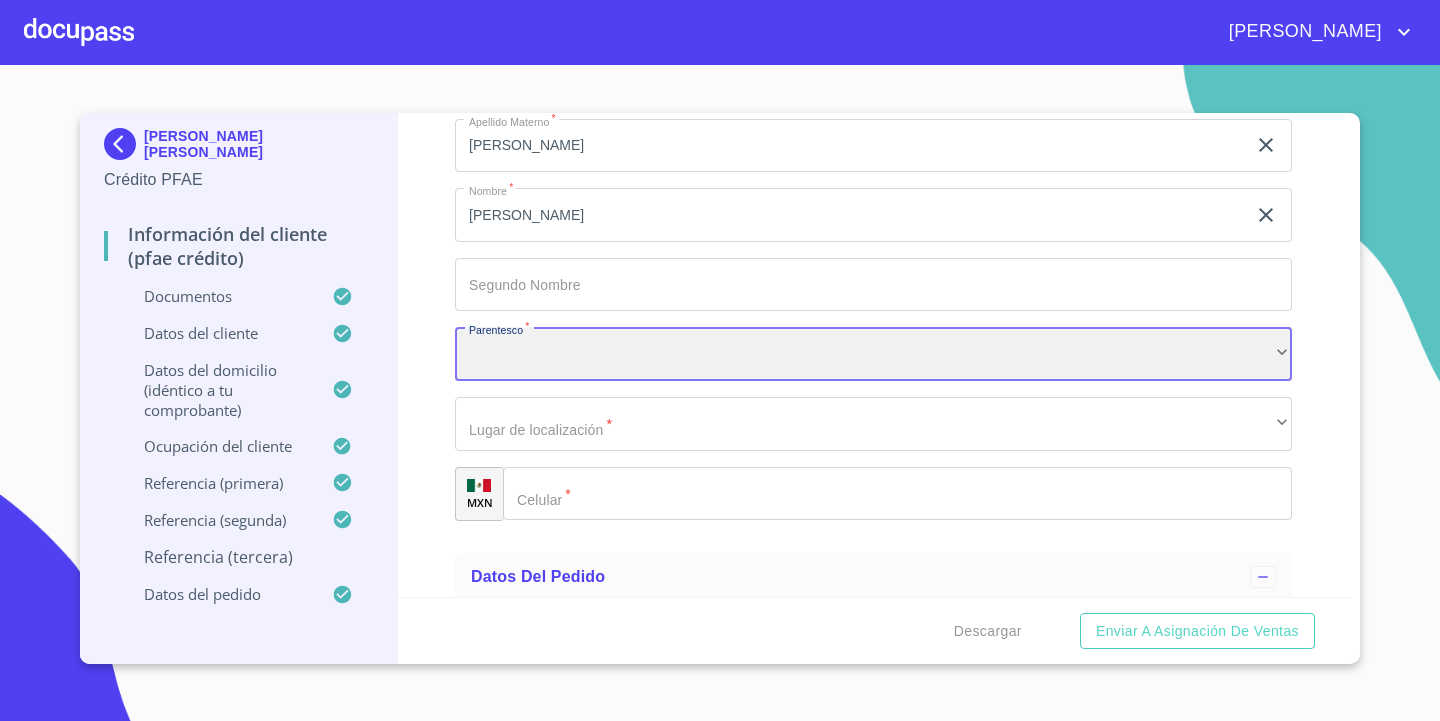 click on "​" at bounding box center (873, 354) 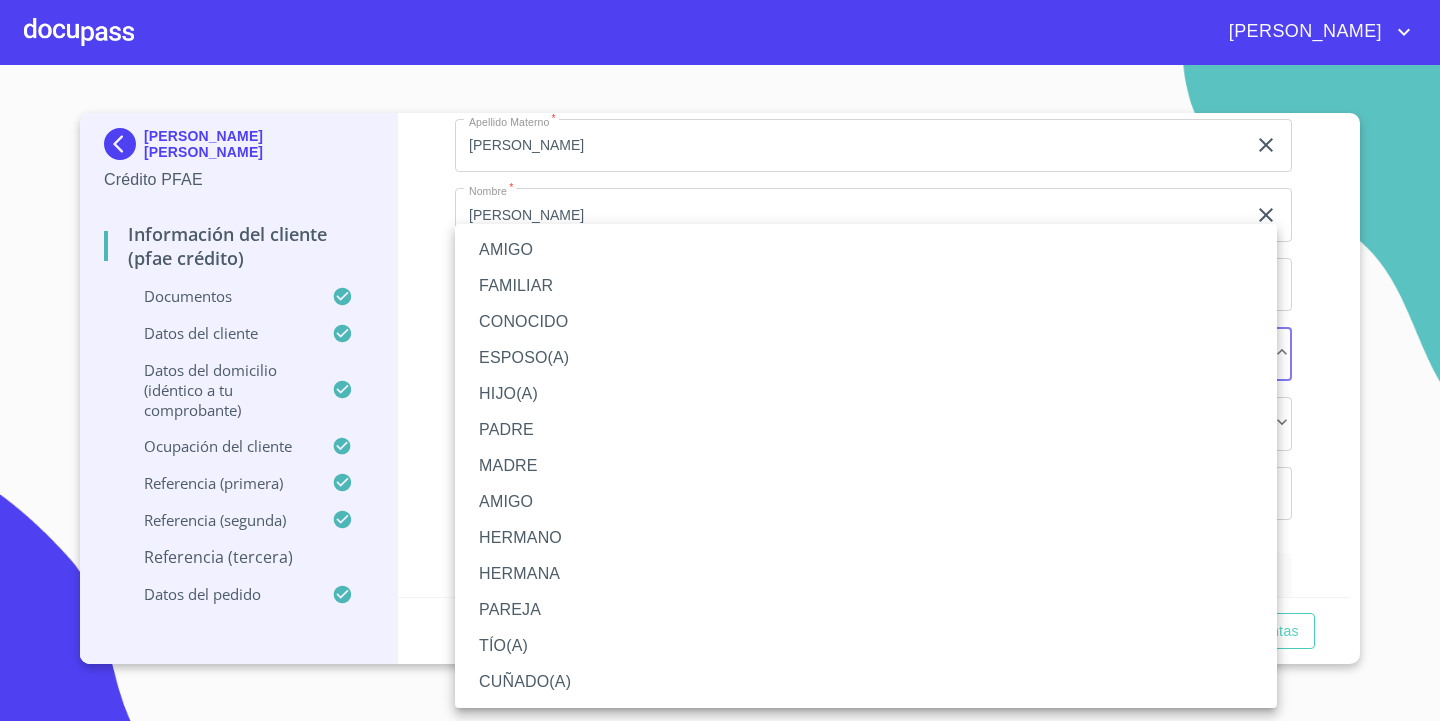 click on "AMIGO" at bounding box center [866, 250] 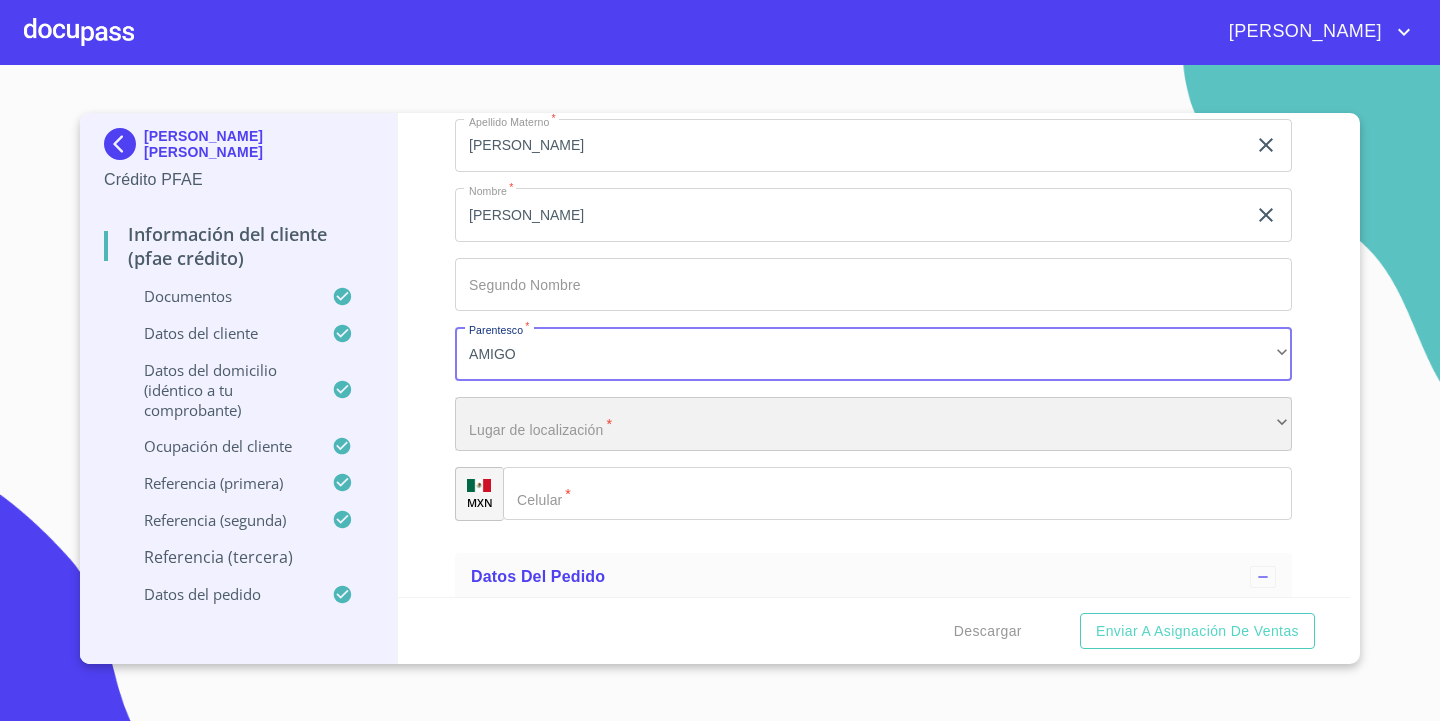 click on "​" at bounding box center [873, 424] 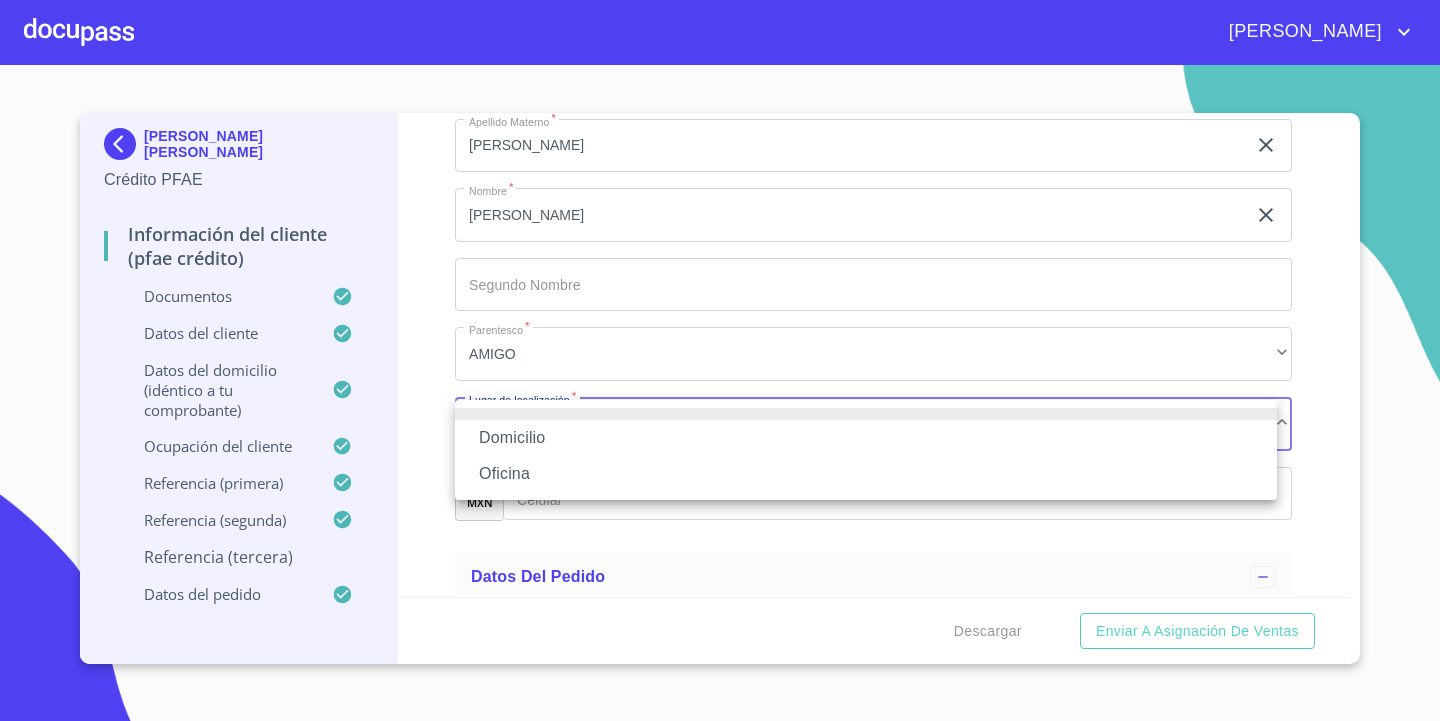 click on "Oficina" at bounding box center [866, 474] 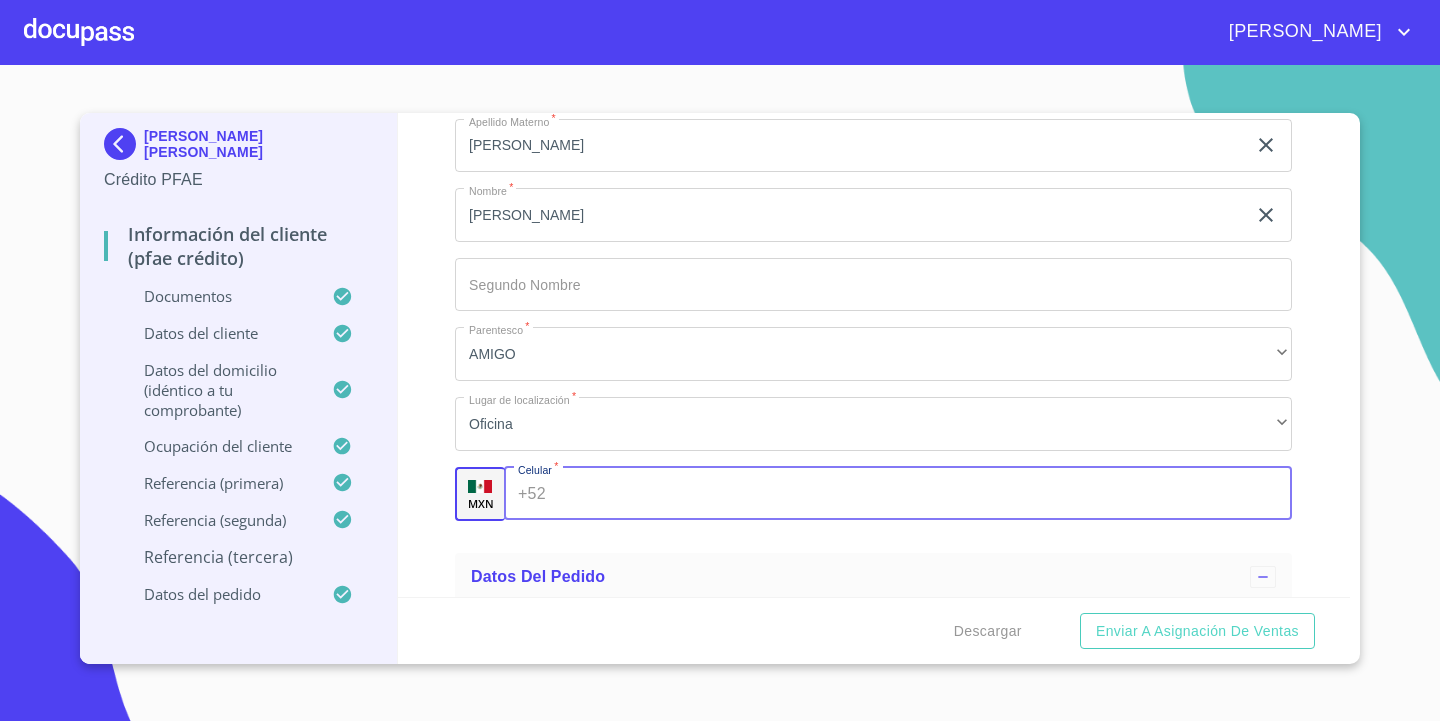 click on "Documento de identificación.   *" at bounding box center (923, 494) 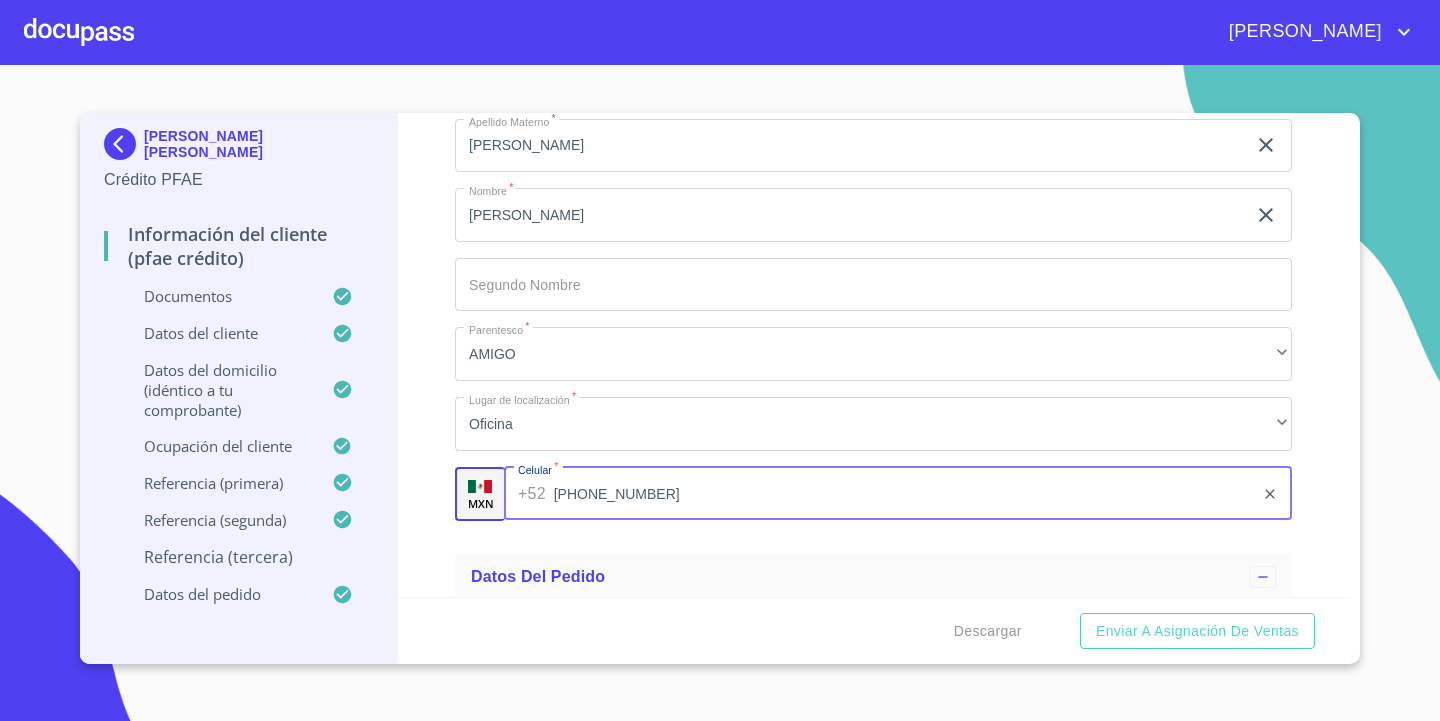 type on "(33)11495153" 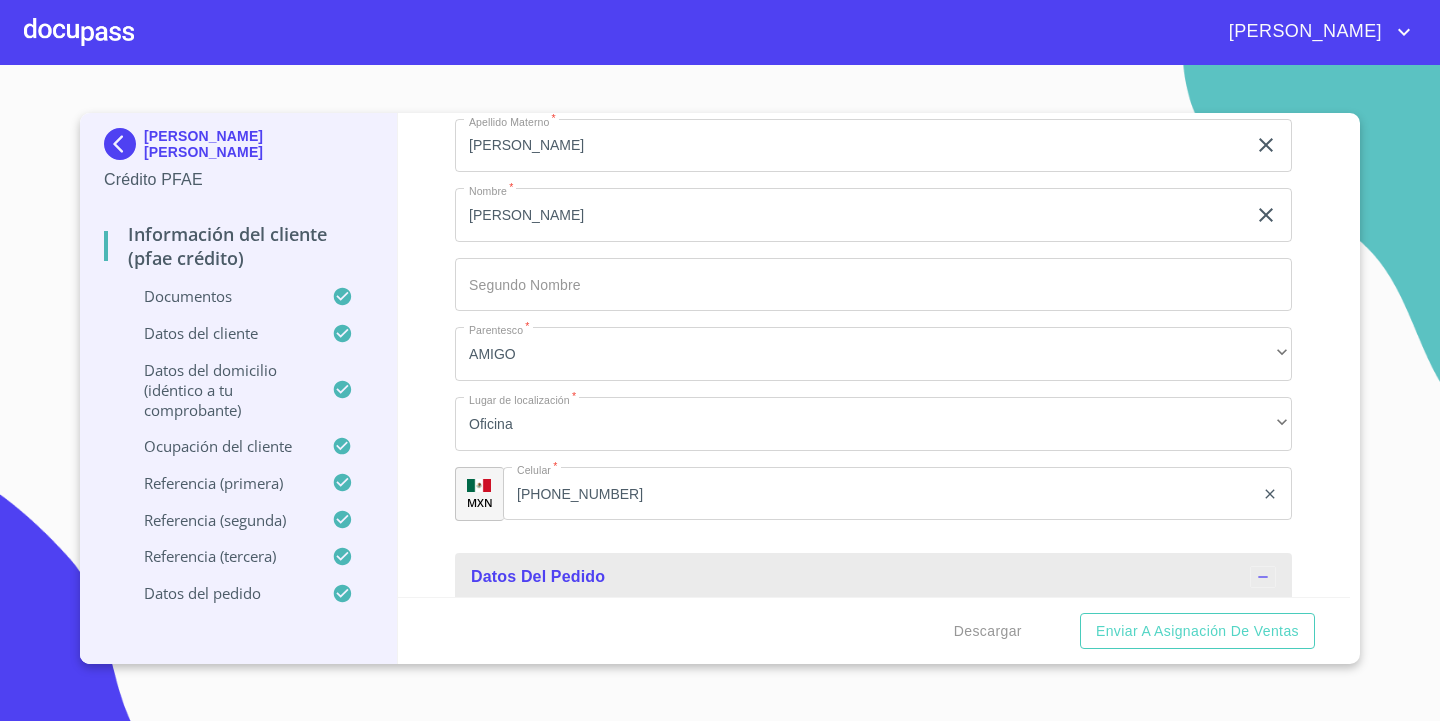 scroll, scrollTop: 11210, scrollLeft: 0, axis: vertical 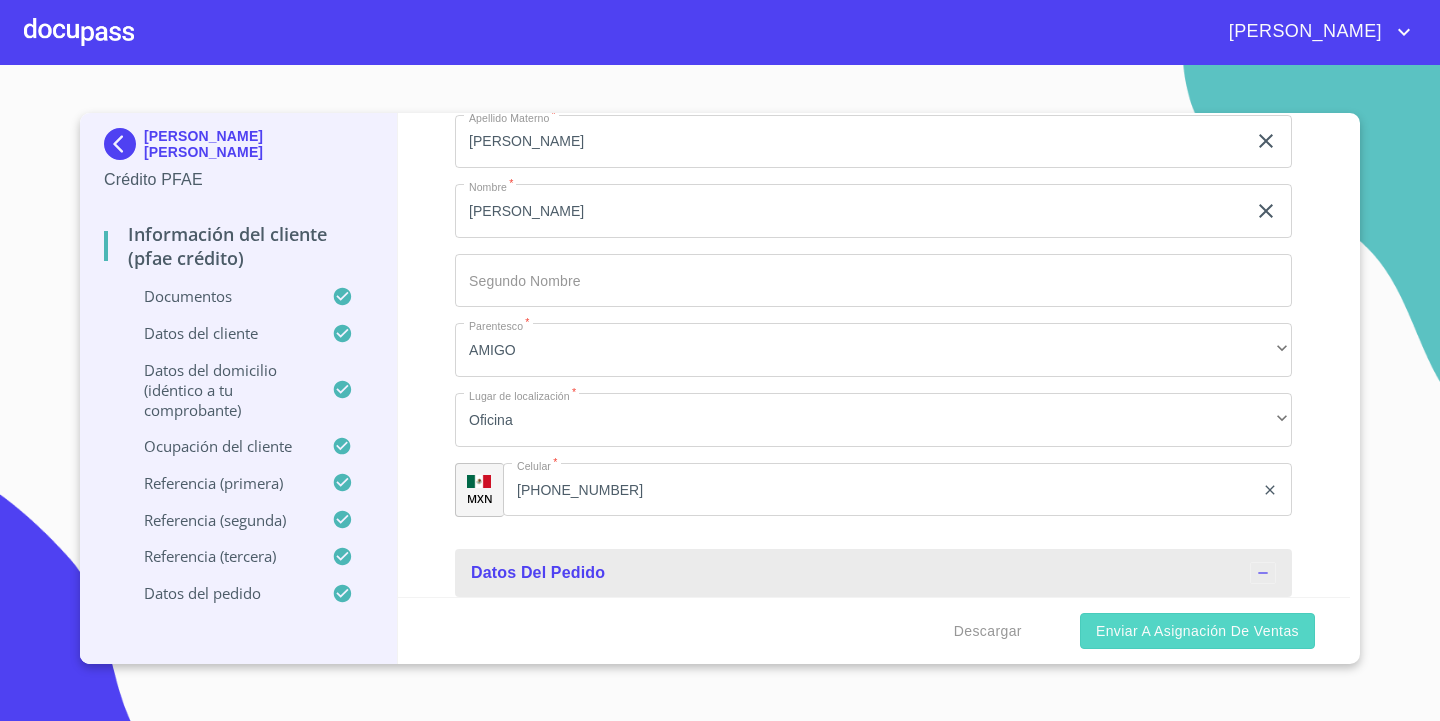 click on "Enviar a Asignación de Ventas" at bounding box center [1197, 631] 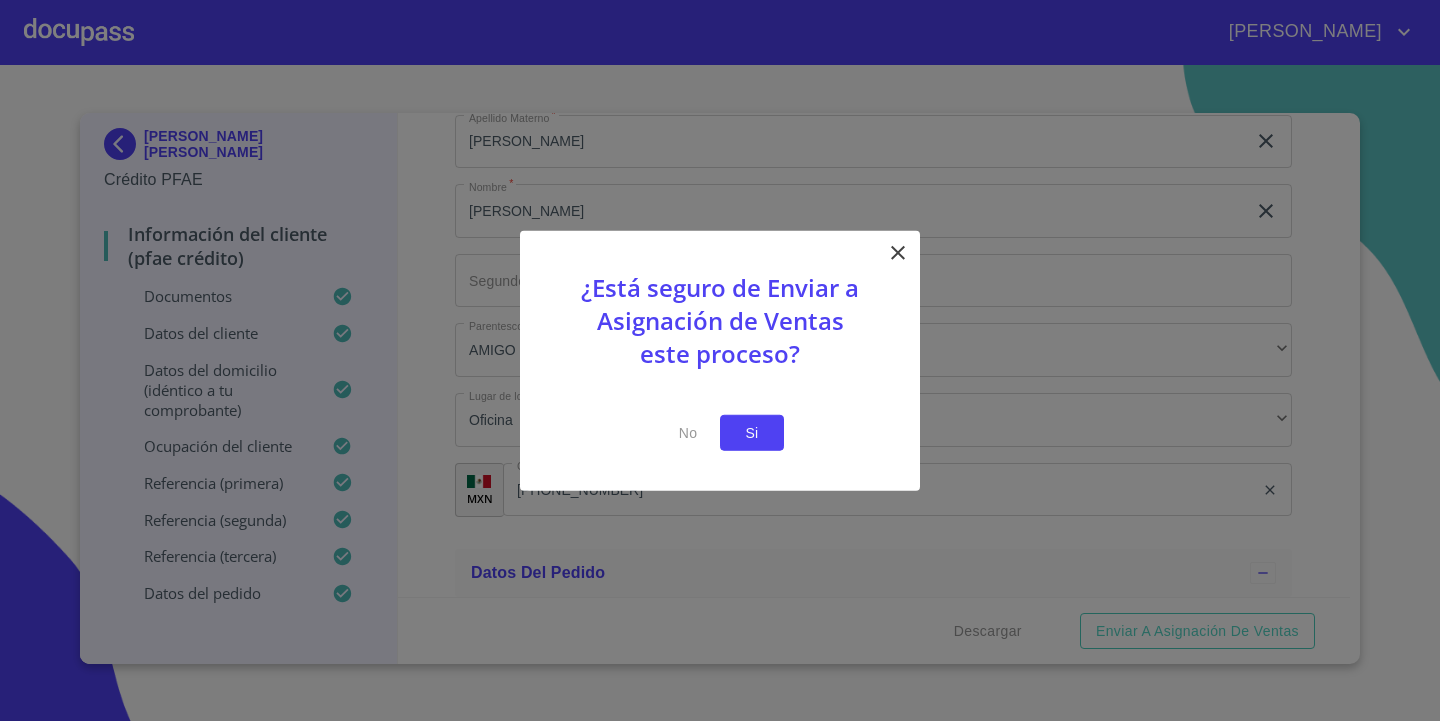 click on "Si" at bounding box center [752, 432] 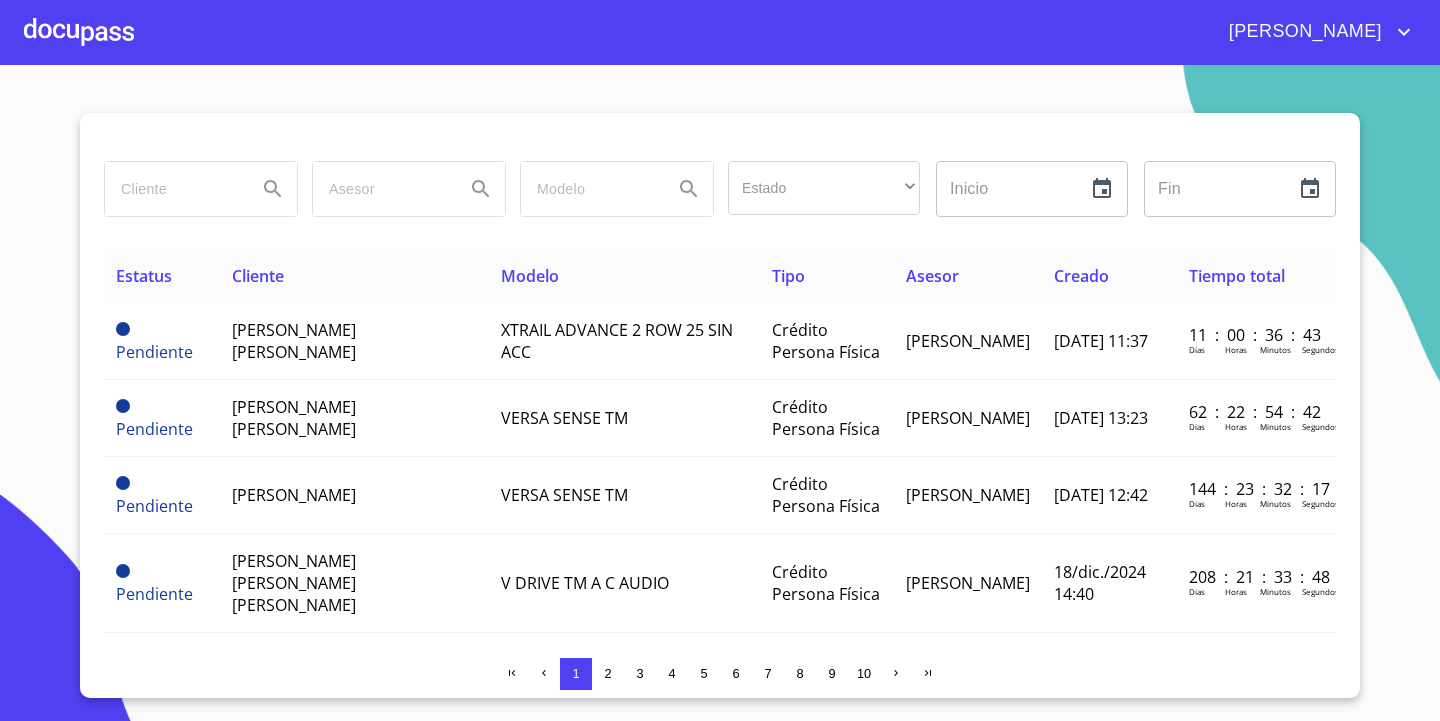 click at bounding box center (79, 32) 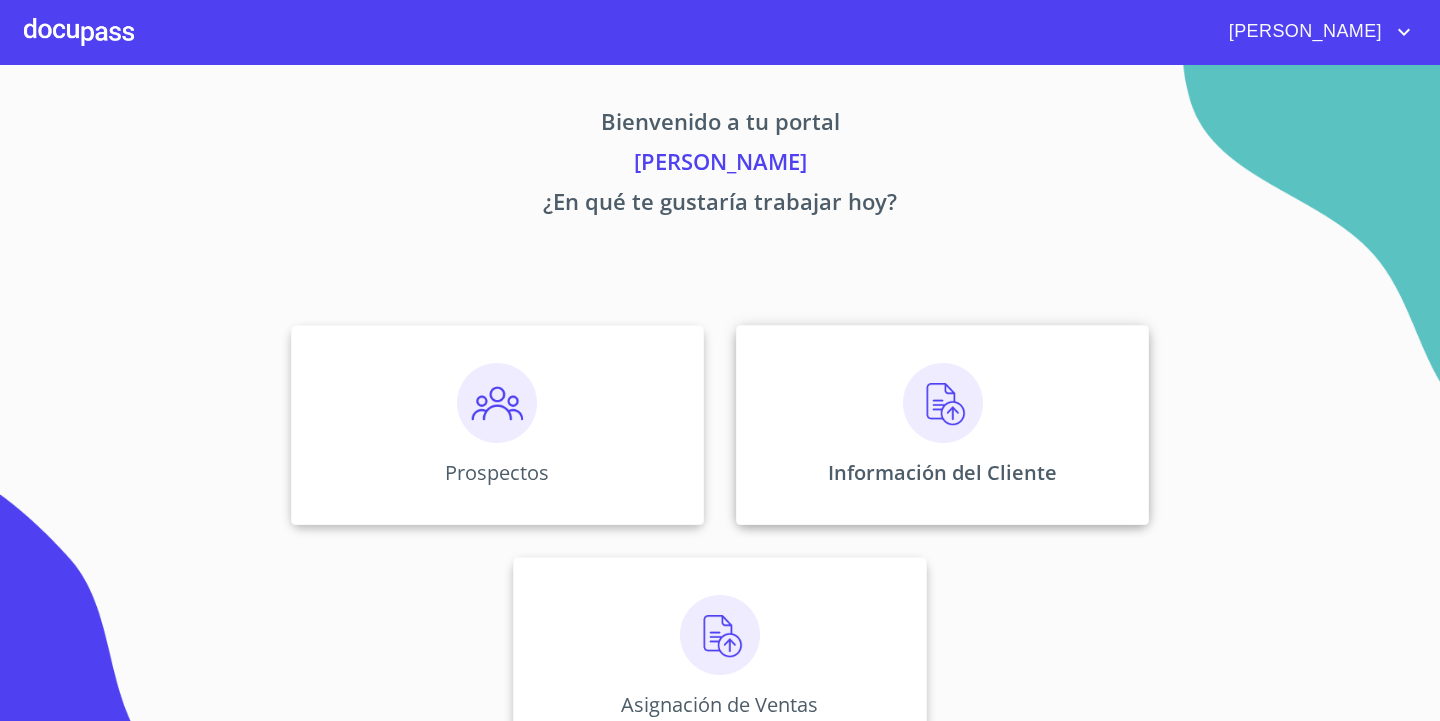 click on "Información del Cliente" at bounding box center (942, 472) 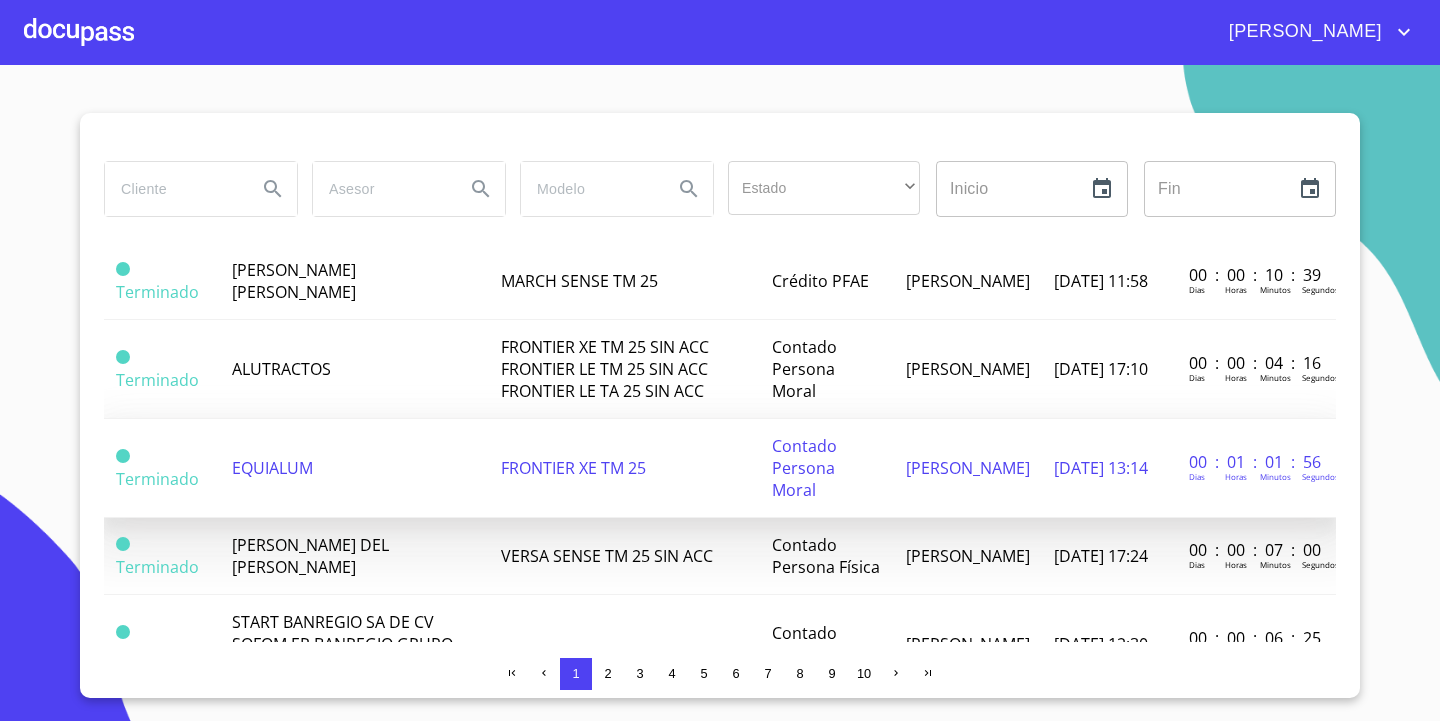scroll, scrollTop: 1600, scrollLeft: 0, axis: vertical 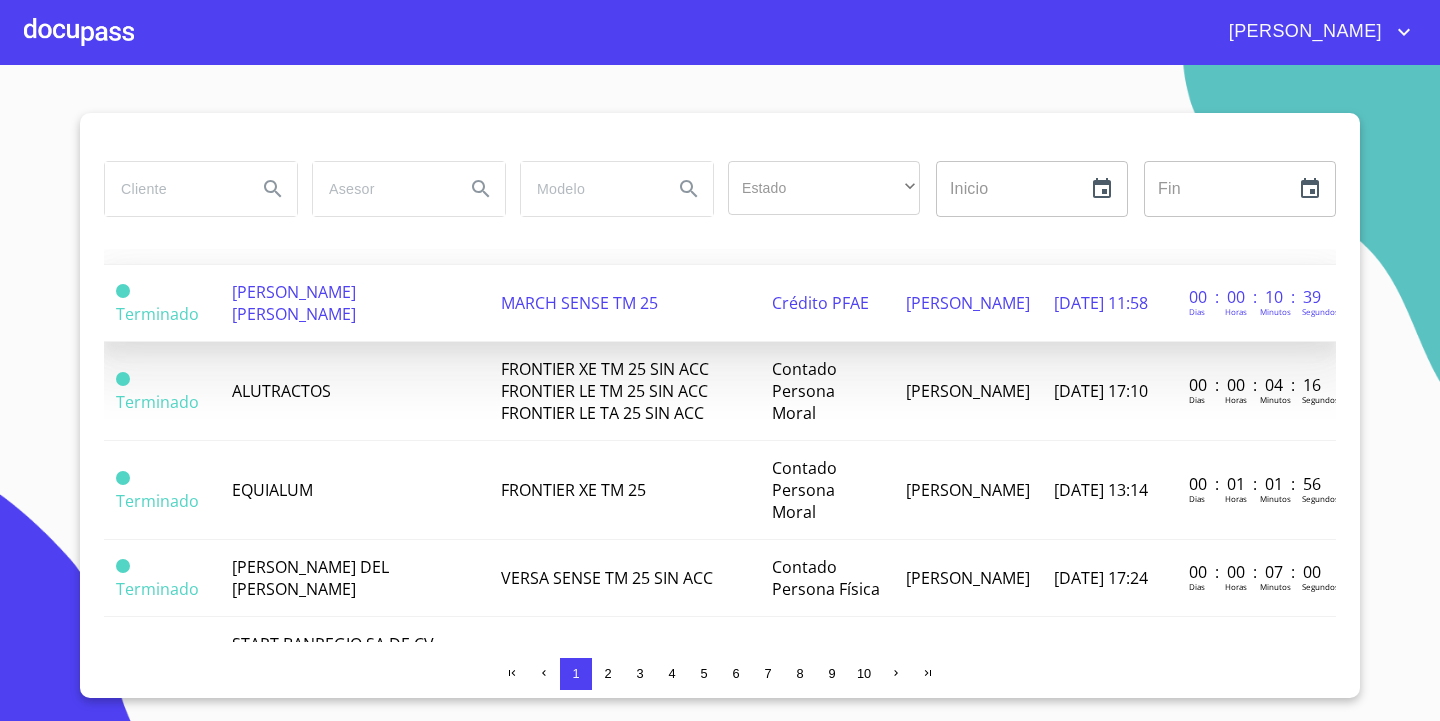 click on "[PERSON_NAME]  [PERSON_NAME]" at bounding box center [355, 303] 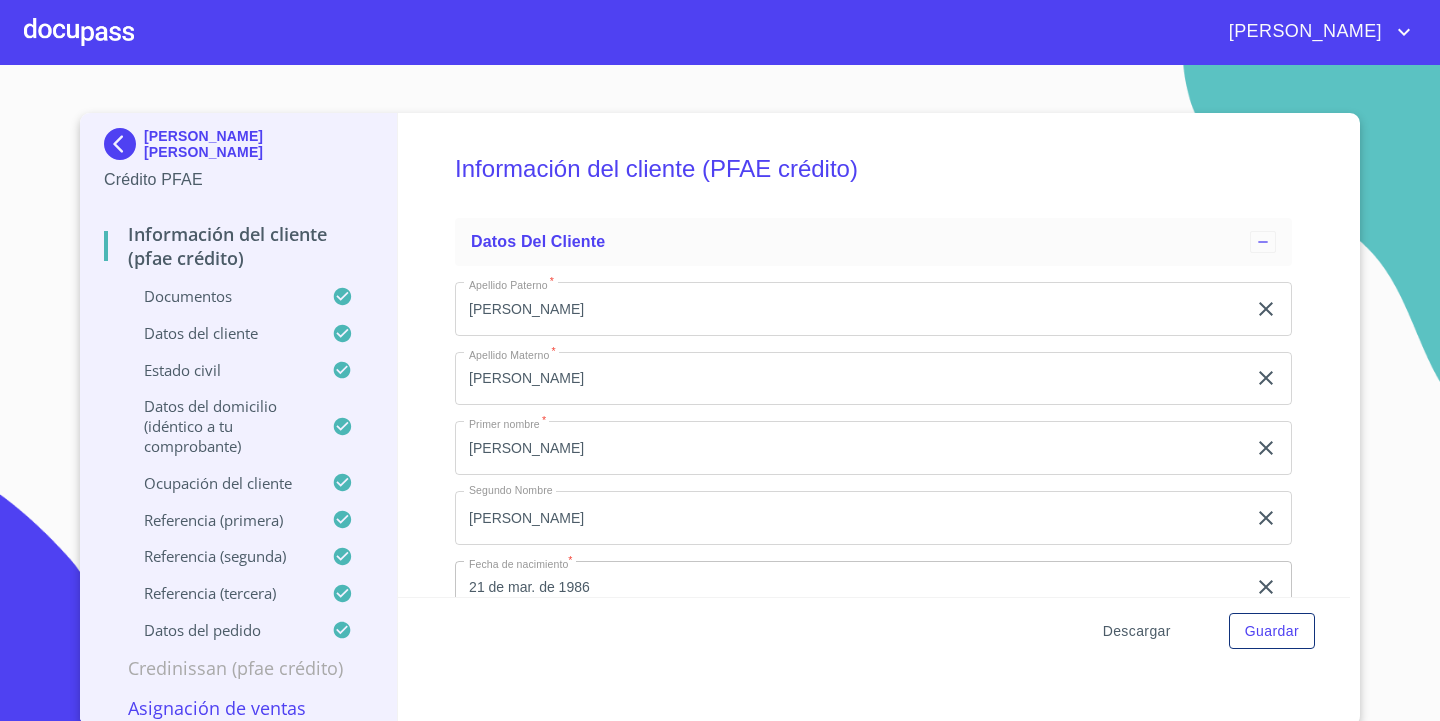 click on "Descargar" at bounding box center [1137, 631] 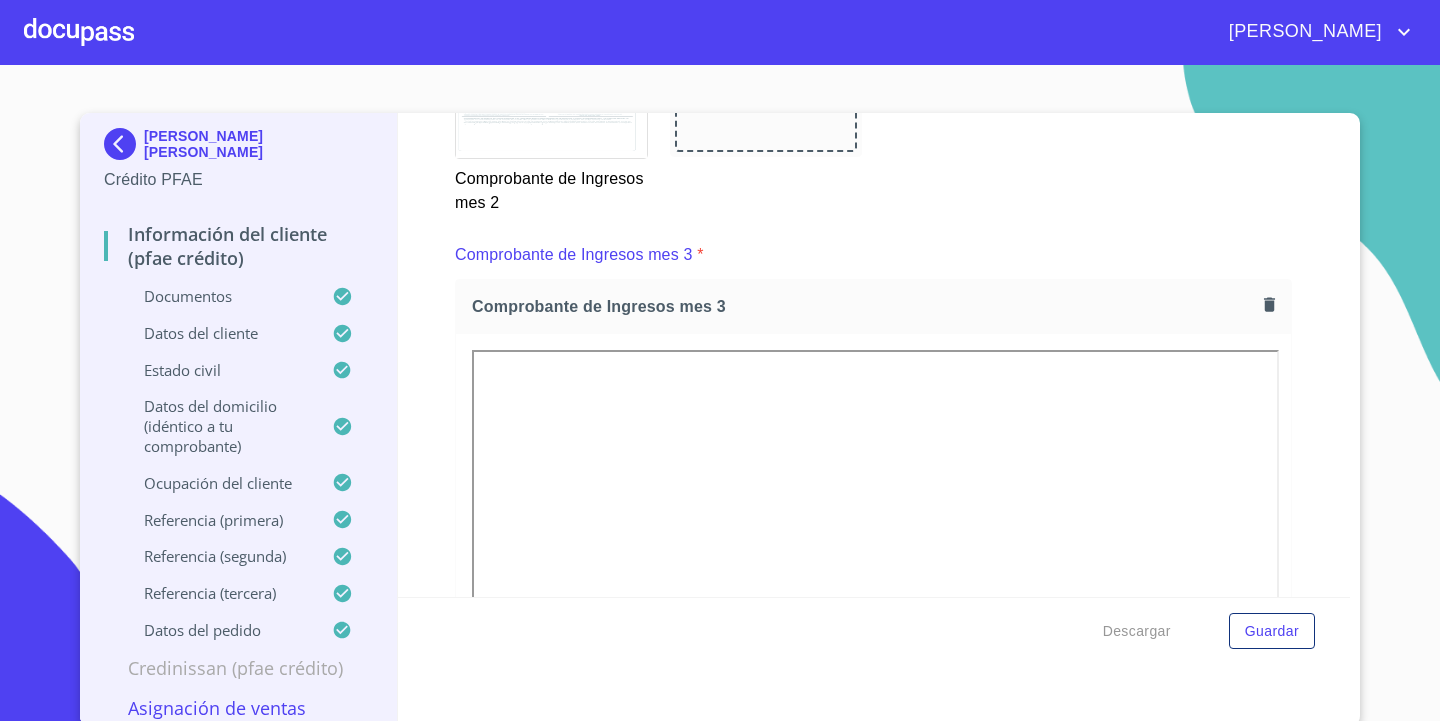 scroll, scrollTop: 2196, scrollLeft: 0, axis: vertical 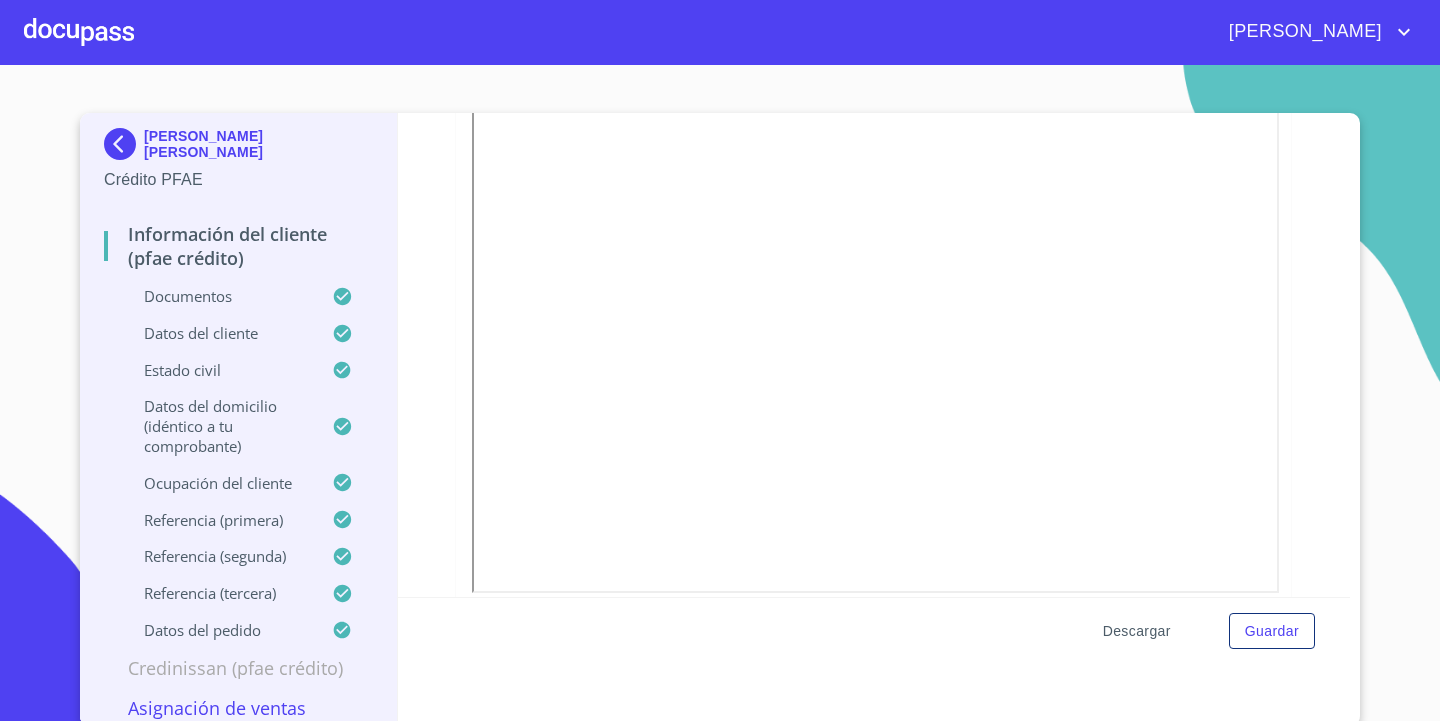 click on "Descargar" at bounding box center (1137, 631) 